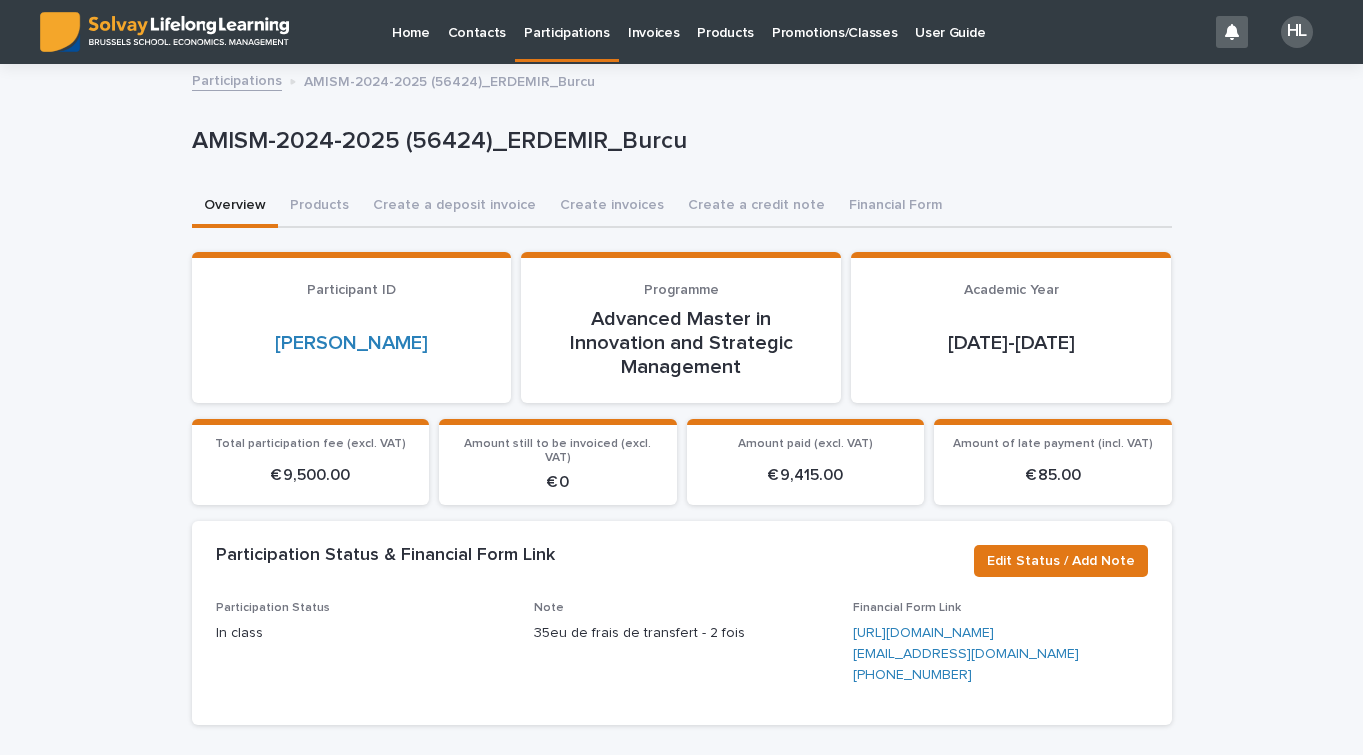 scroll, scrollTop: 0, scrollLeft: 0, axis: both 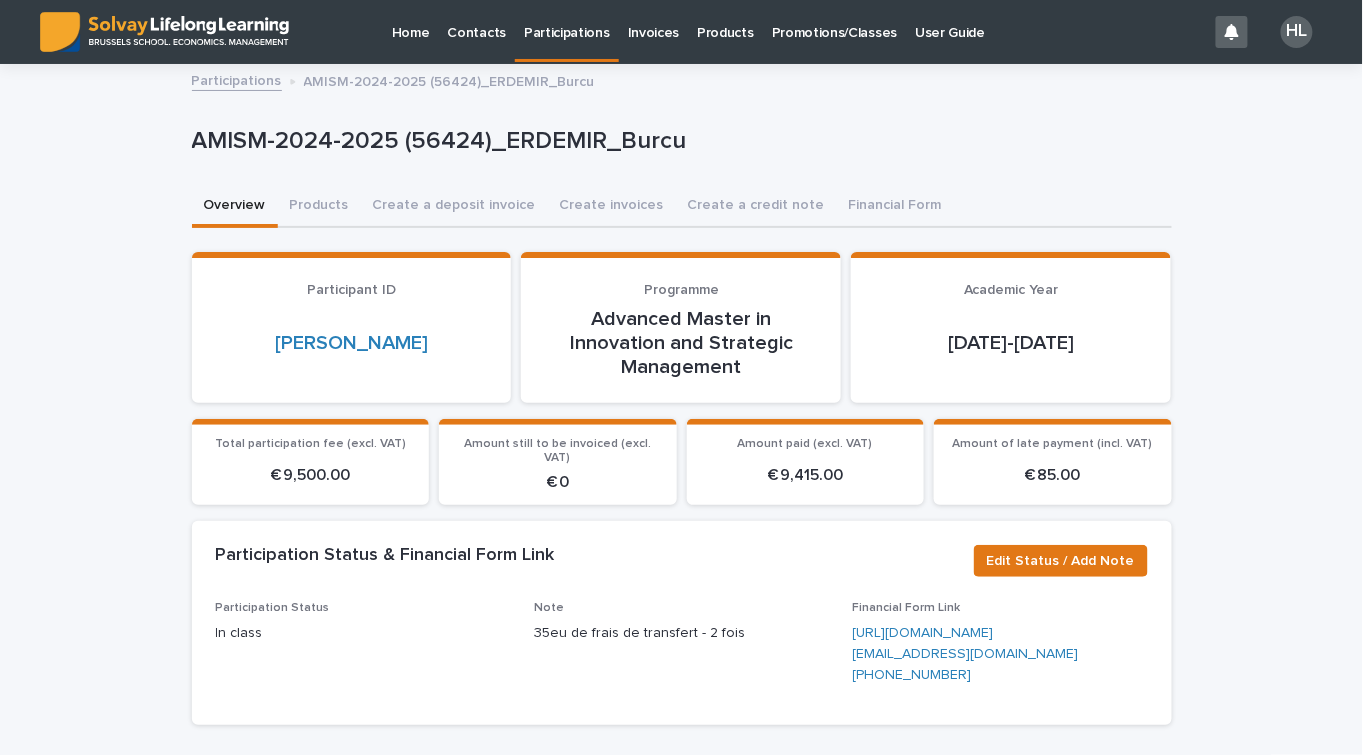 click on "Participations" at bounding box center (567, 21) 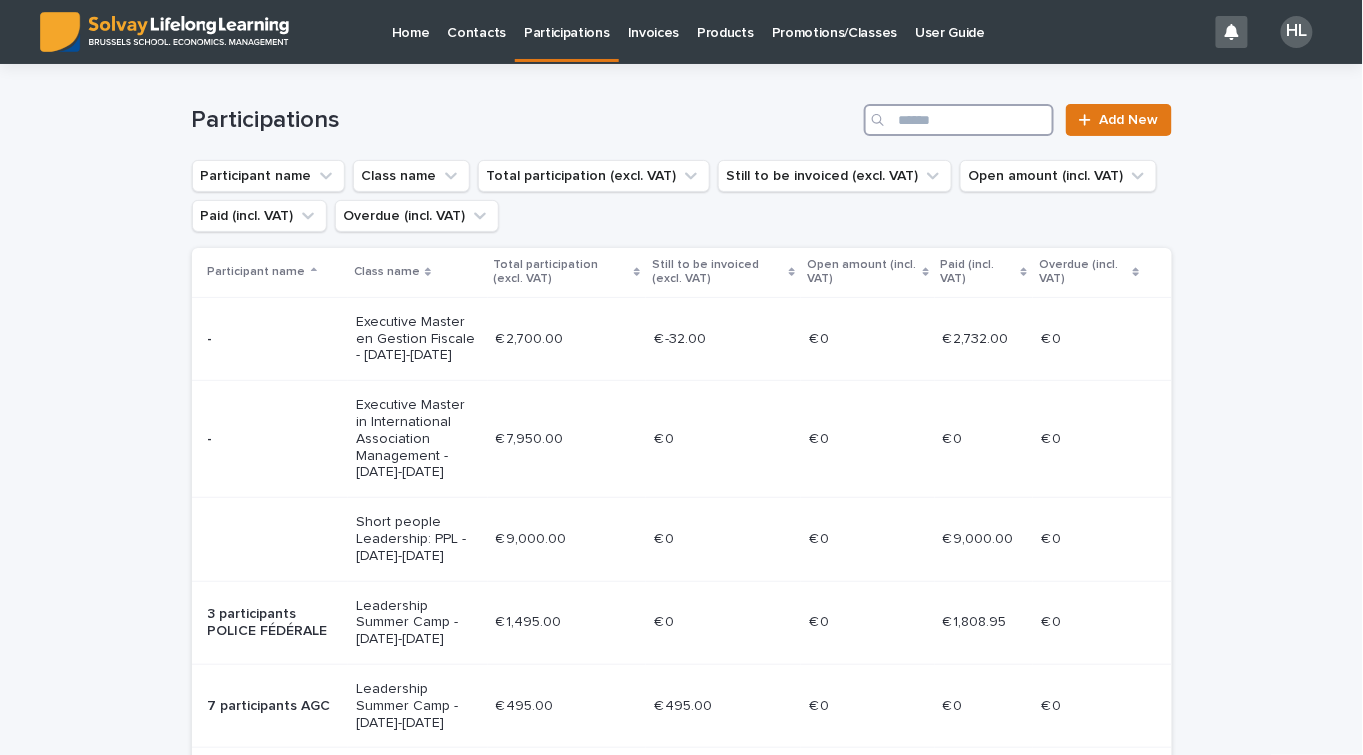 click at bounding box center [959, 120] 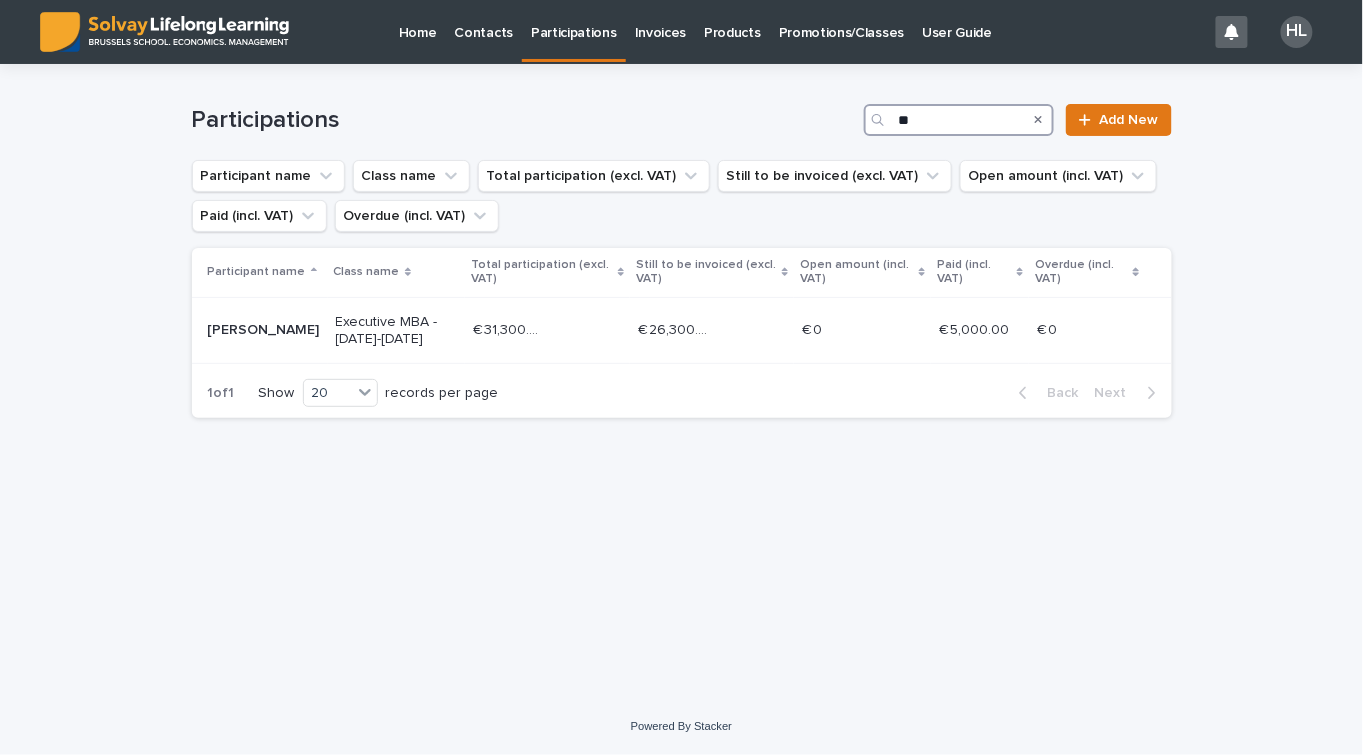 type on "*" 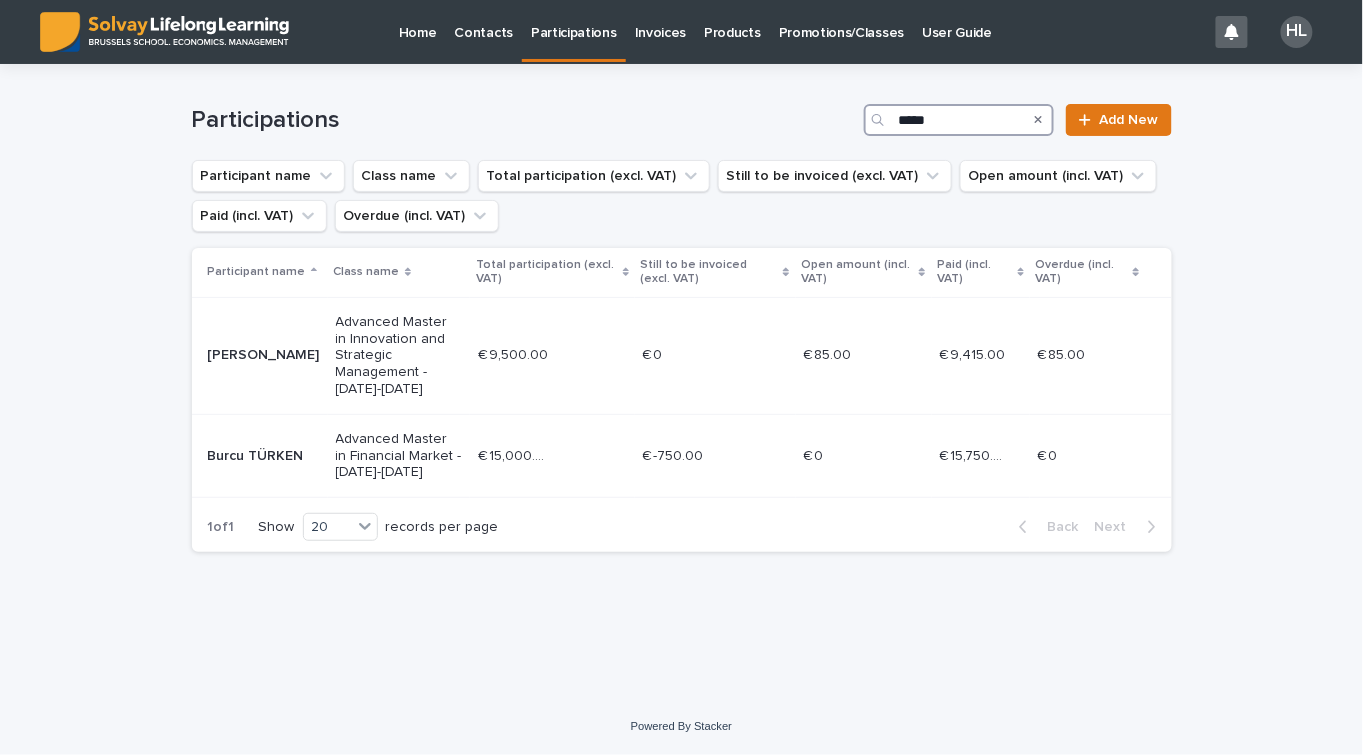 type on "*****" 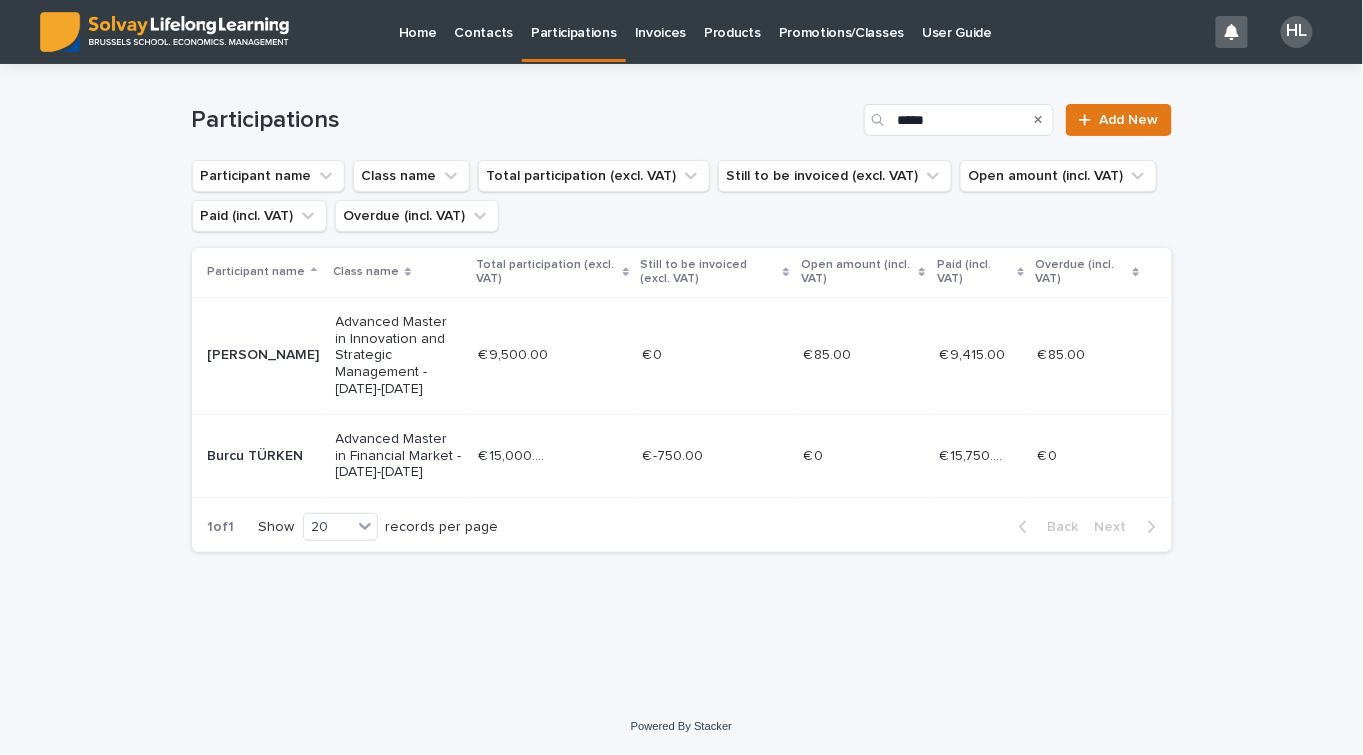 click on "€ 9,500.00 € 9,500.00" at bounding box center [552, 355] 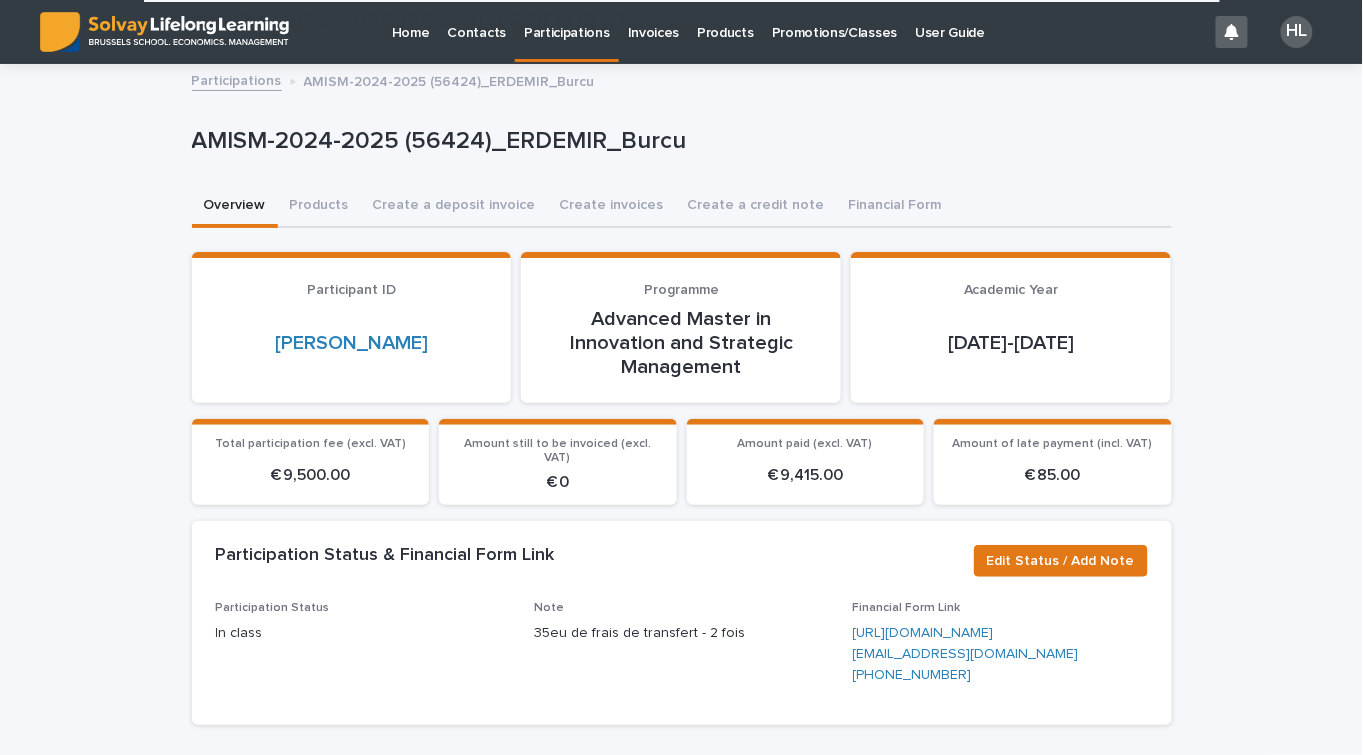 scroll, scrollTop: 649, scrollLeft: 0, axis: vertical 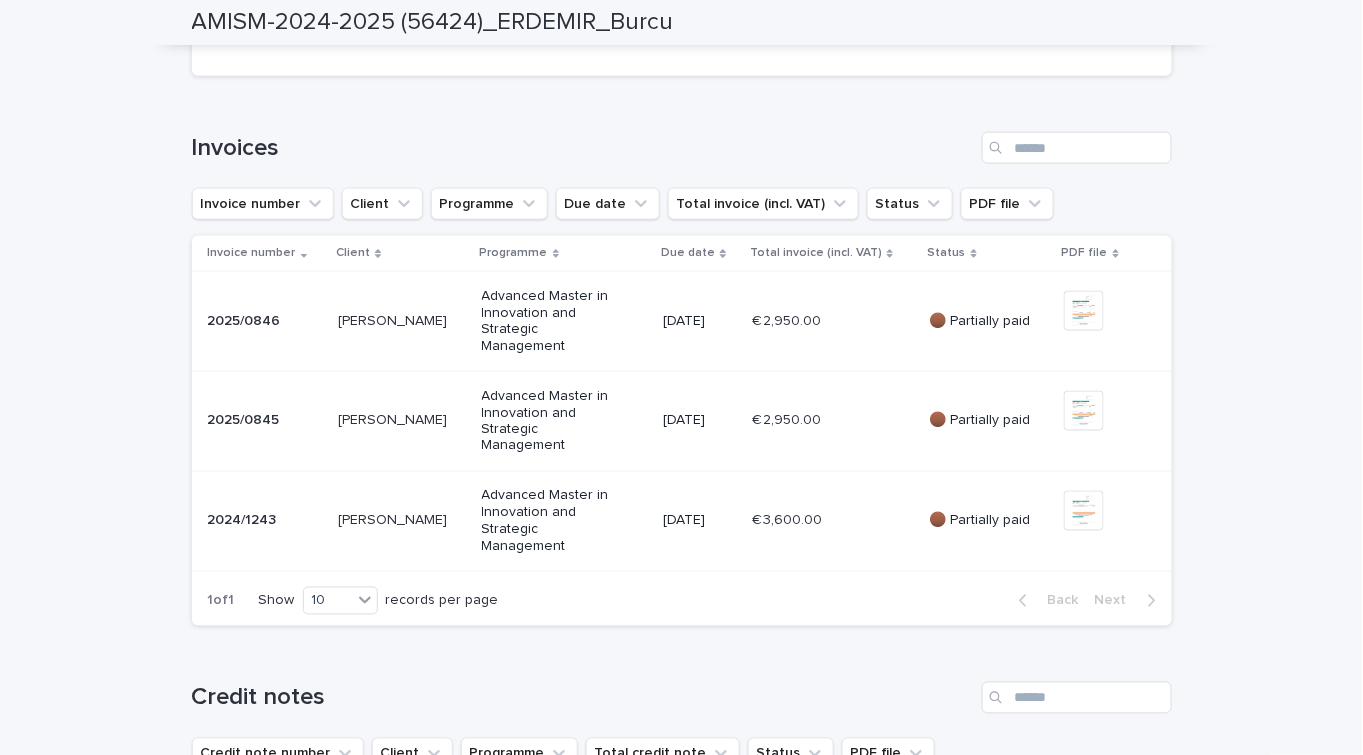 click on "Advanced Master in Innovation and Strategic Management" at bounding box center (553, 321) 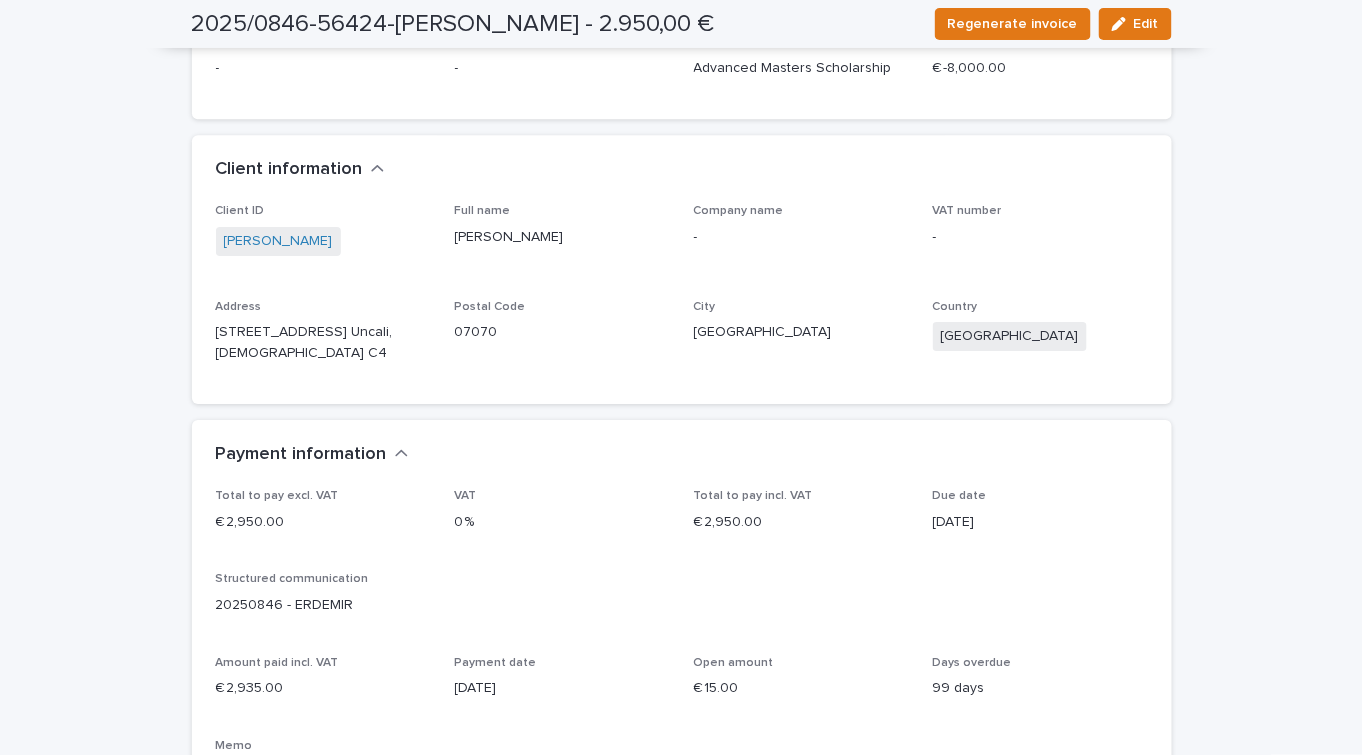 scroll, scrollTop: 1966, scrollLeft: 0, axis: vertical 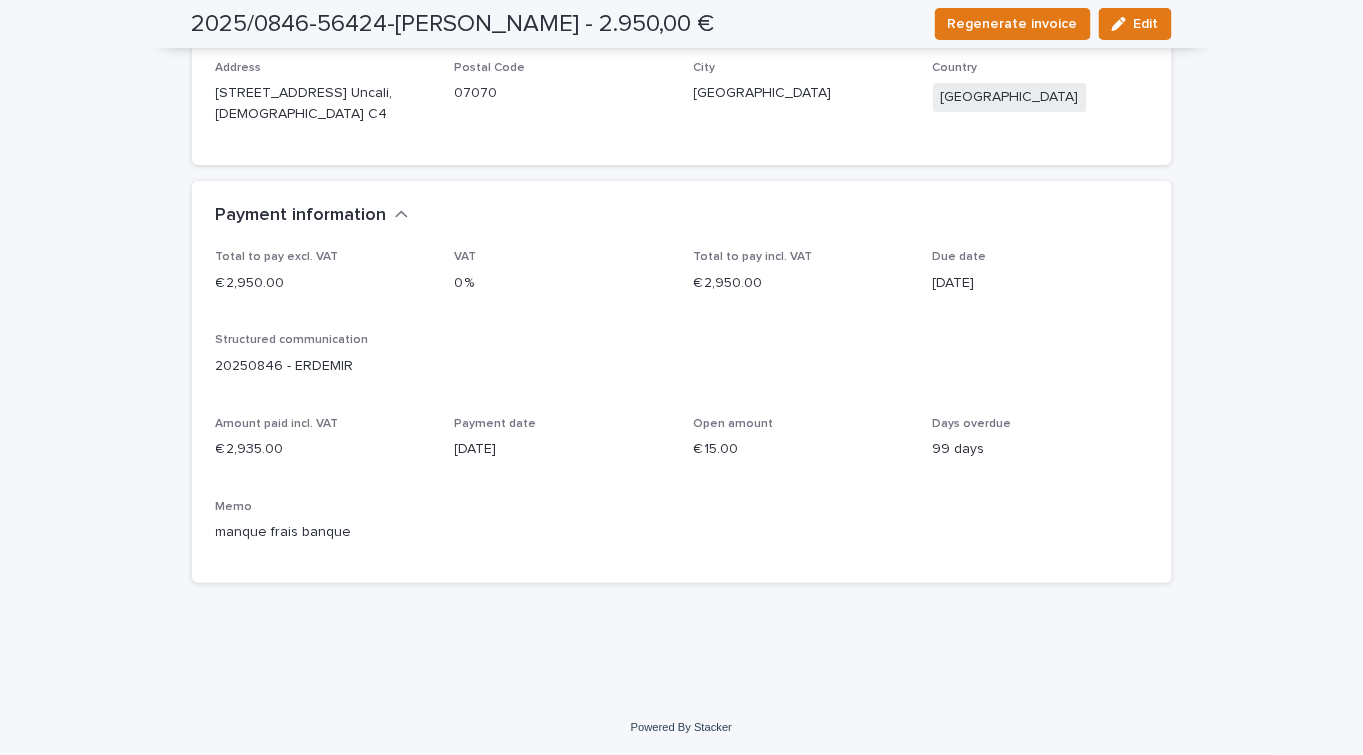 drag, startPoint x: 1121, startPoint y: 27, endPoint x: 14, endPoint y: 656, distance: 1273.2203 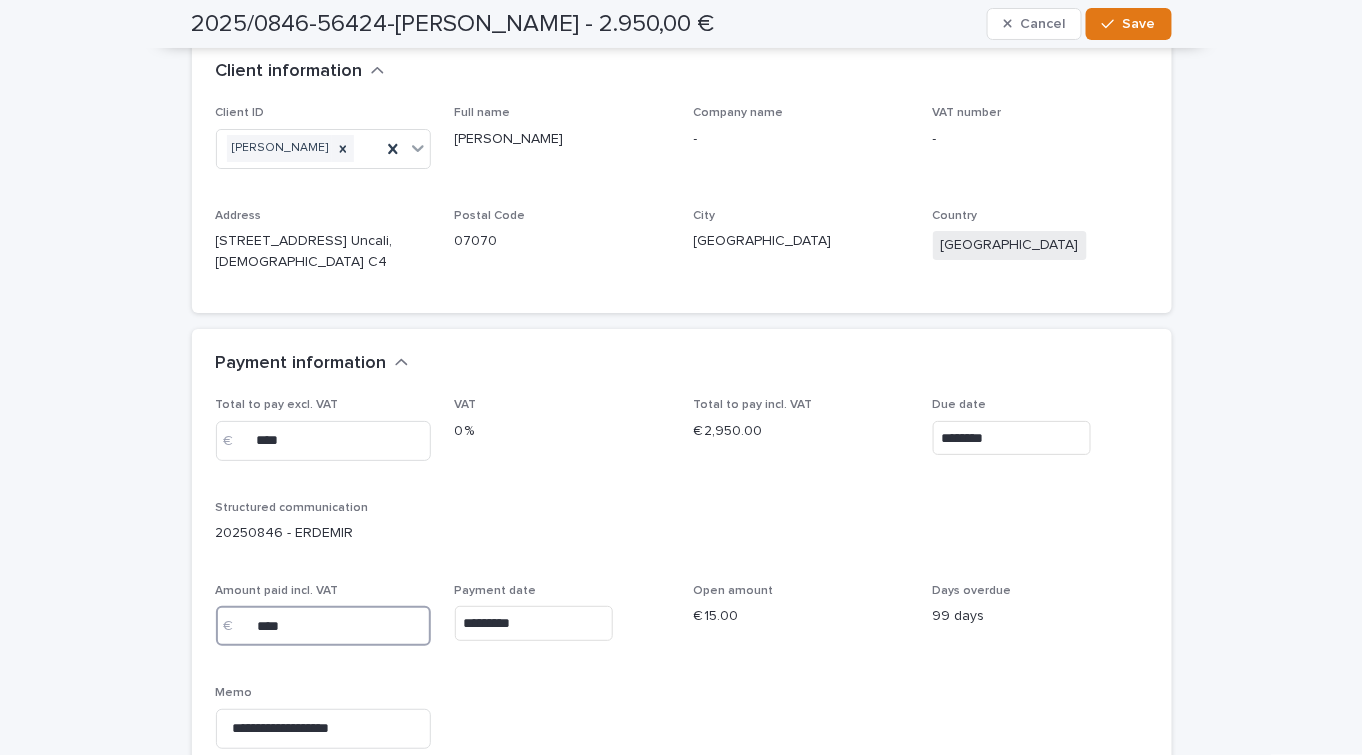 click on "****" at bounding box center [323, 626] 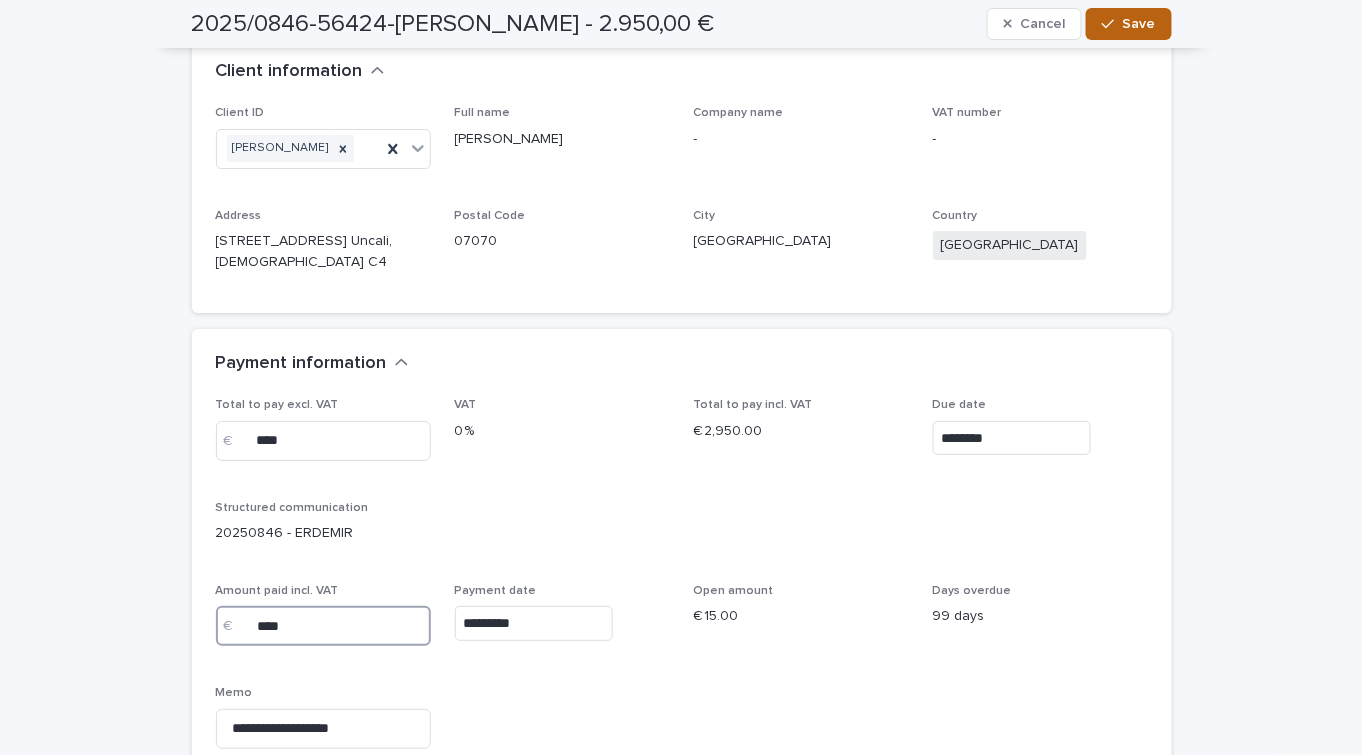 type on "****" 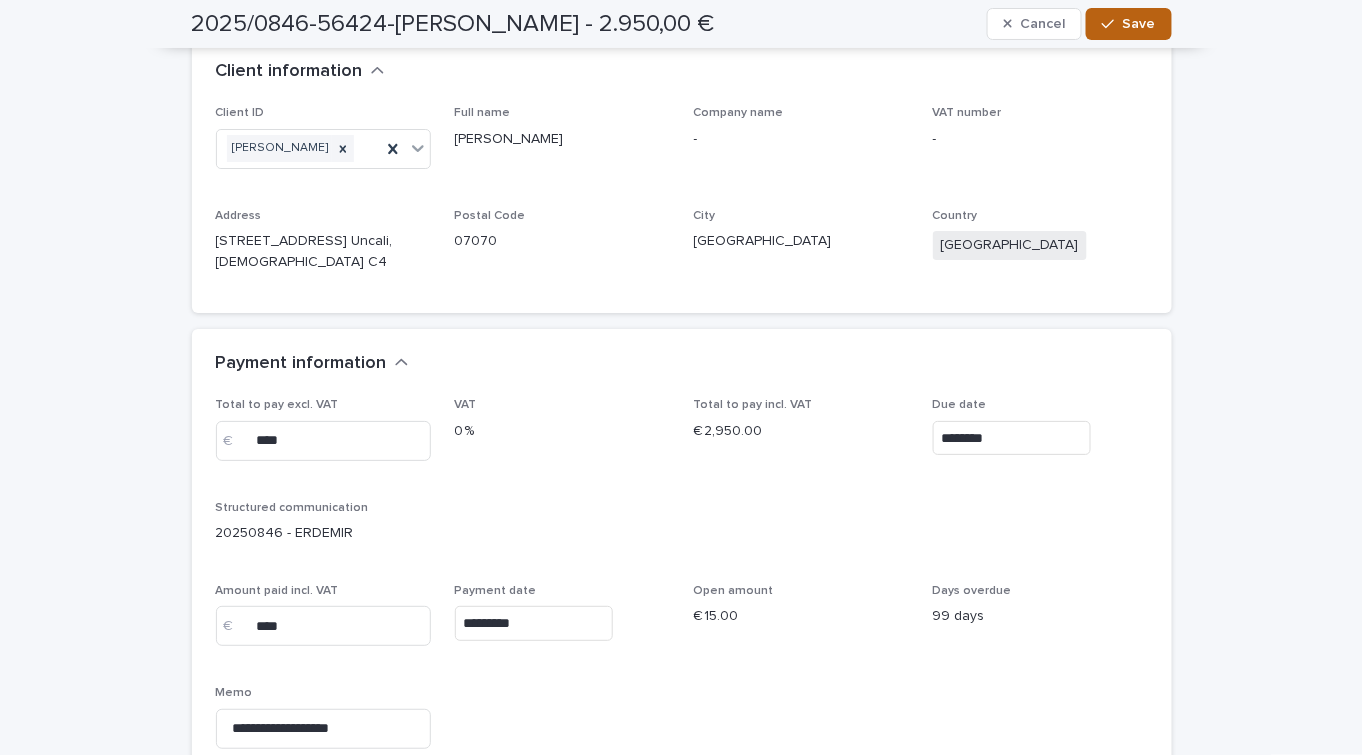 click on "Save" at bounding box center [1139, 24] 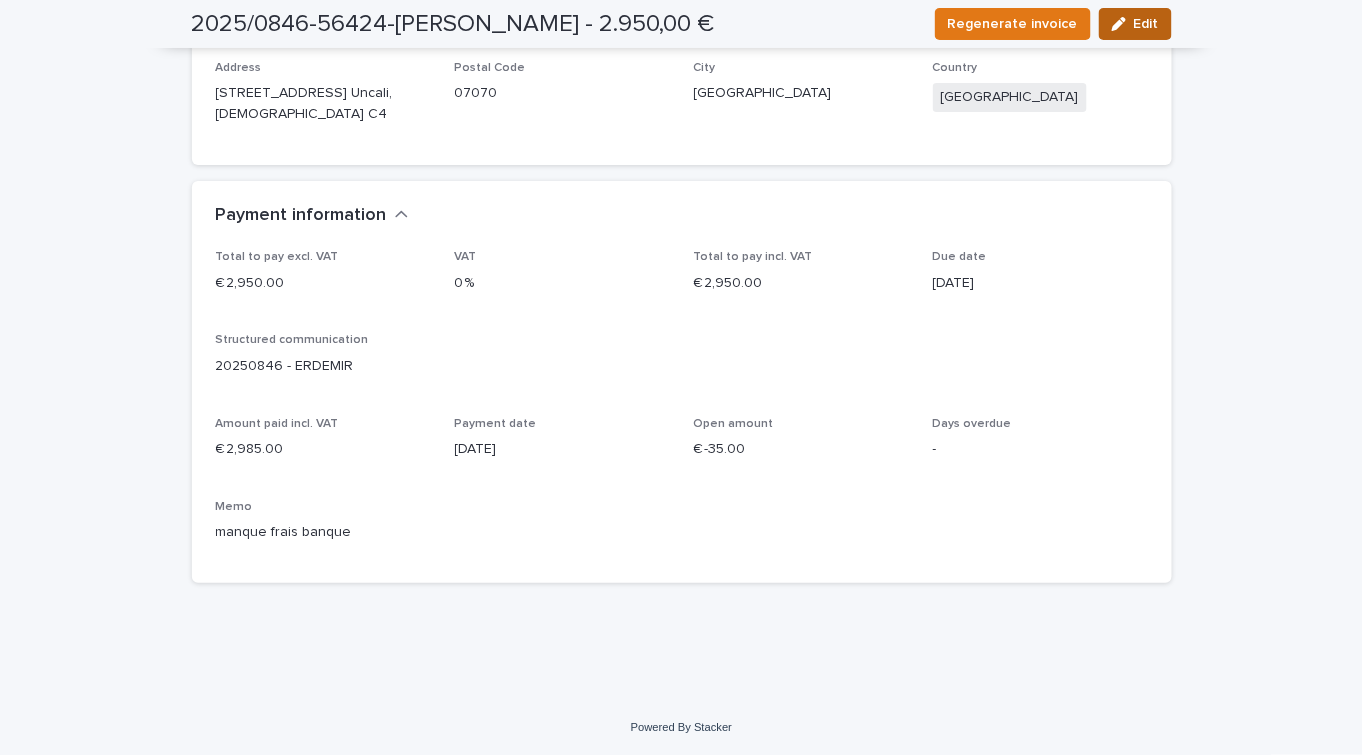 click on "Edit" at bounding box center (1135, 24) 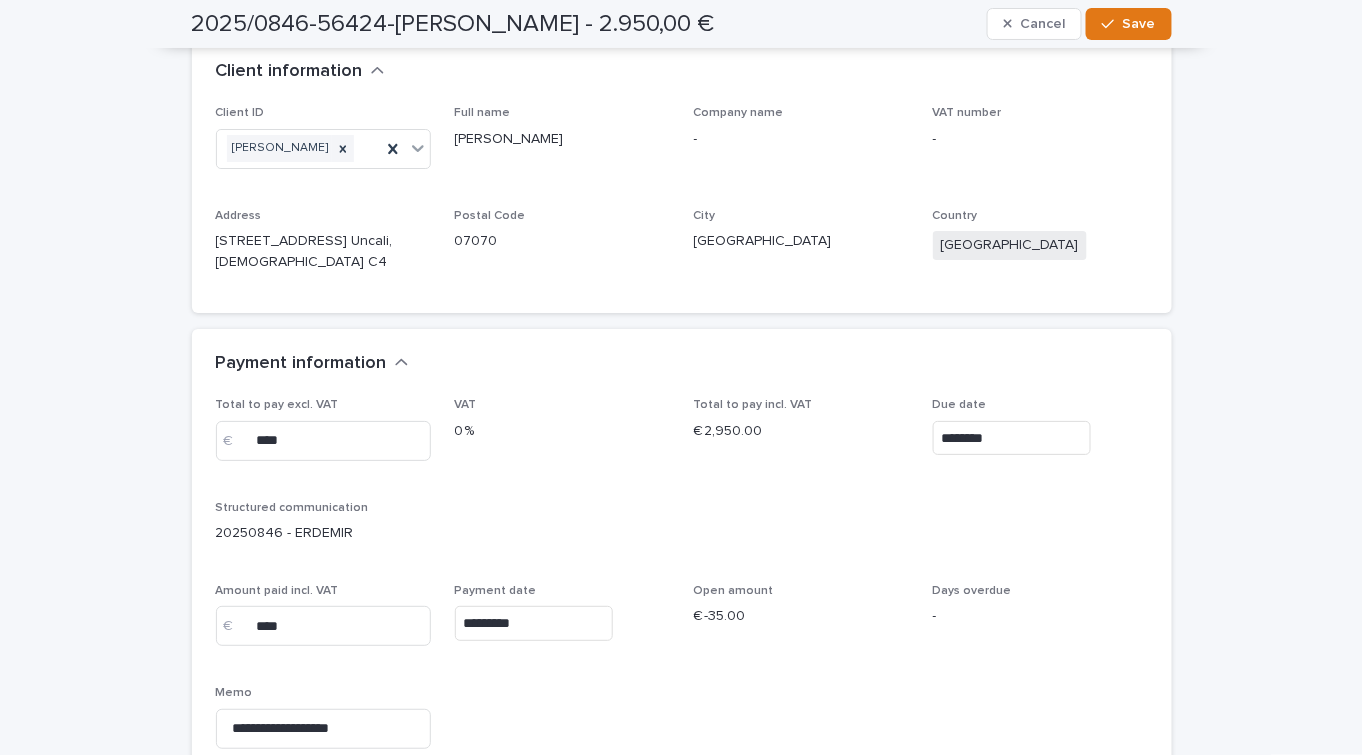 scroll, scrollTop: 2148, scrollLeft: 0, axis: vertical 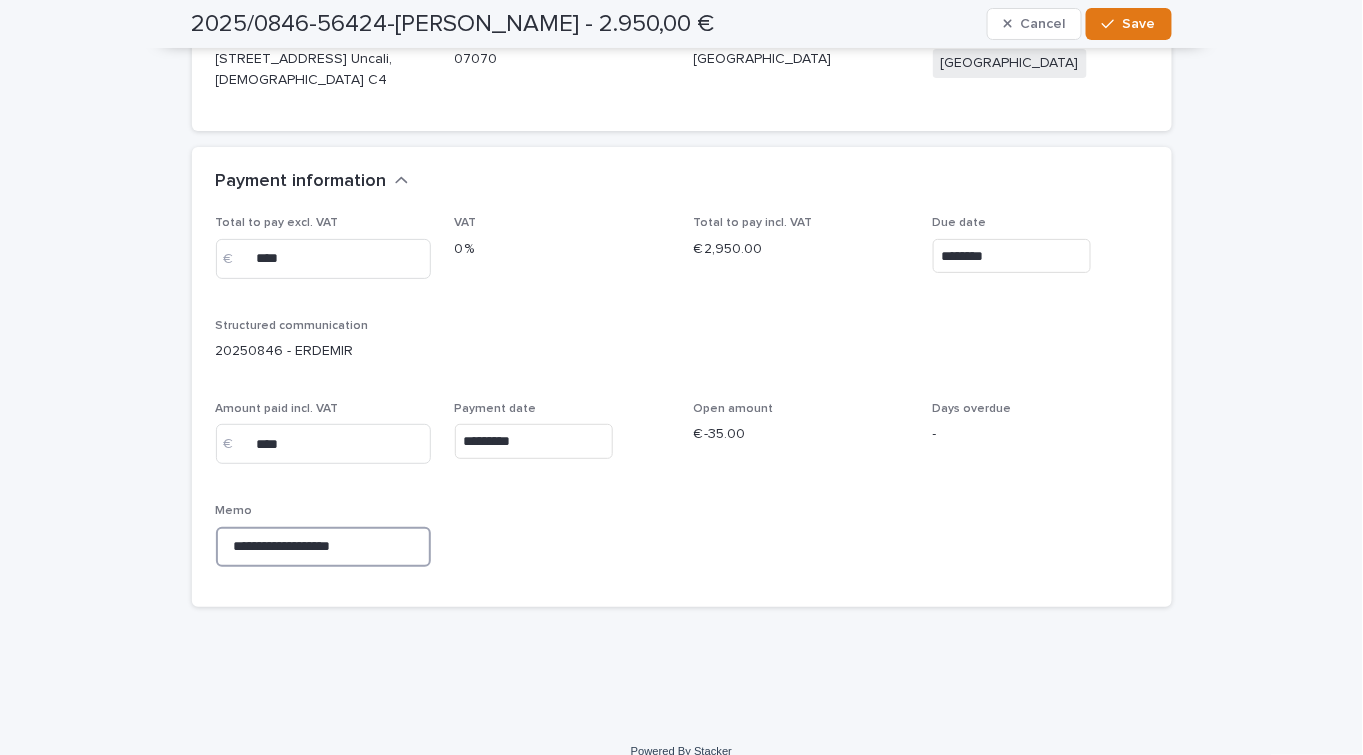 drag, startPoint x: 70, startPoint y: 519, endPoint x: 0, endPoint y: 519, distance: 70 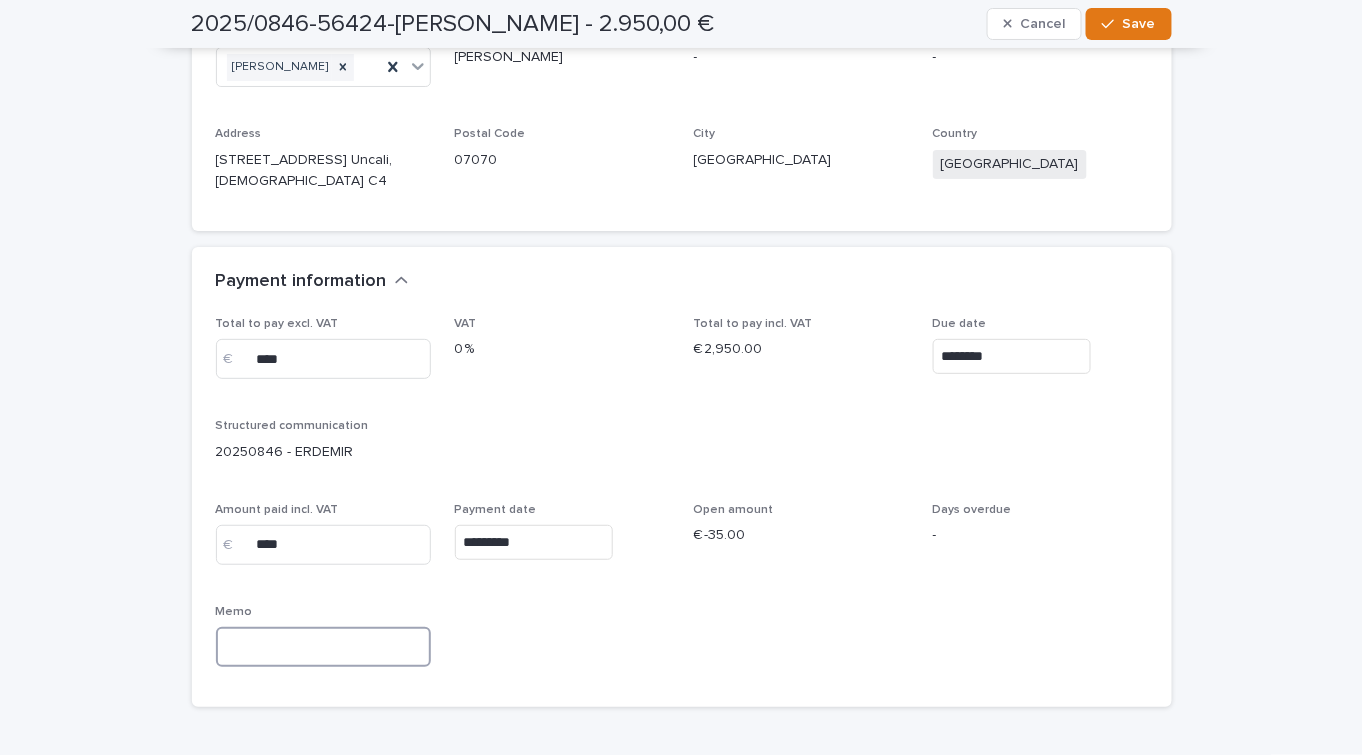 type 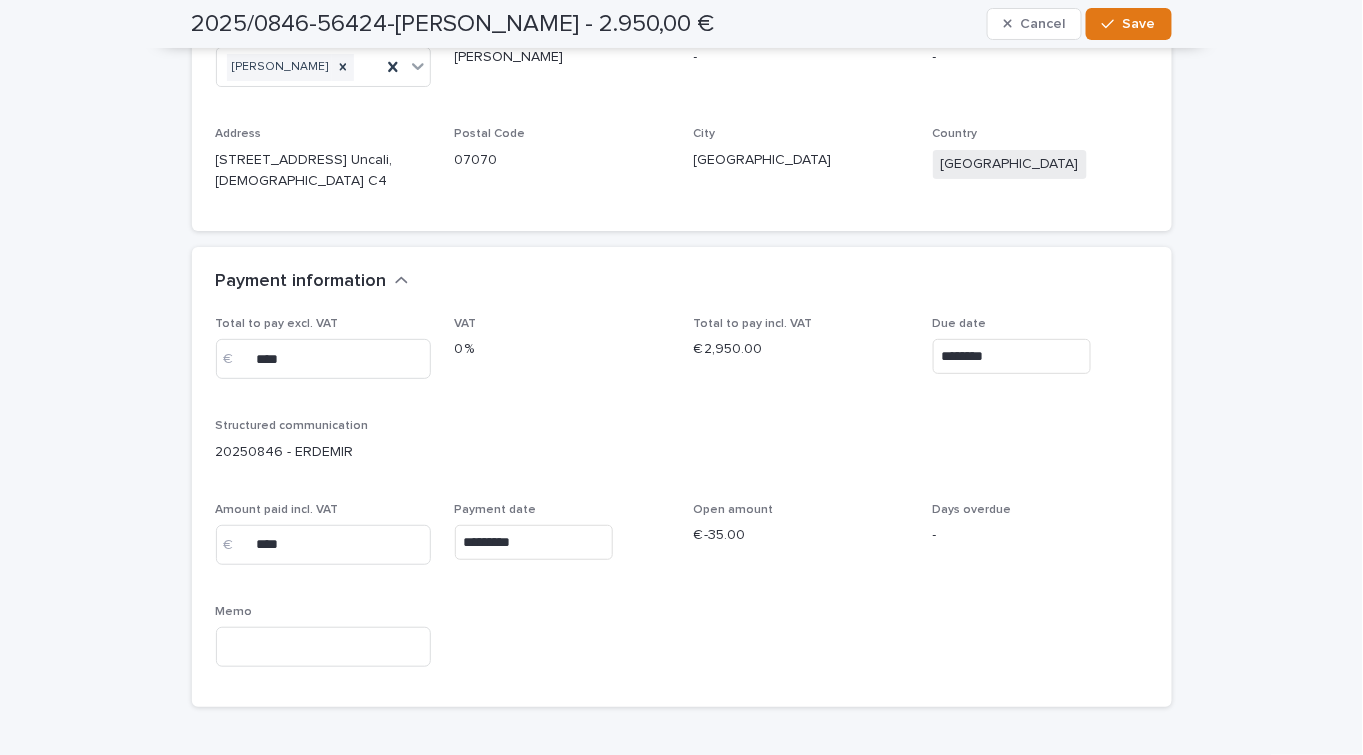 click on "Save" at bounding box center (1139, 24) 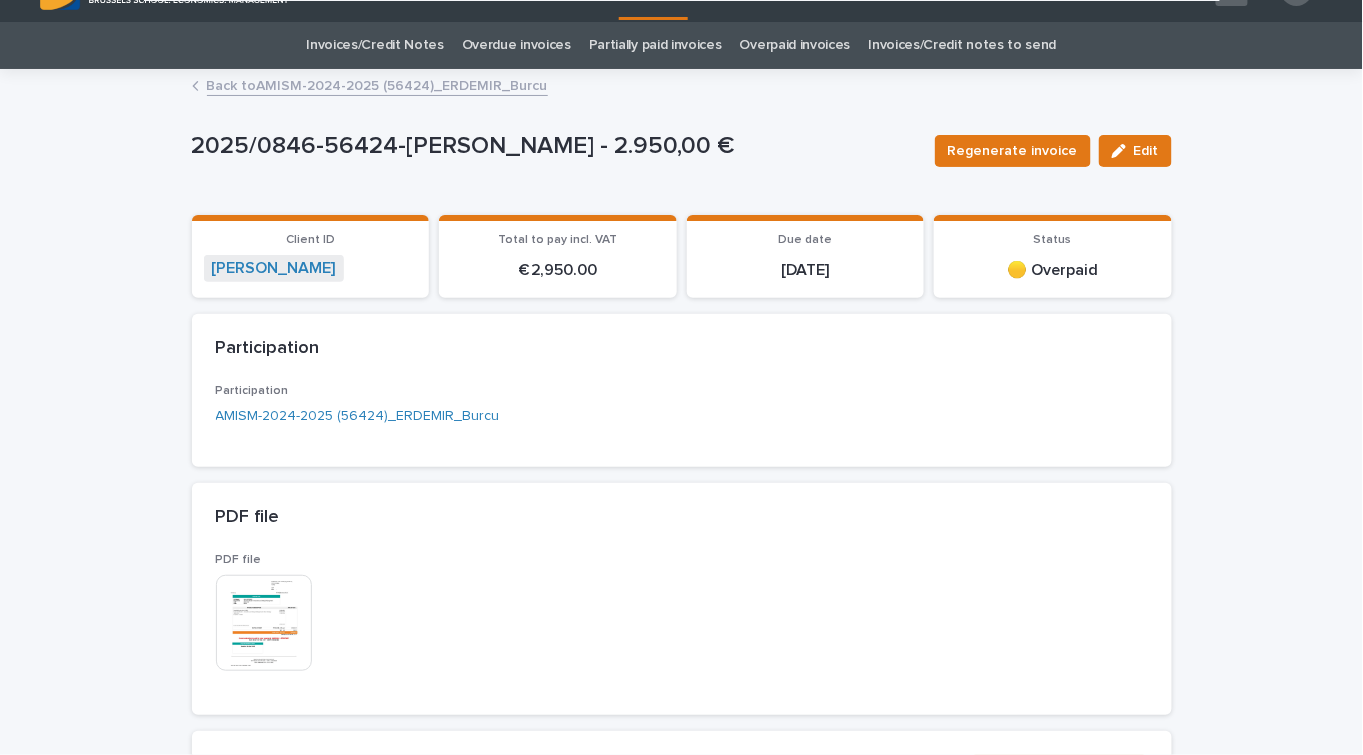 scroll, scrollTop: 0, scrollLeft: 0, axis: both 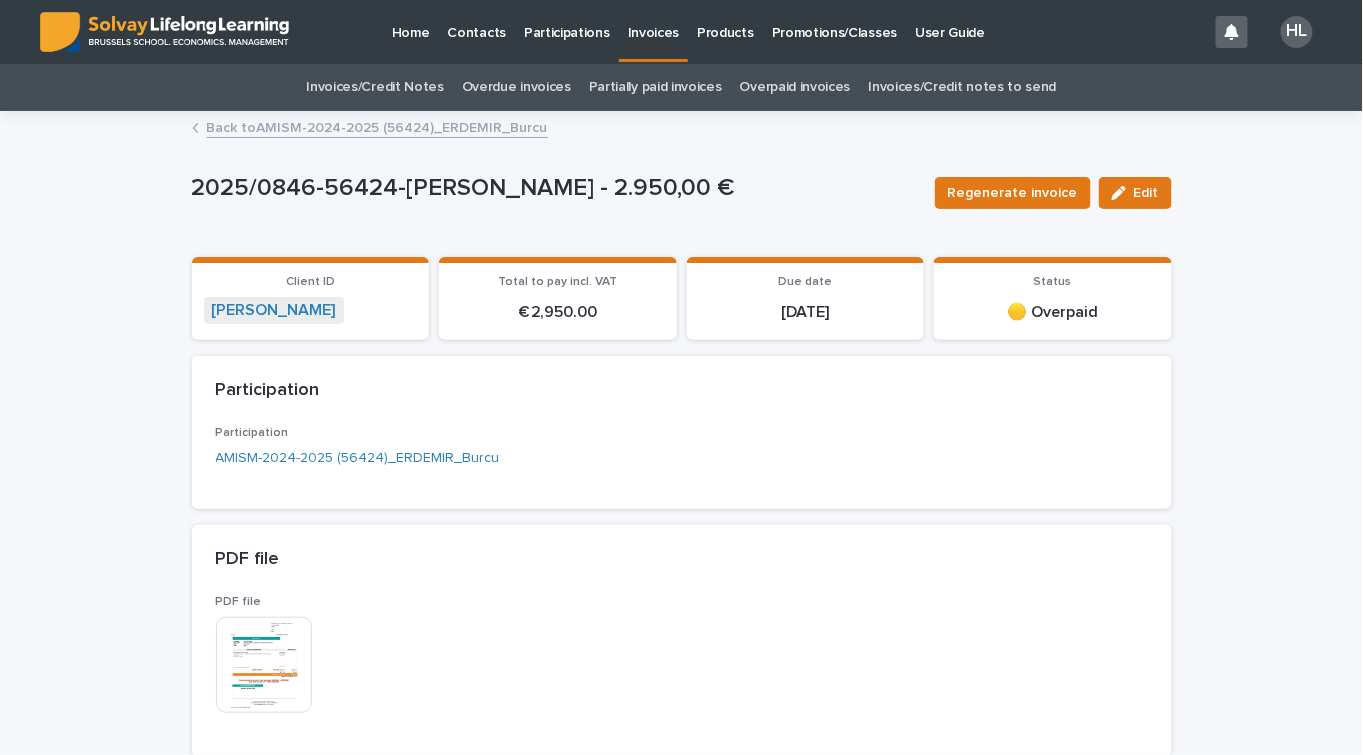 click on "Back to  AMISM-2024-2025 (56424)_ERDEMIR_Burcu" at bounding box center (377, 126) 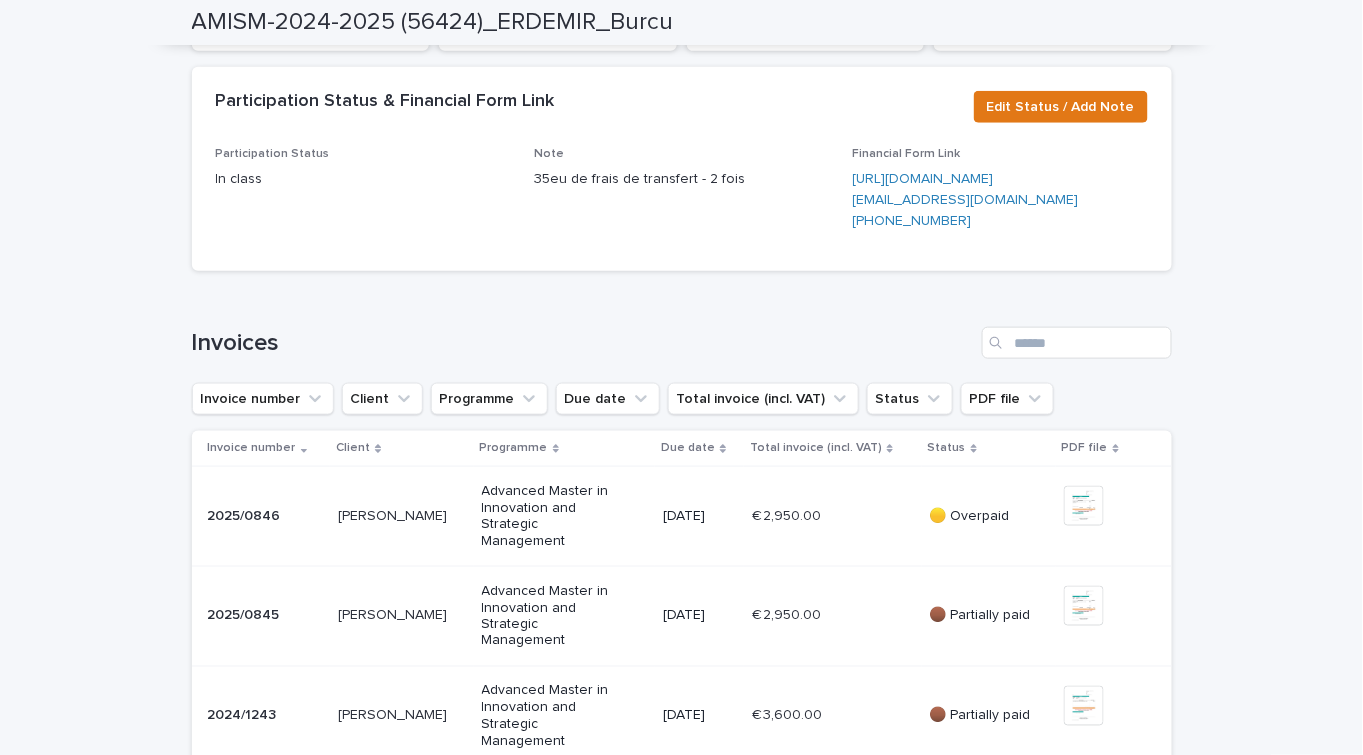 scroll, scrollTop: 818, scrollLeft: 0, axis: vertical 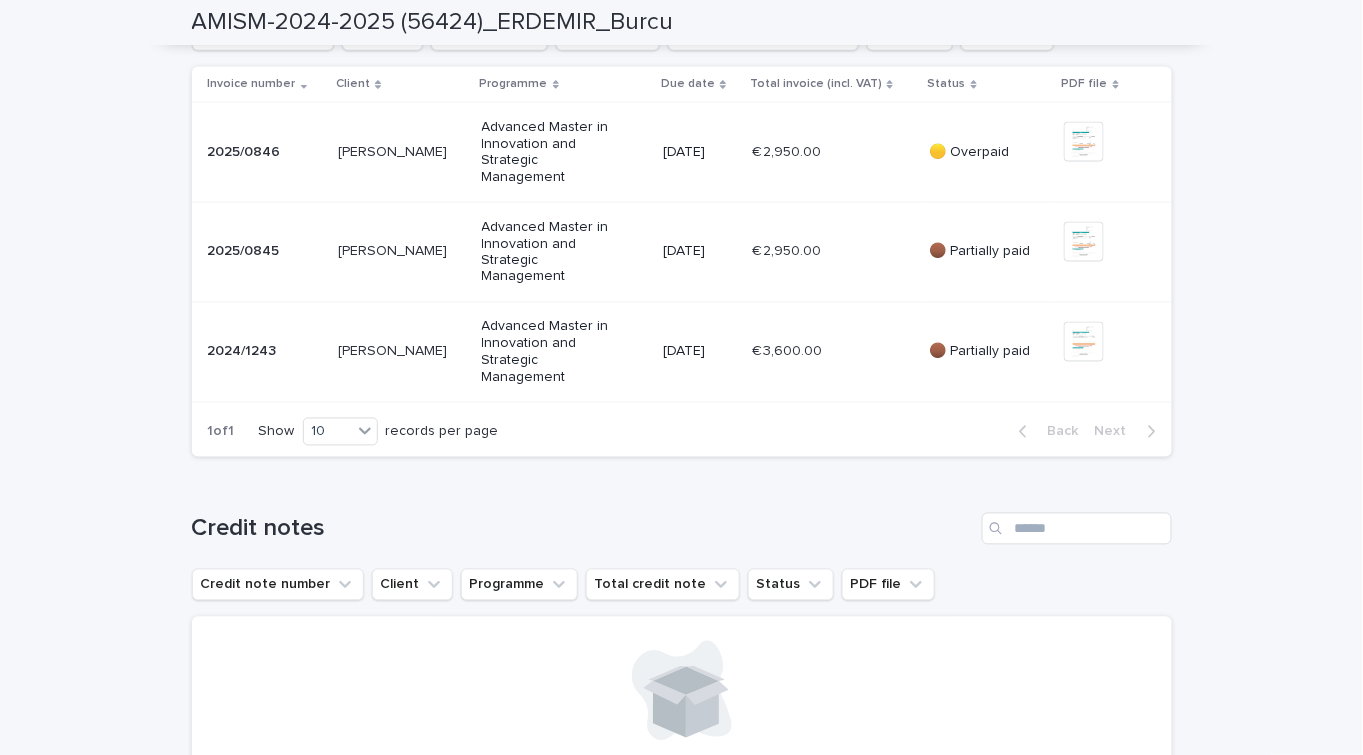 click on "€ 2,950.00 € 2,950.00" at bounding box center [833, 252] 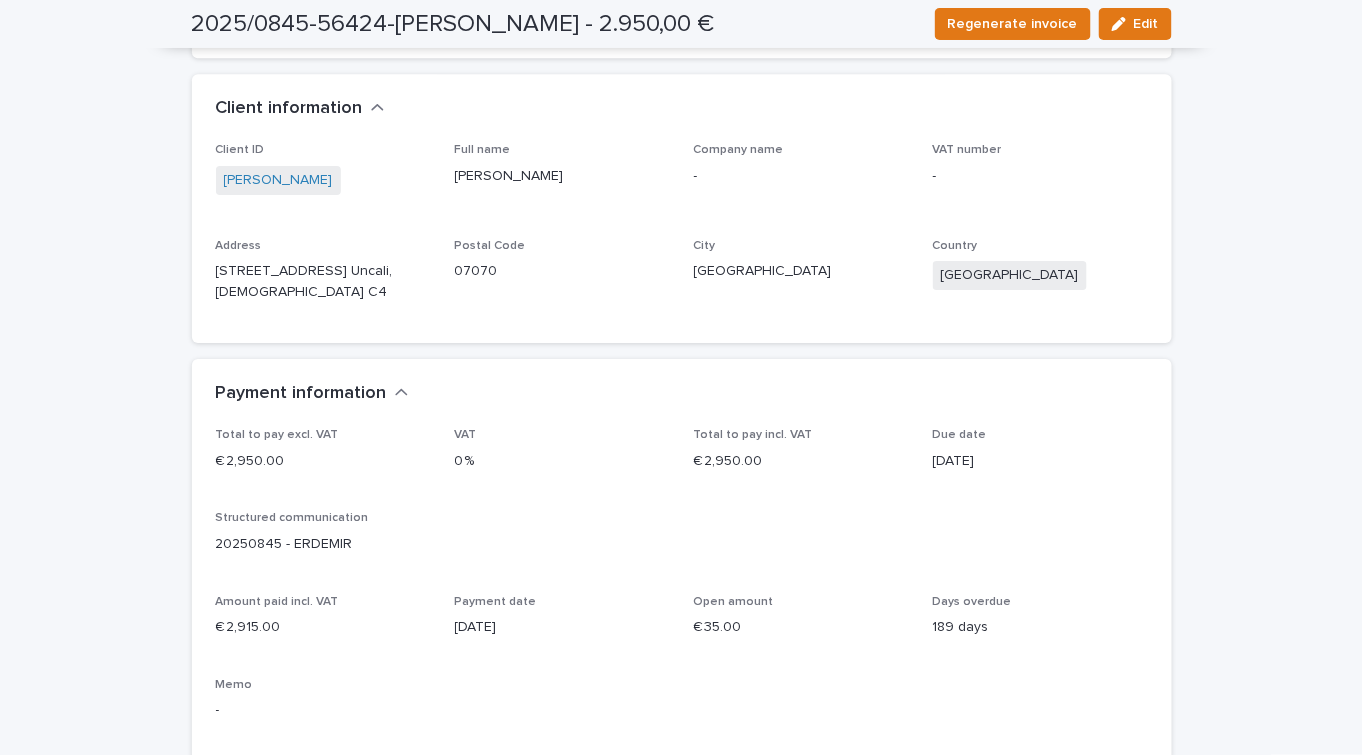 scroll, scrollTop: 1818, scrollLeft: 0, axis: vertical 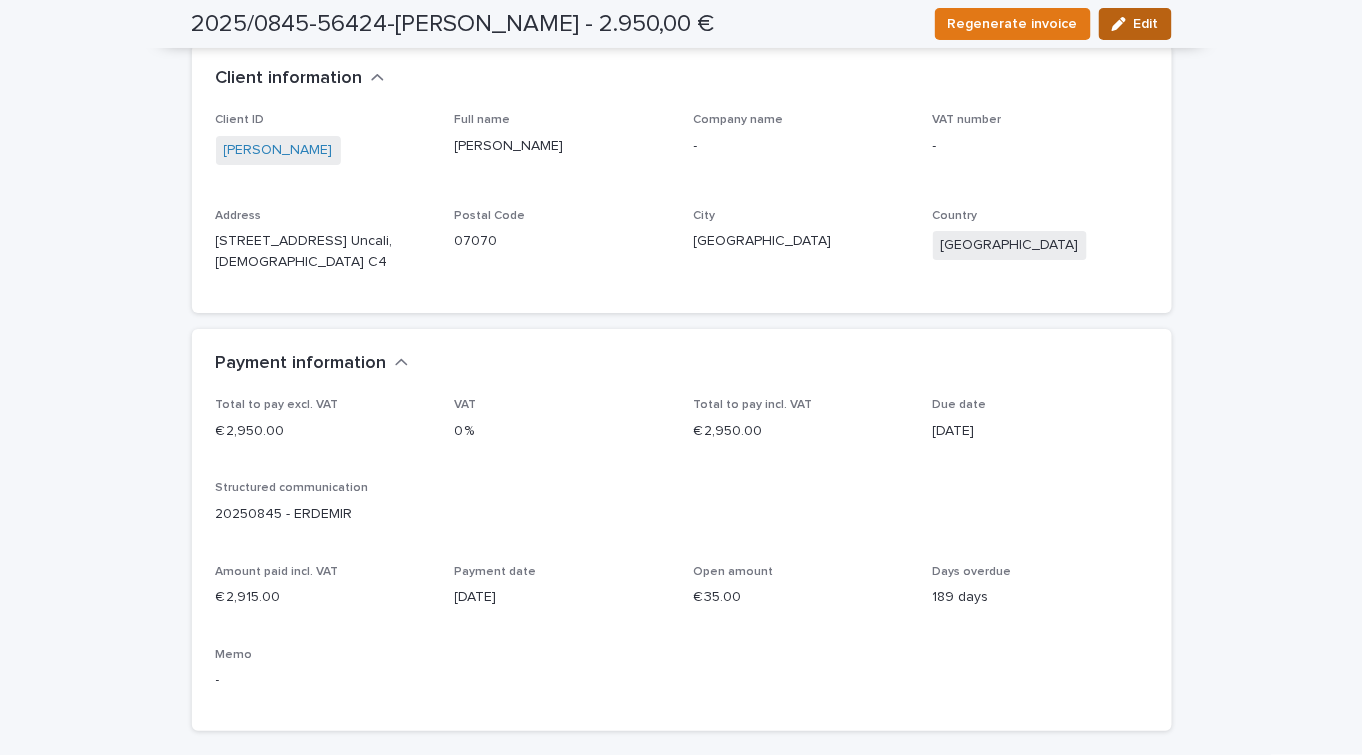 click on "Edit" at bounding box center (1146, 24) 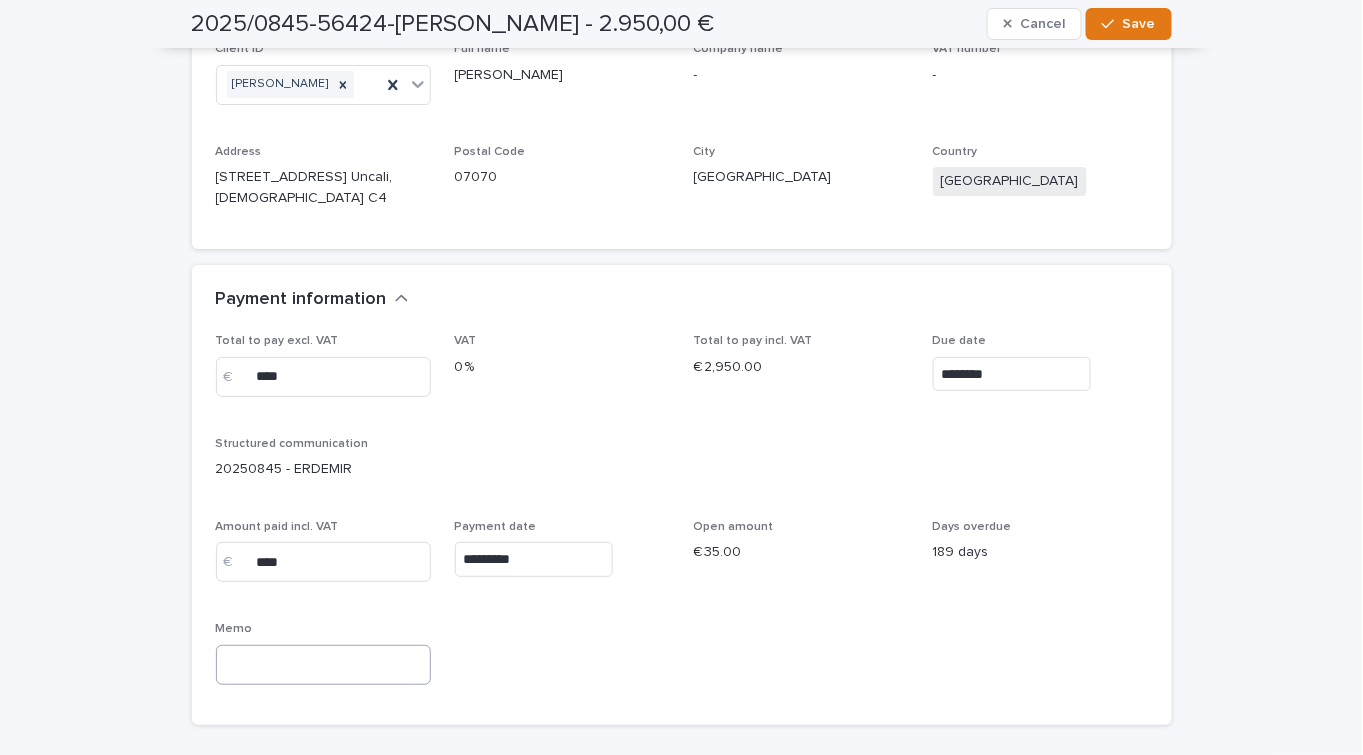 scroll, scrollTop: 2090, scrollLeft: 0, axis: vertical 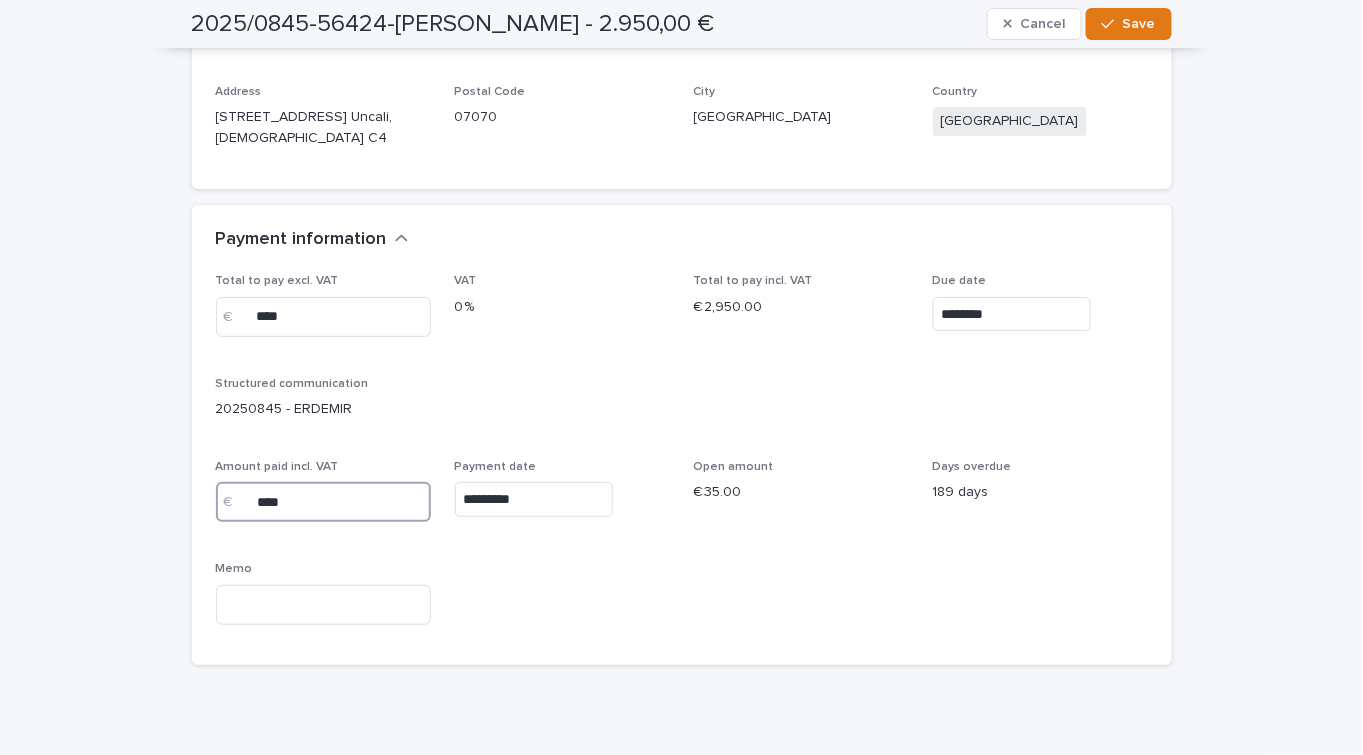 drag, startPoint x: 265, startPoint y: 503, endPoint x: 312, endPoint y: 498, distance: 47.26521 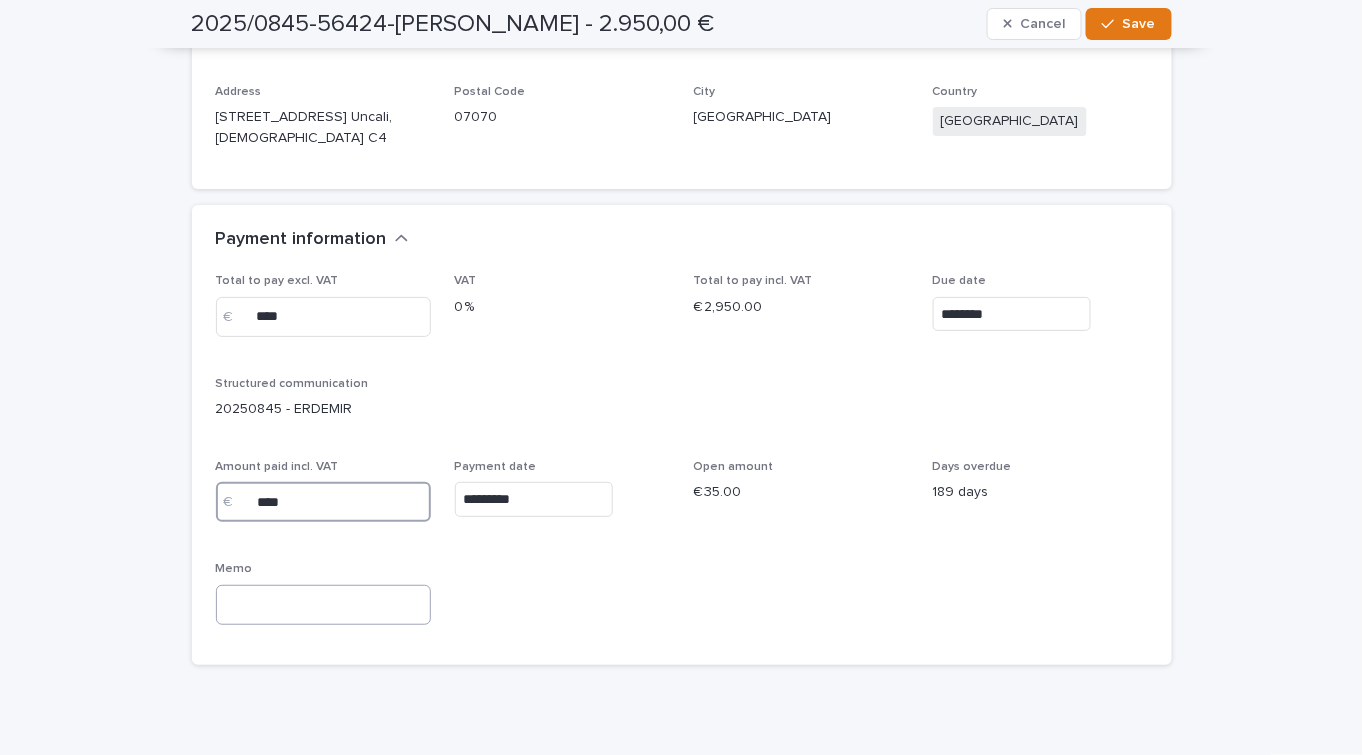 type on "****" 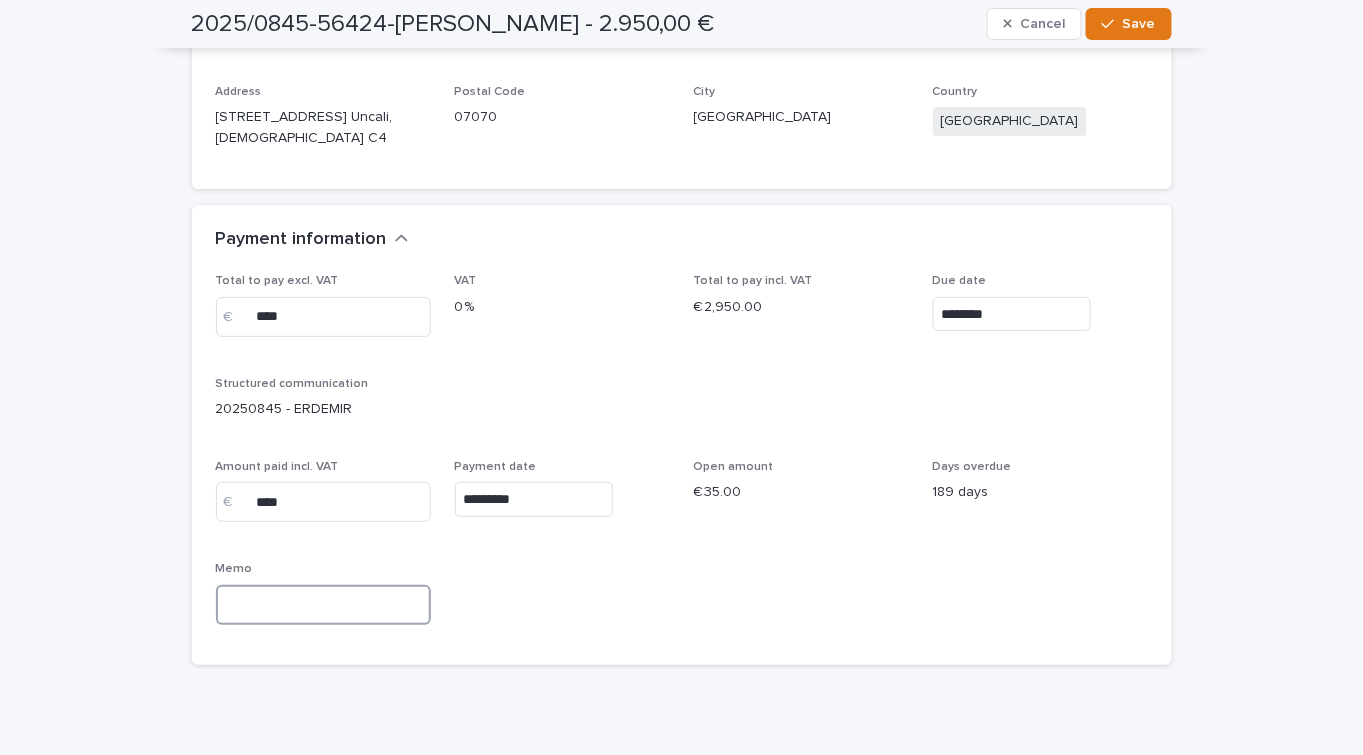 click at bounding box center (323, 605) 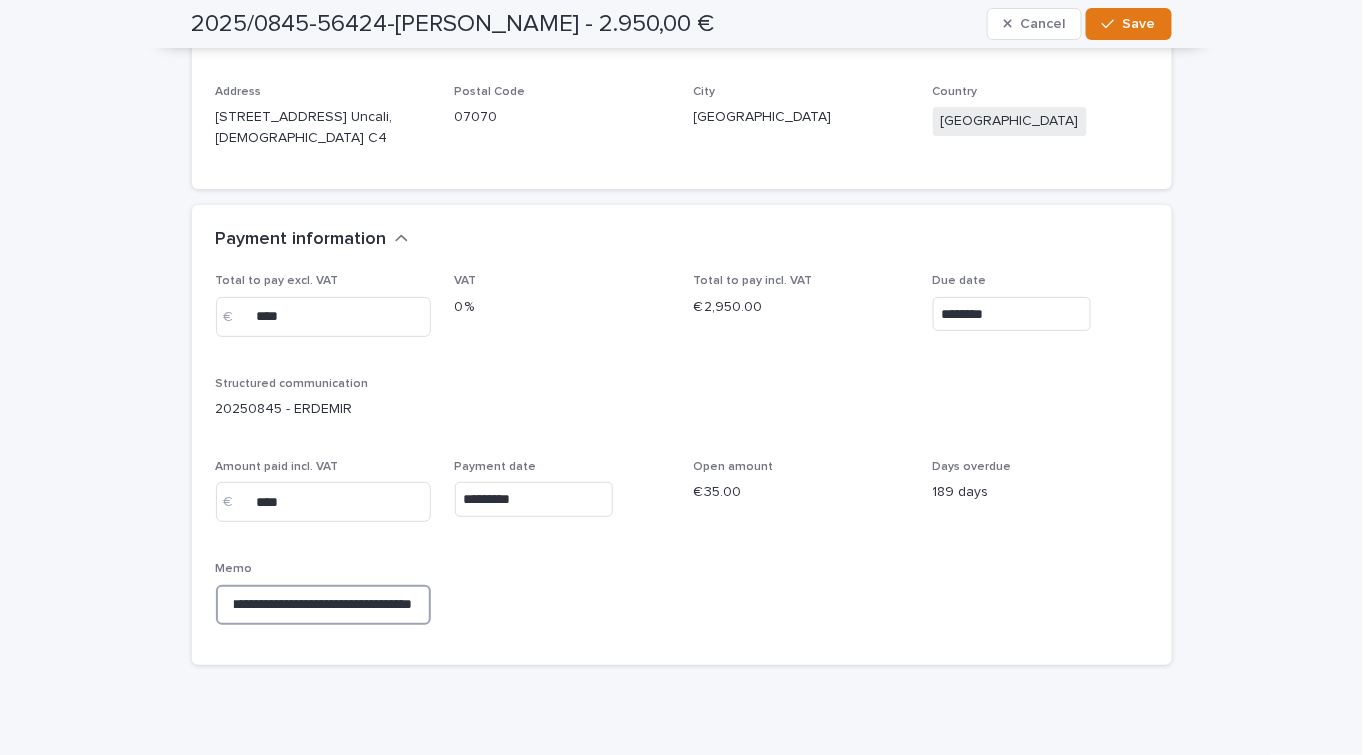 scroll, scrollTop: 0, scrollLeft: 27, axis: horizontal 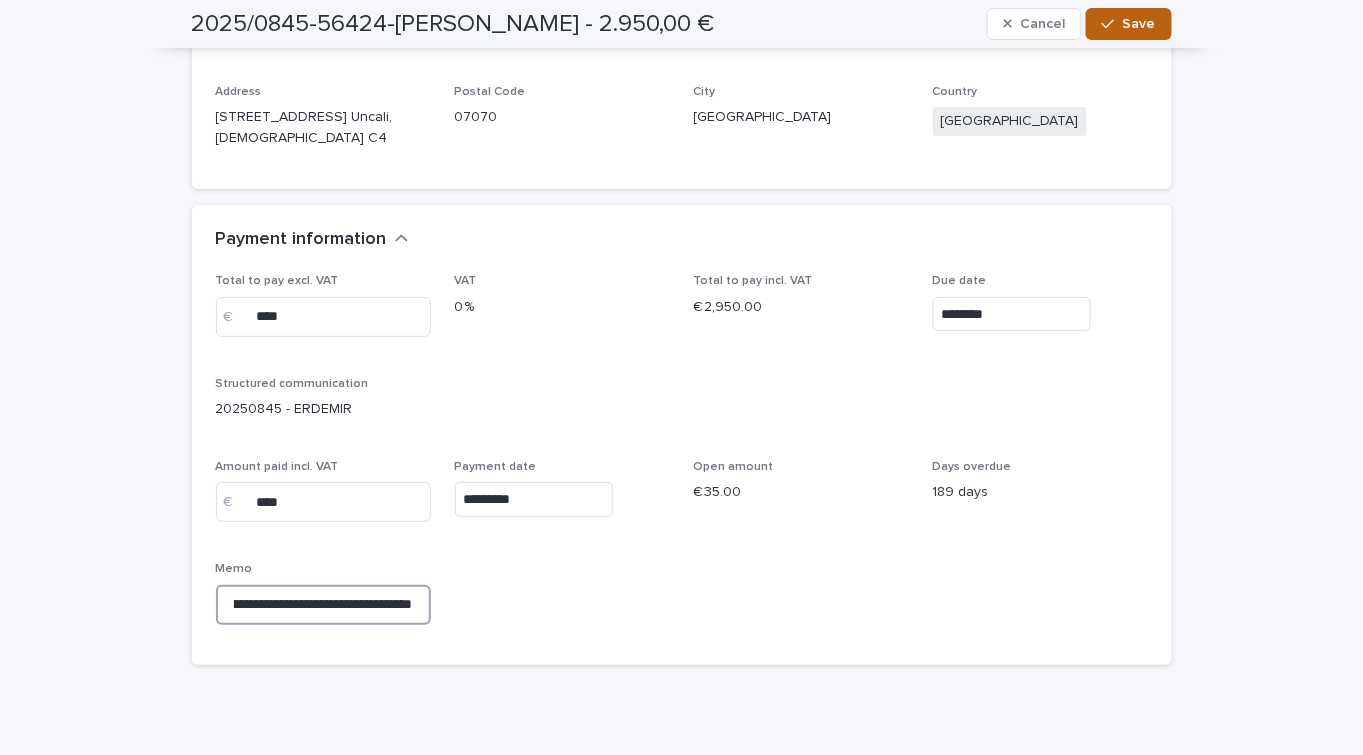 type on "**********" 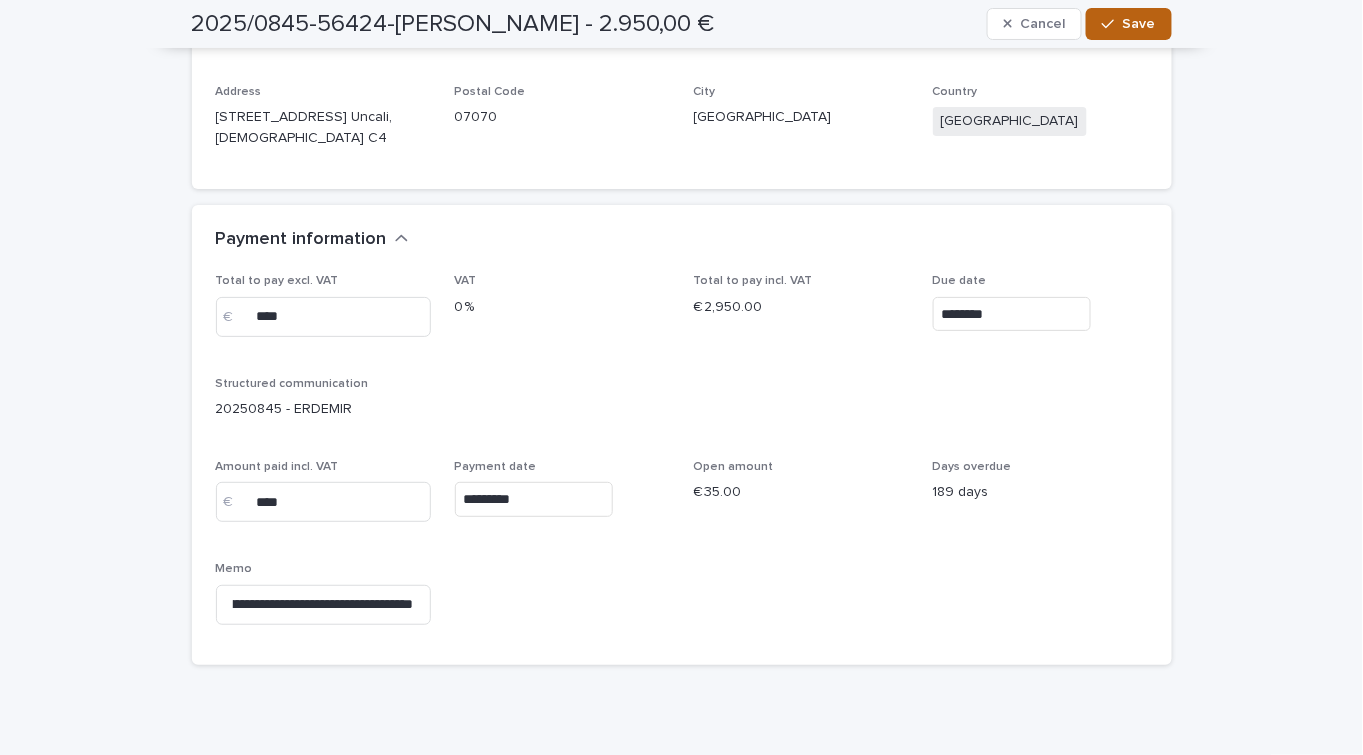 click on "Save" at bounding box center (1128, 24) 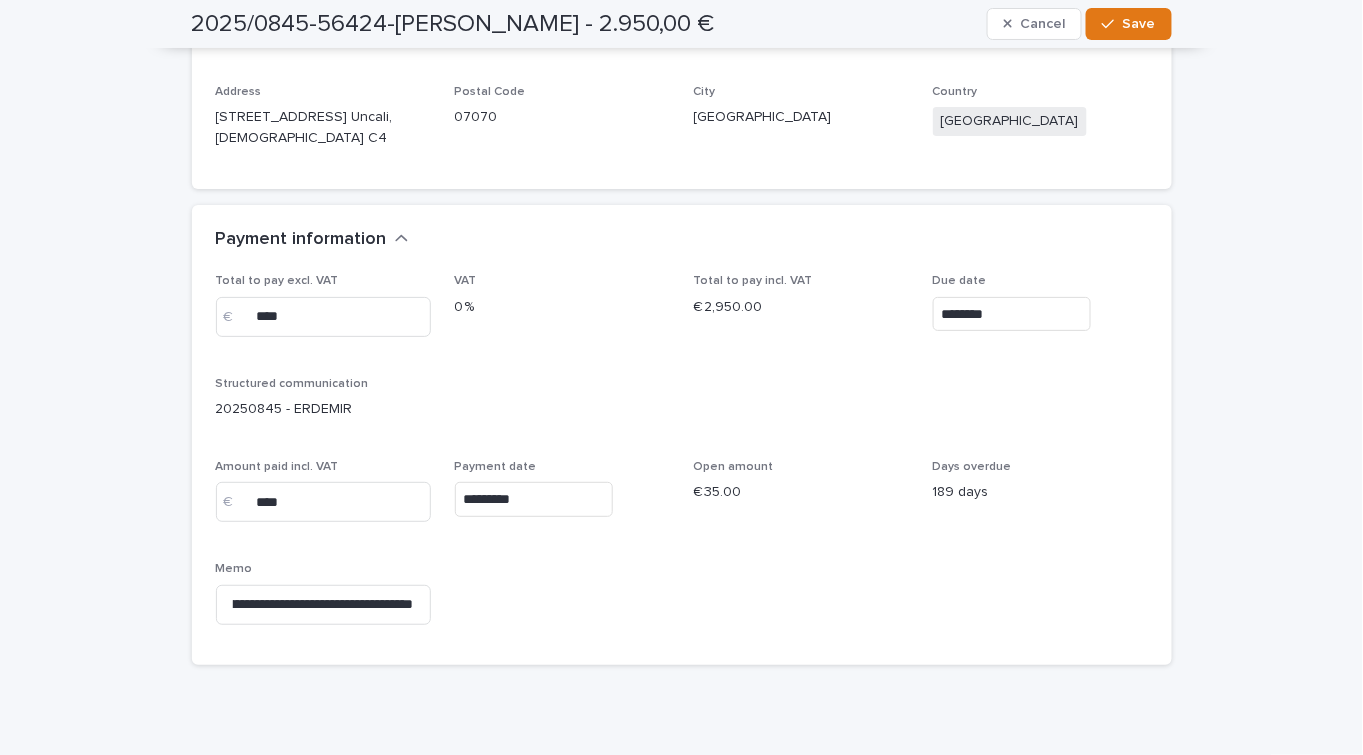 scroll, scrollTop: 0, scrollLeft: 0, axis: both 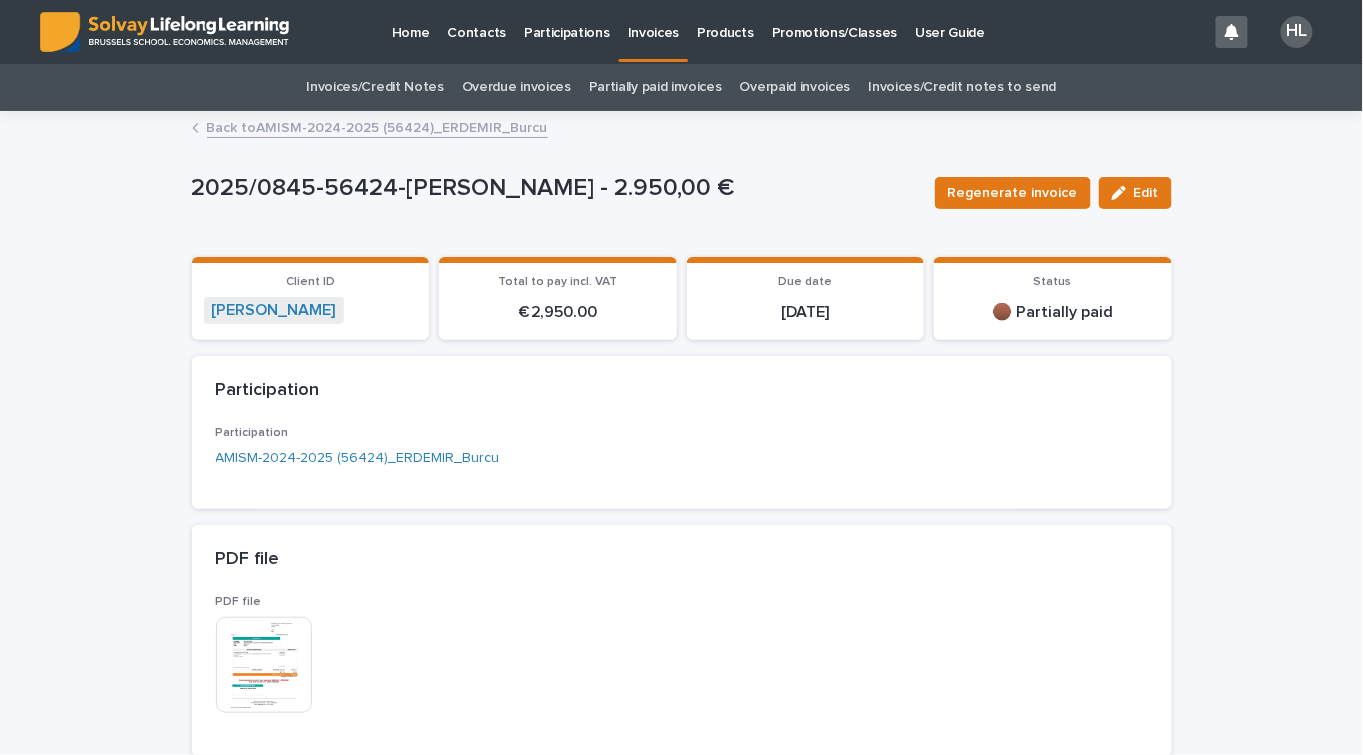 click on "Back to  AMISM-2024-2025 (56424)_ERDEMIR_Burcu" at bounding box center (377, 126) 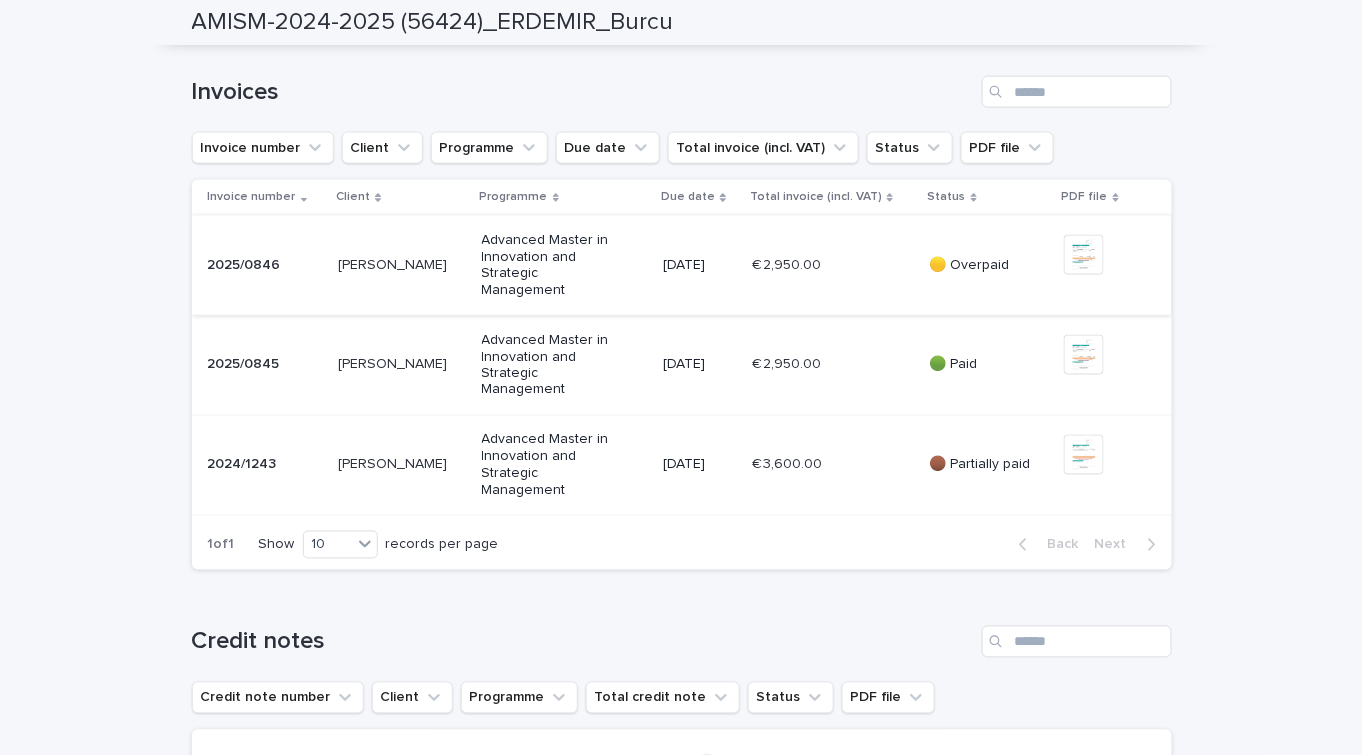 scroll, scrollTop: 818, scrollLeft: 0, axis: vertical 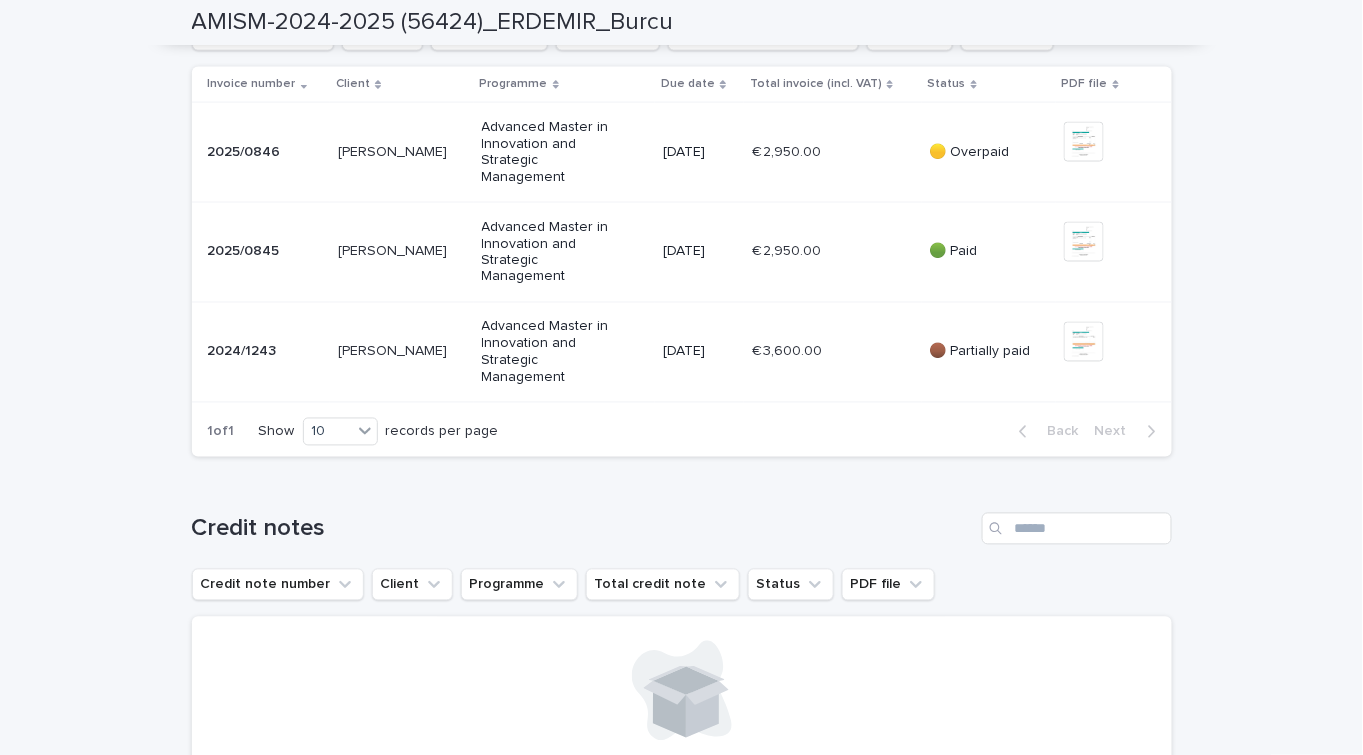 click on "[DATE]" at bounding box center (699, 152) 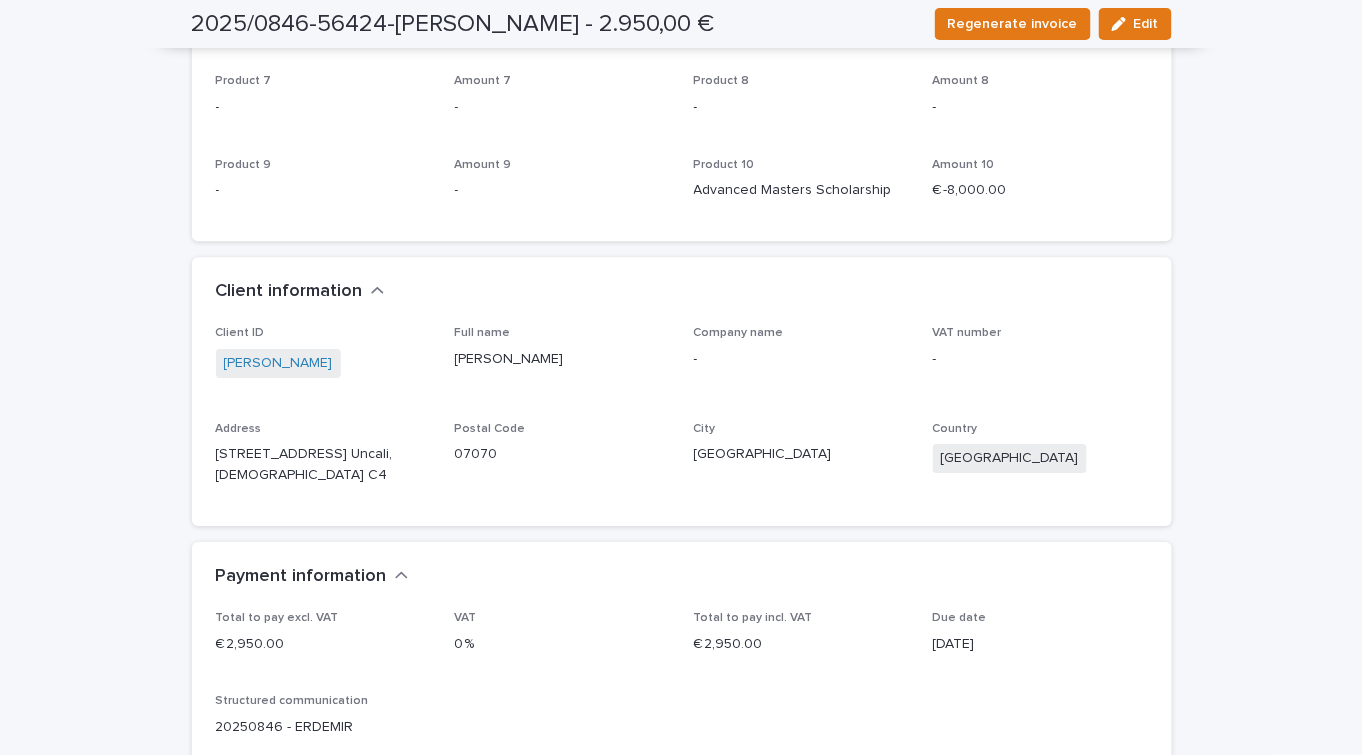 scroll, scrollTop: 1966, scrollLeft: 0, axis: vertical 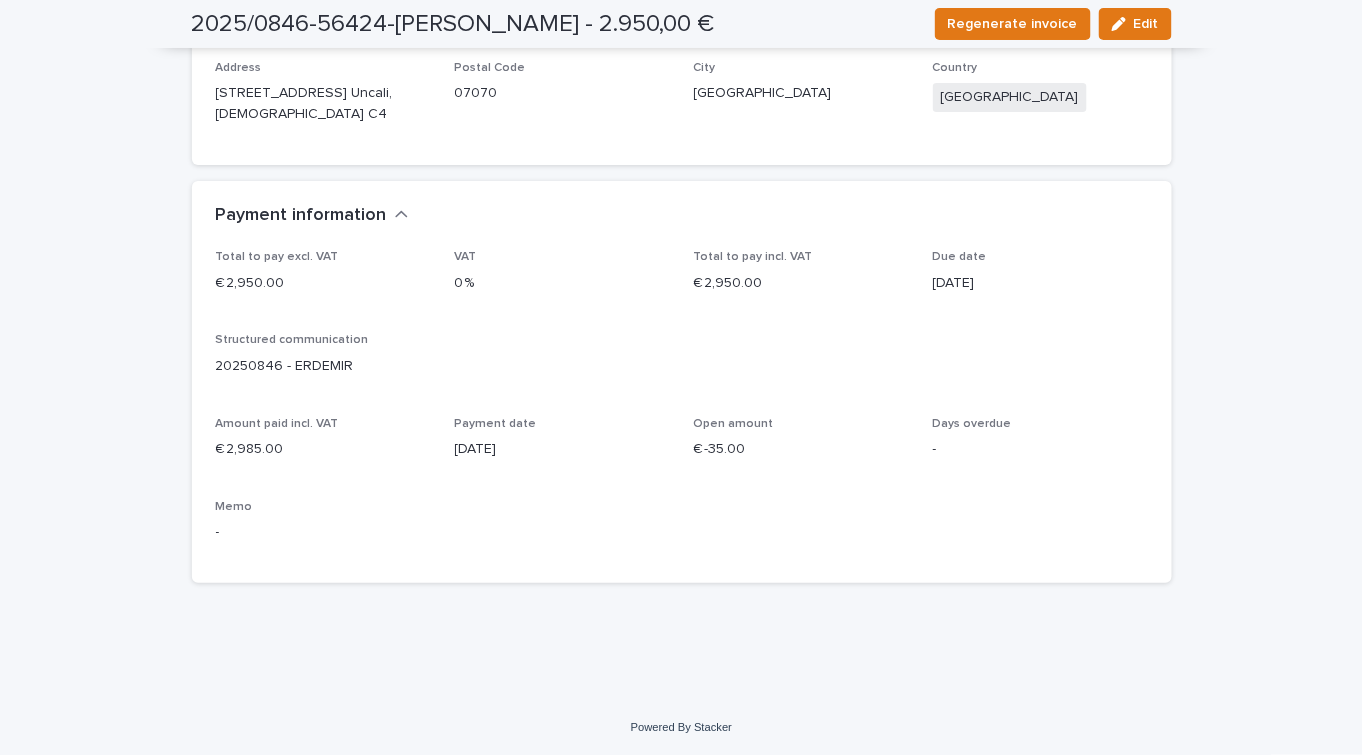 drag, startPoint x: 1125, startPoint y: 22, endPoint x: 299, endPoint y: 547, distance: 978.7242 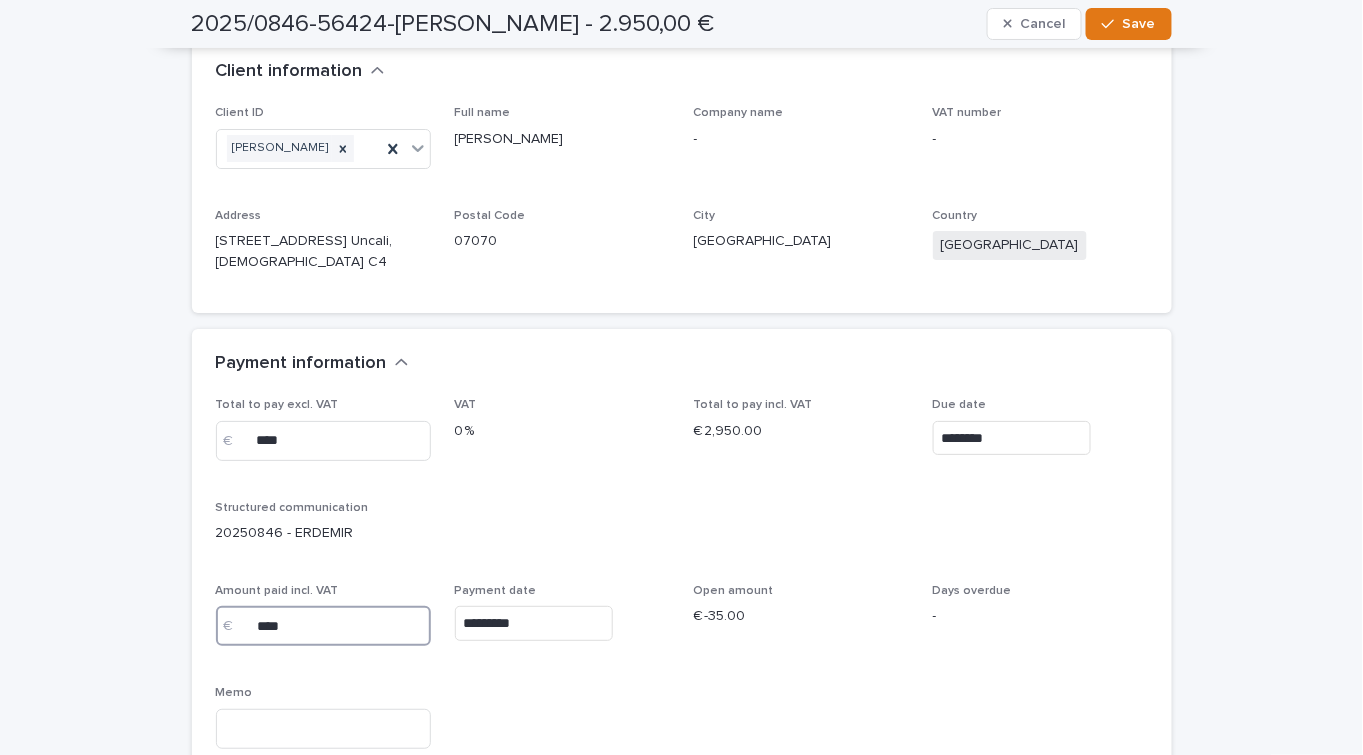 drag, startPoint x: 266, startPoint y: 625, endPoint x: 402, endPoint y: 634, distance: 136.29747 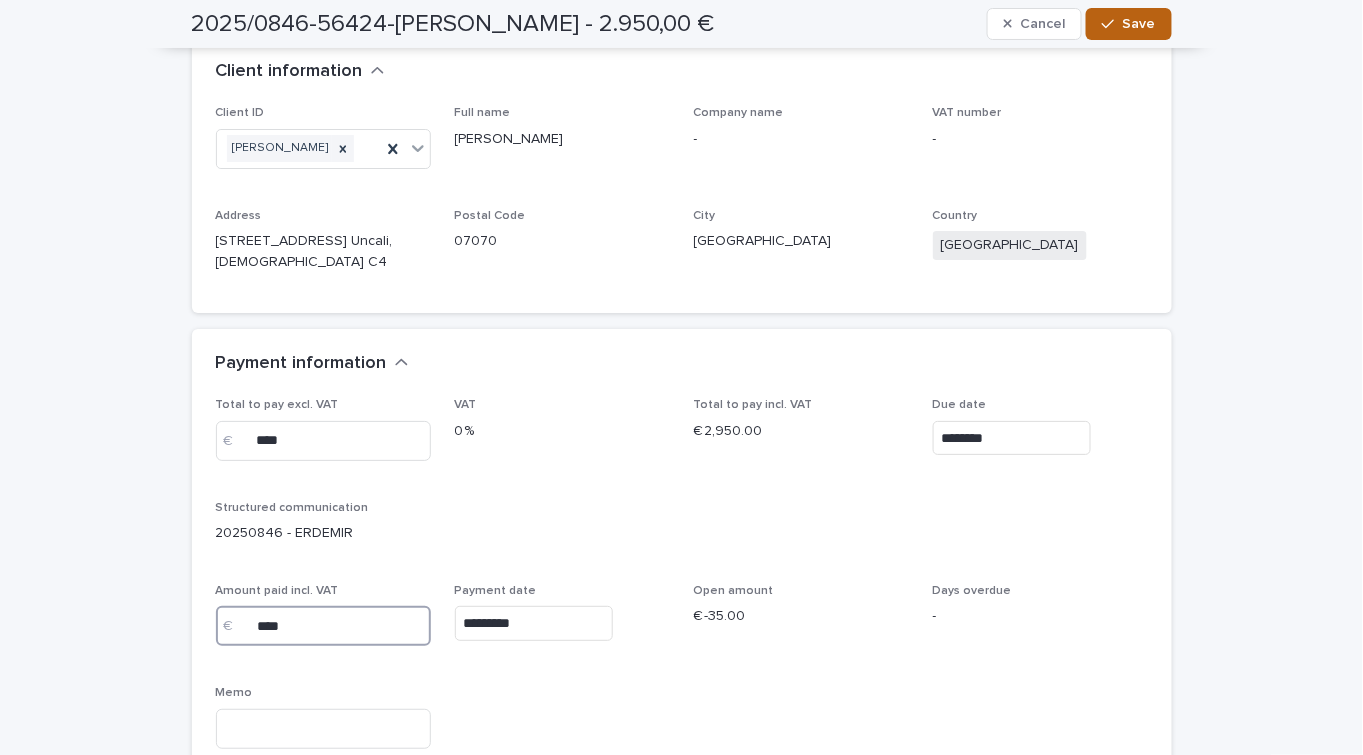 type on "****" 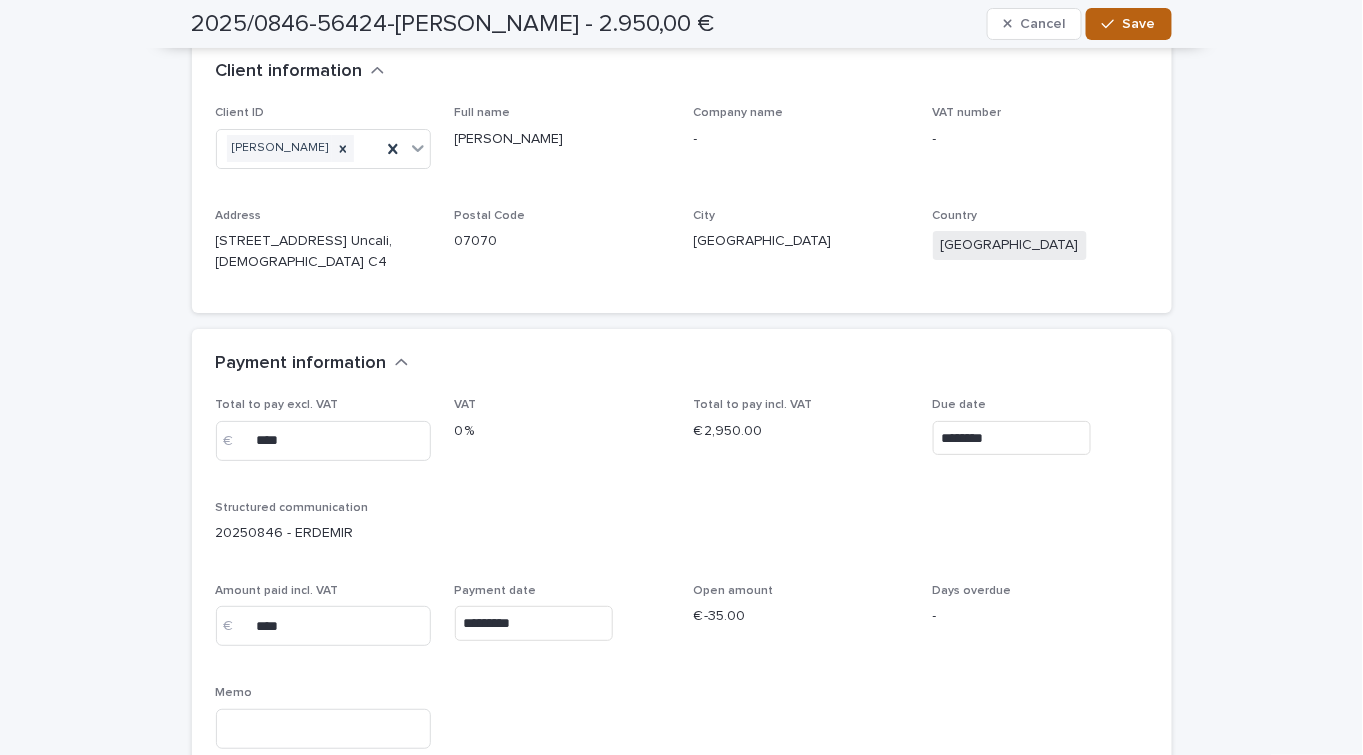 click on "Save" at bounding box center (1139, 24) 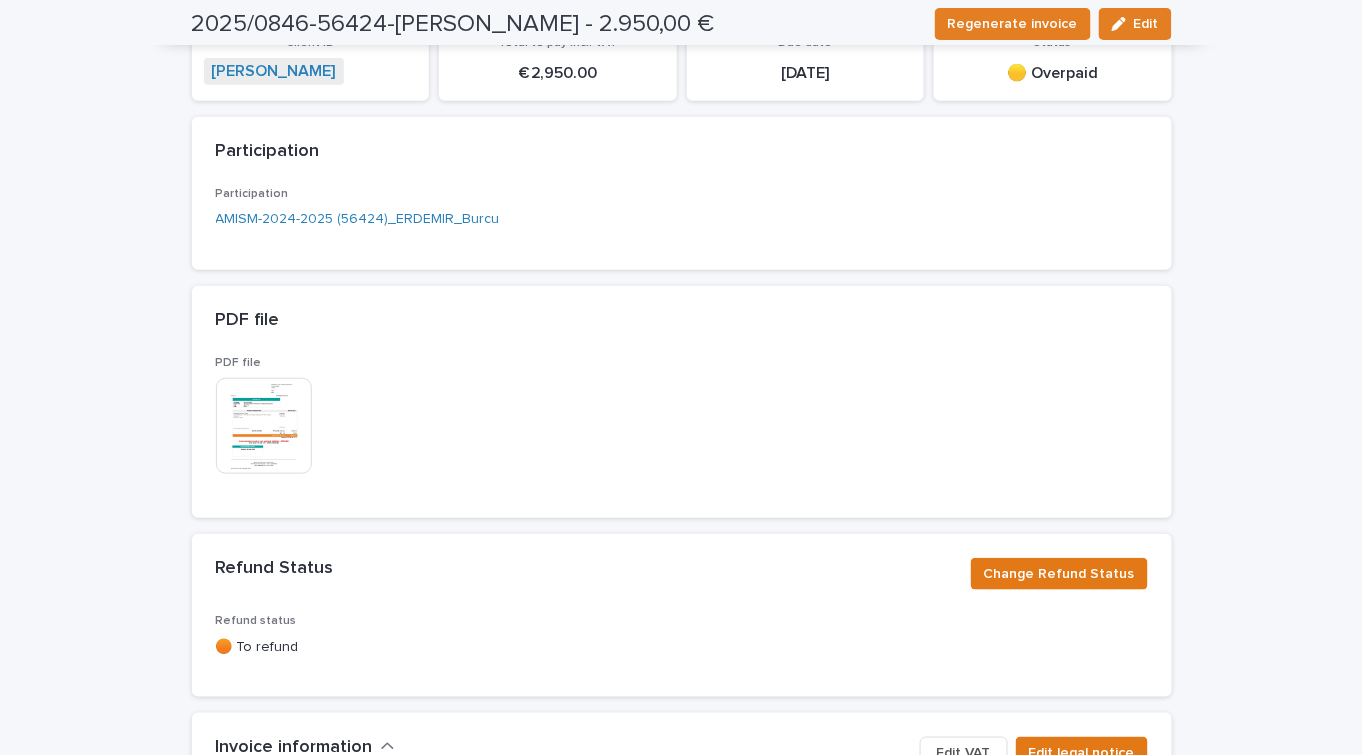 scroll, scrollTop: 0, scrollLeft: 0, axis: both 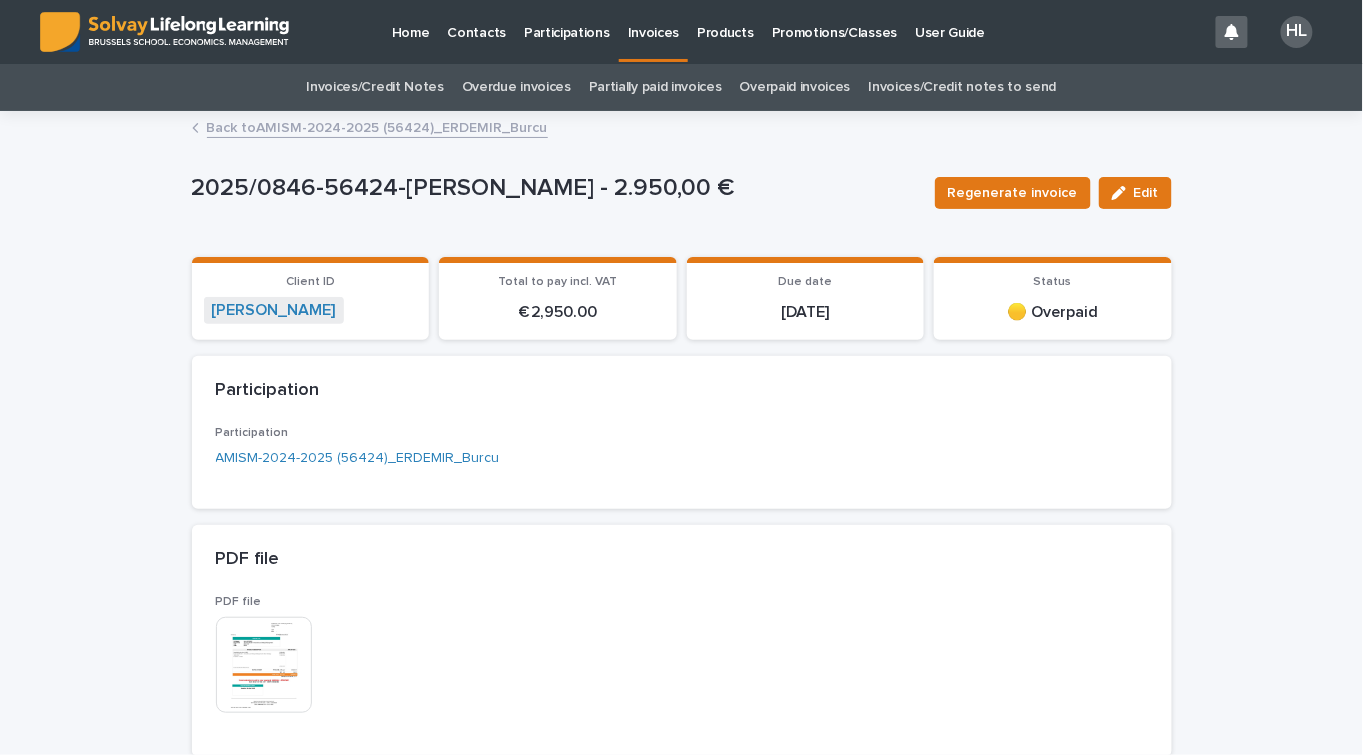 click on "Back to  AMISM-2024-2025 (56424)_ERDEMIR_Burcu" at bounding box center (377, 126) 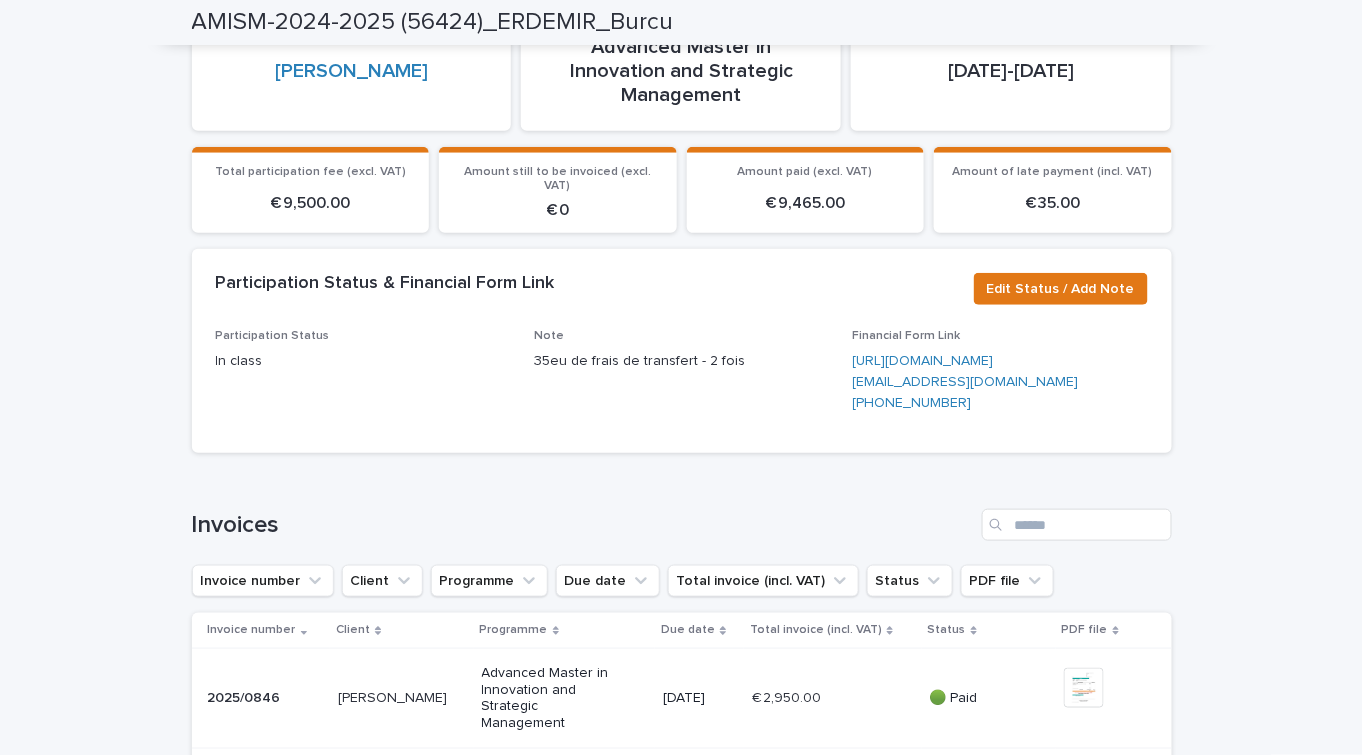 scroll, scrollTop: 0, scrollLeft: 0, axis: both 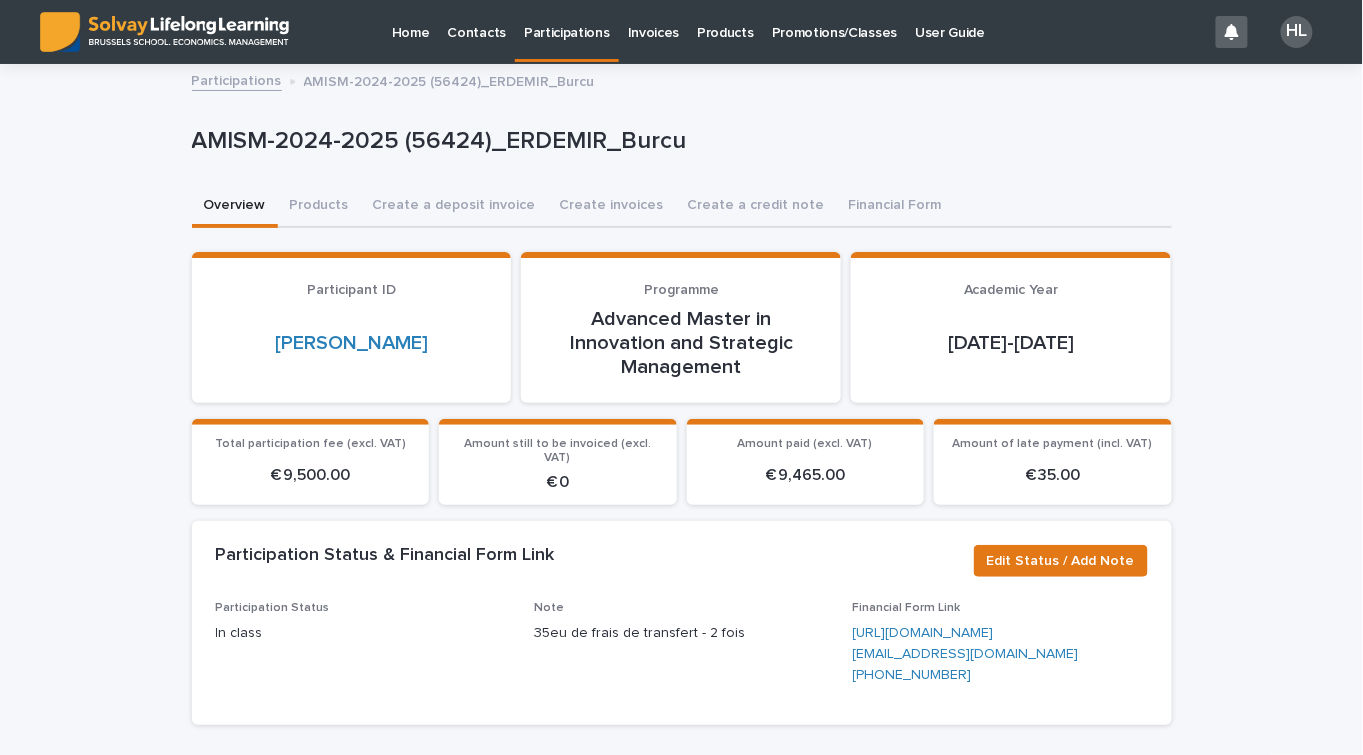 click on "Participations" at bounding box center (567, 21) 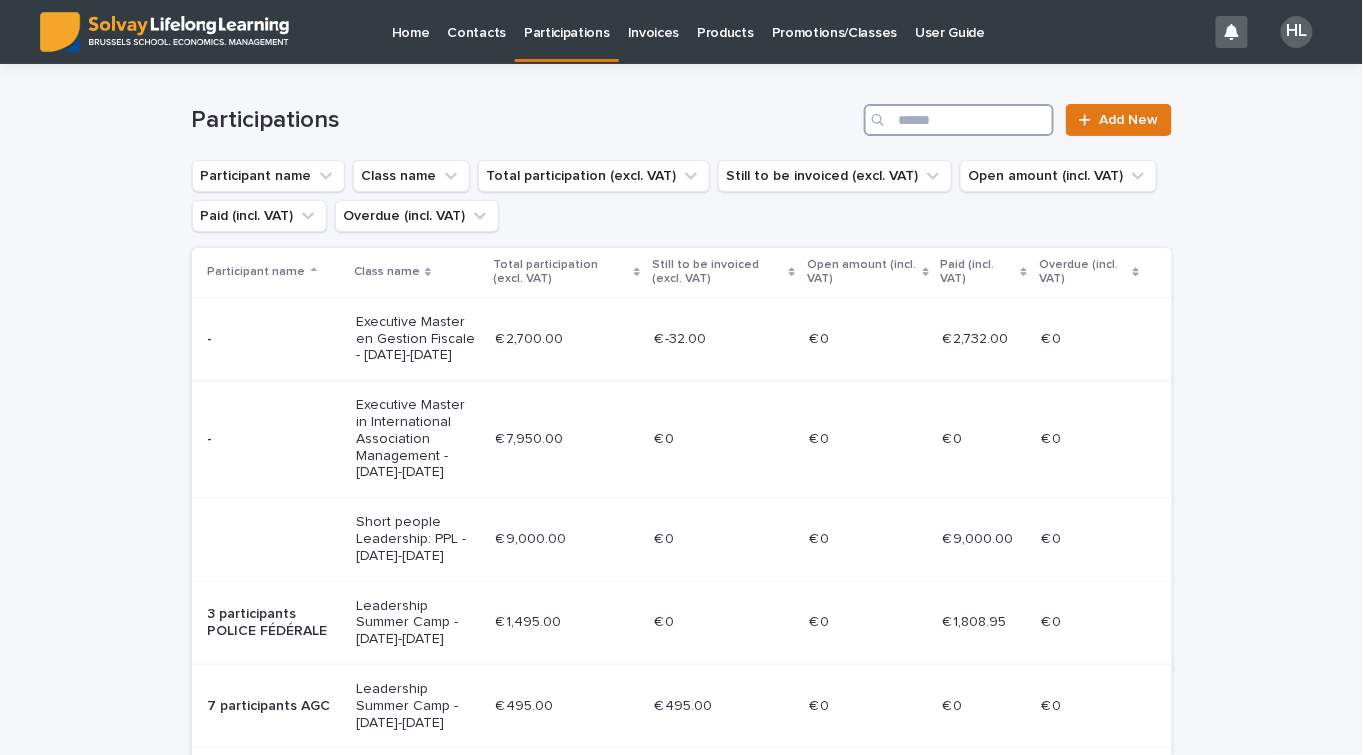 click at bounding box center [959, 120] 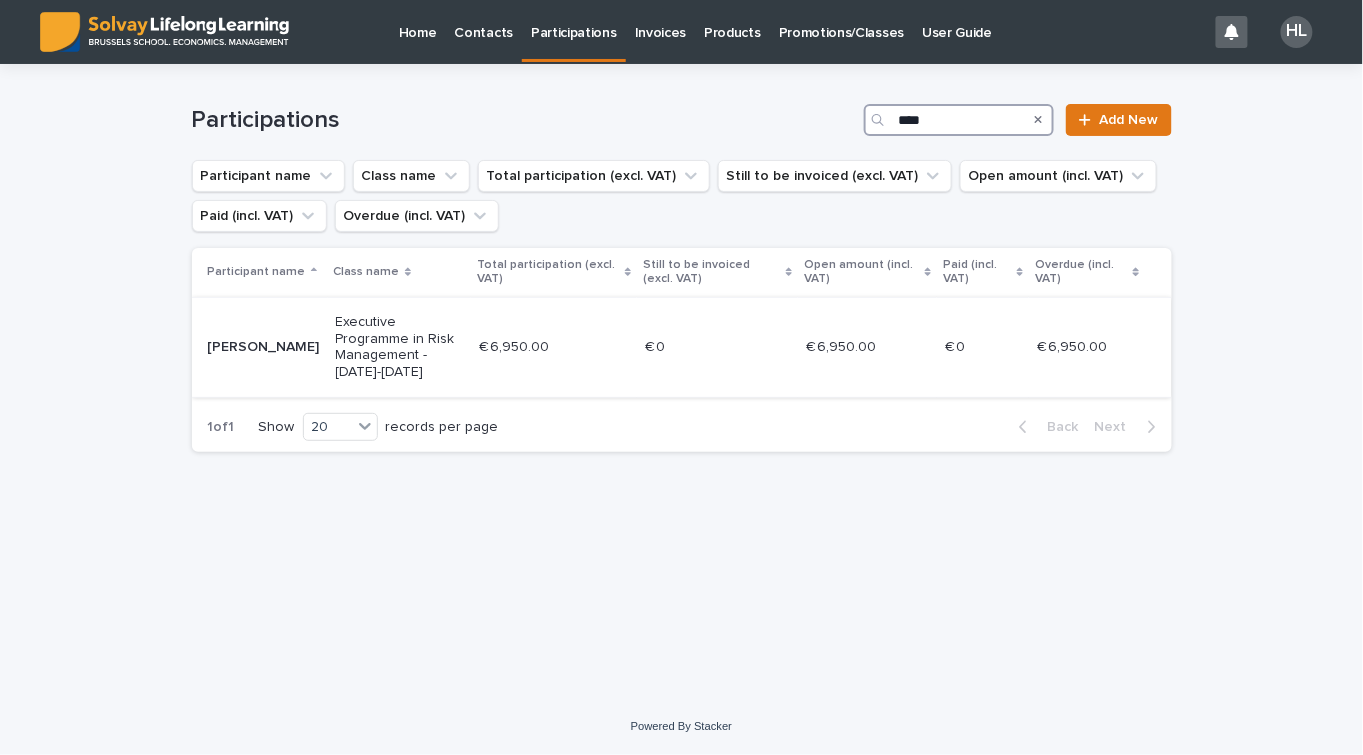 type on "****" 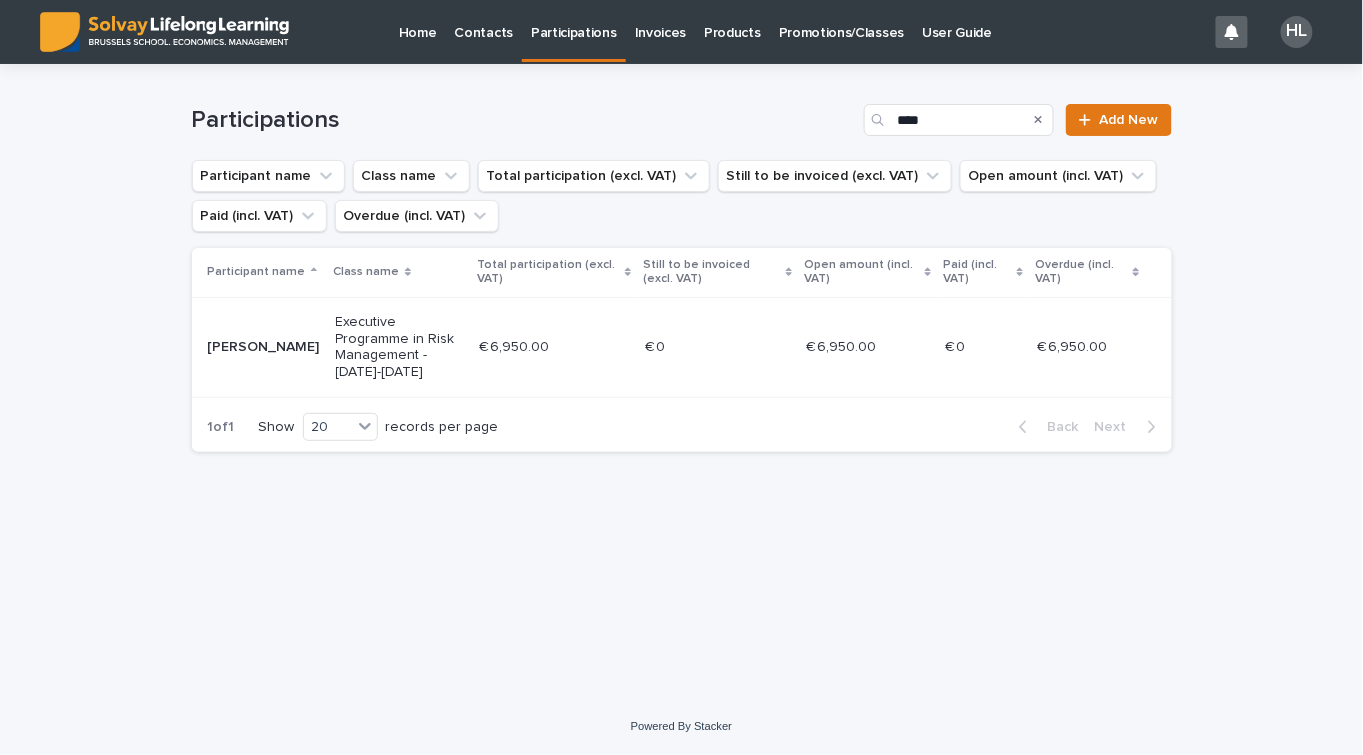 click on "Executive Programme in Risk Management - [DATE]-[DATE]" at bounding box center [400, 347] 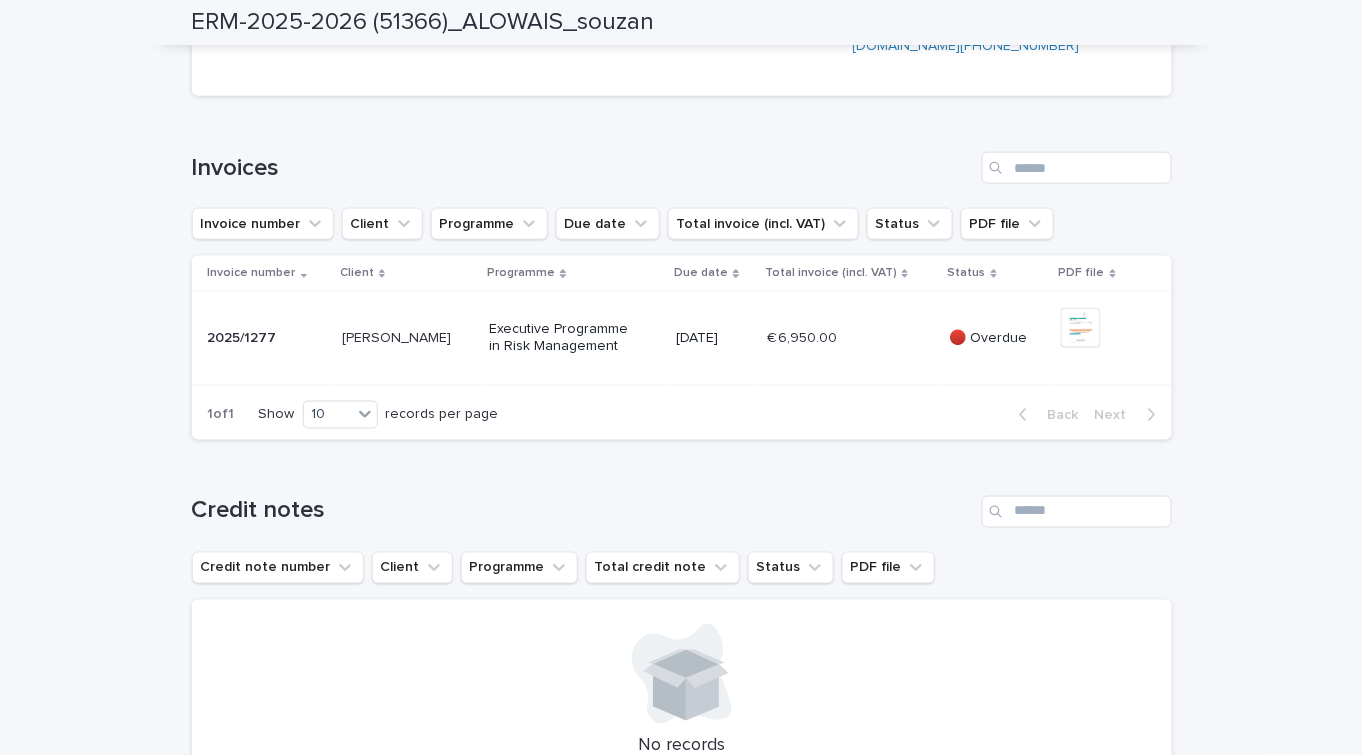 scroll, scrollTop: 636, scrollLeft: 0, axis: vertical 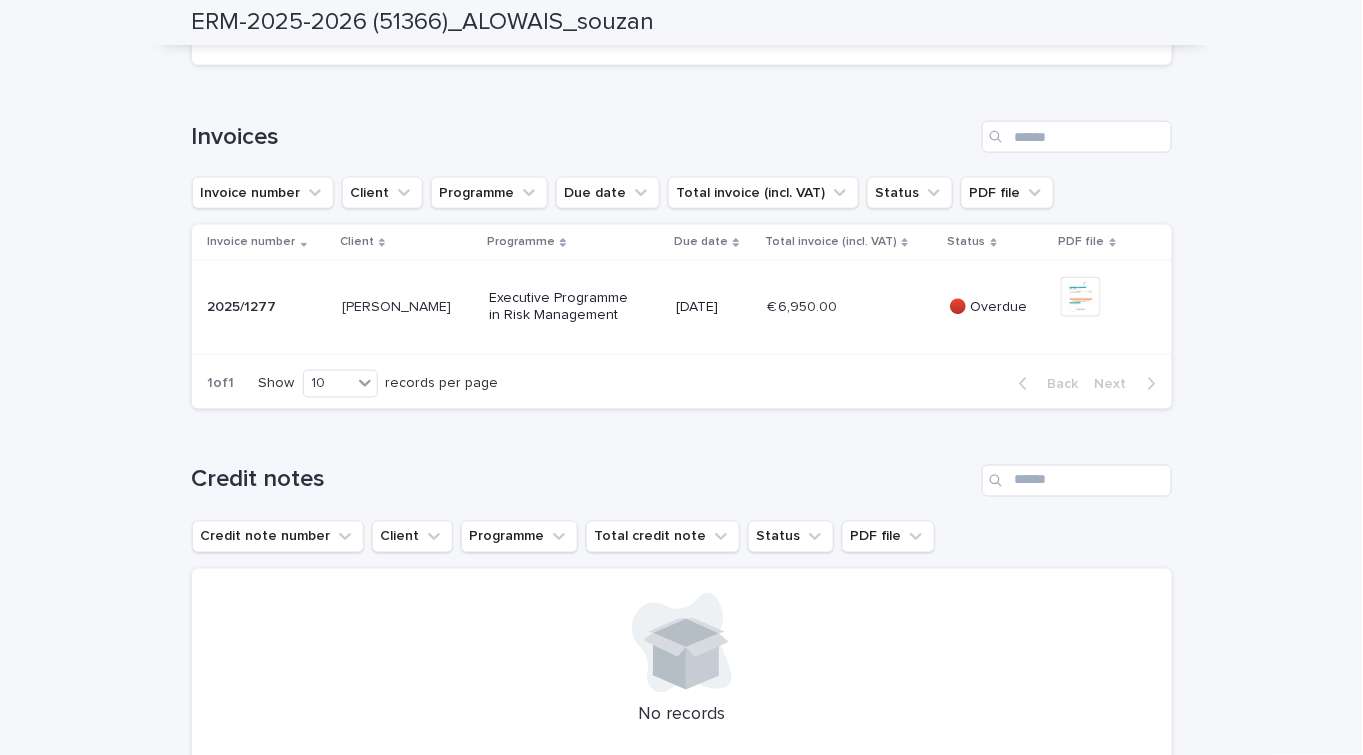 click on "Executive Programme in Risk Management" at bounding box center [574, 307] 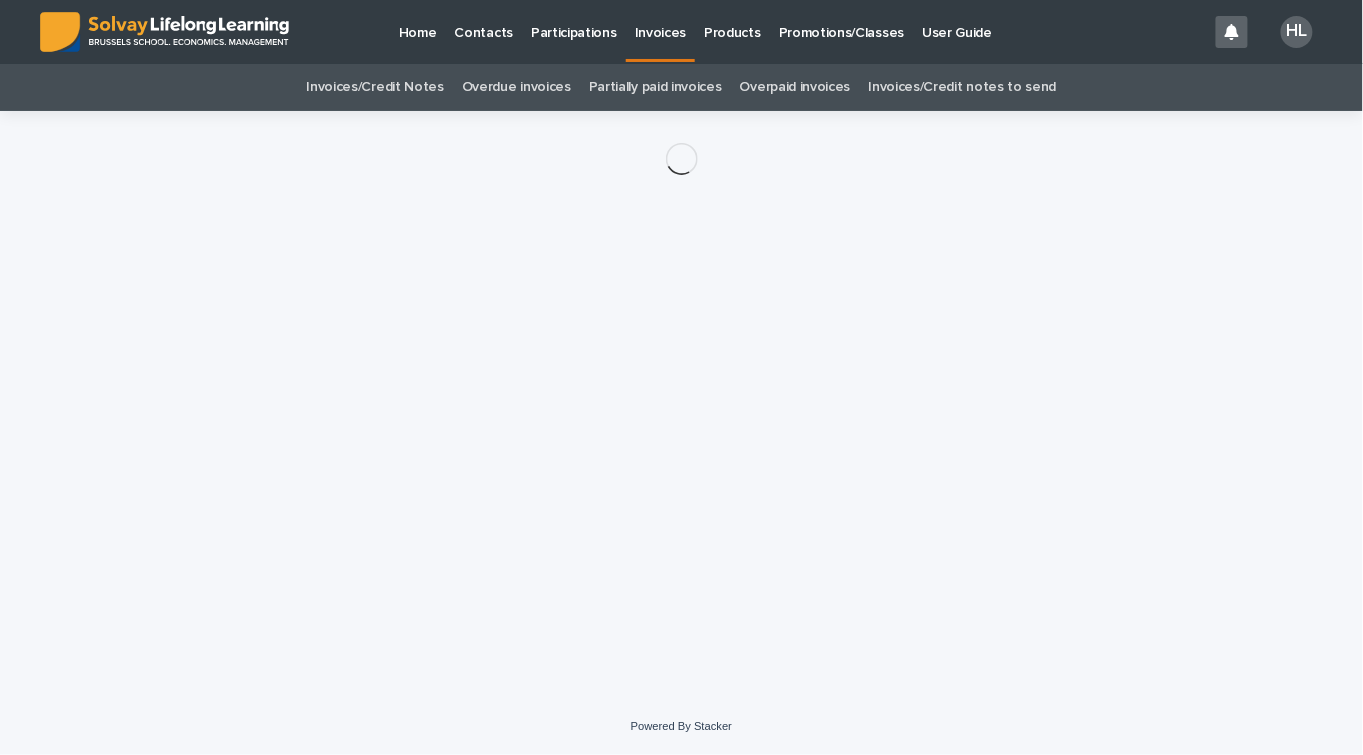 scroll, scrollTop: 0, scrollLeft: 0, axis: both 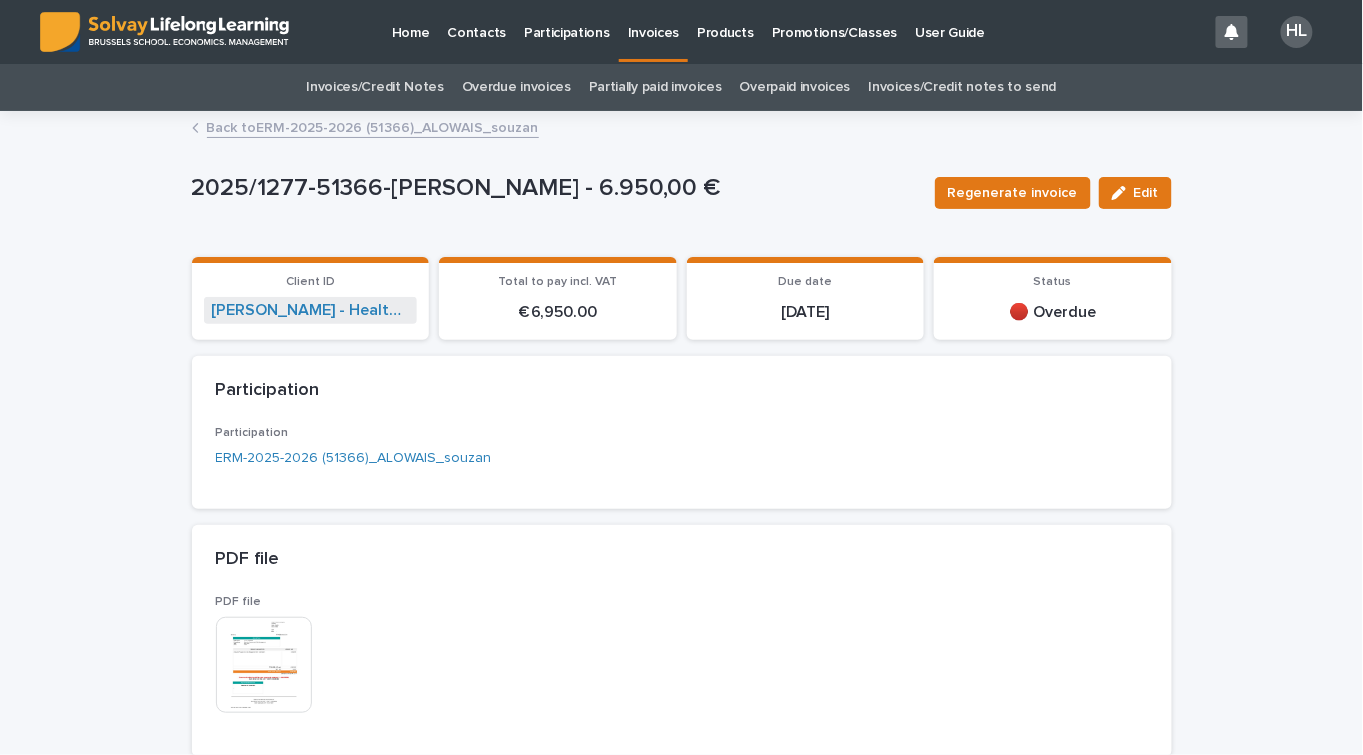 click on "Edit" at bounding box center (1146, 193) 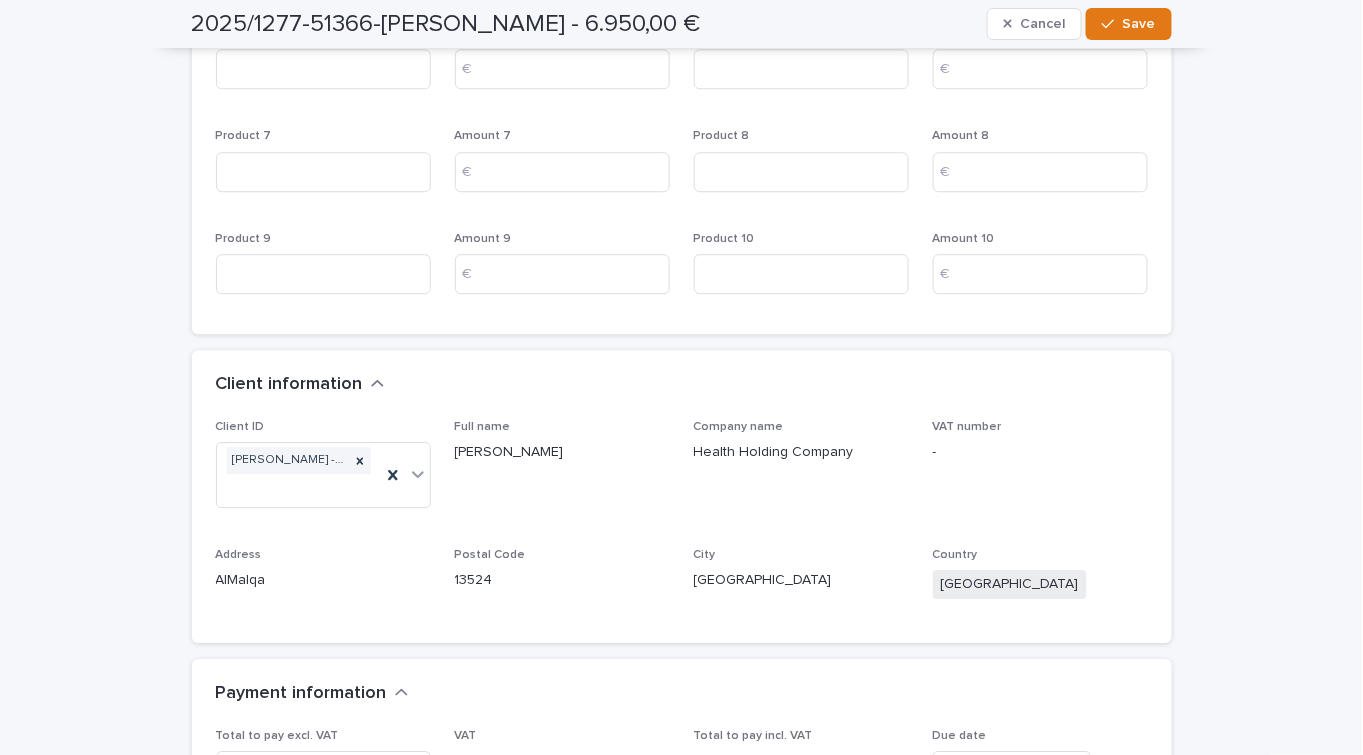 scroll, scrollTop: 1909, scrollLeft: 0, axis: vertical 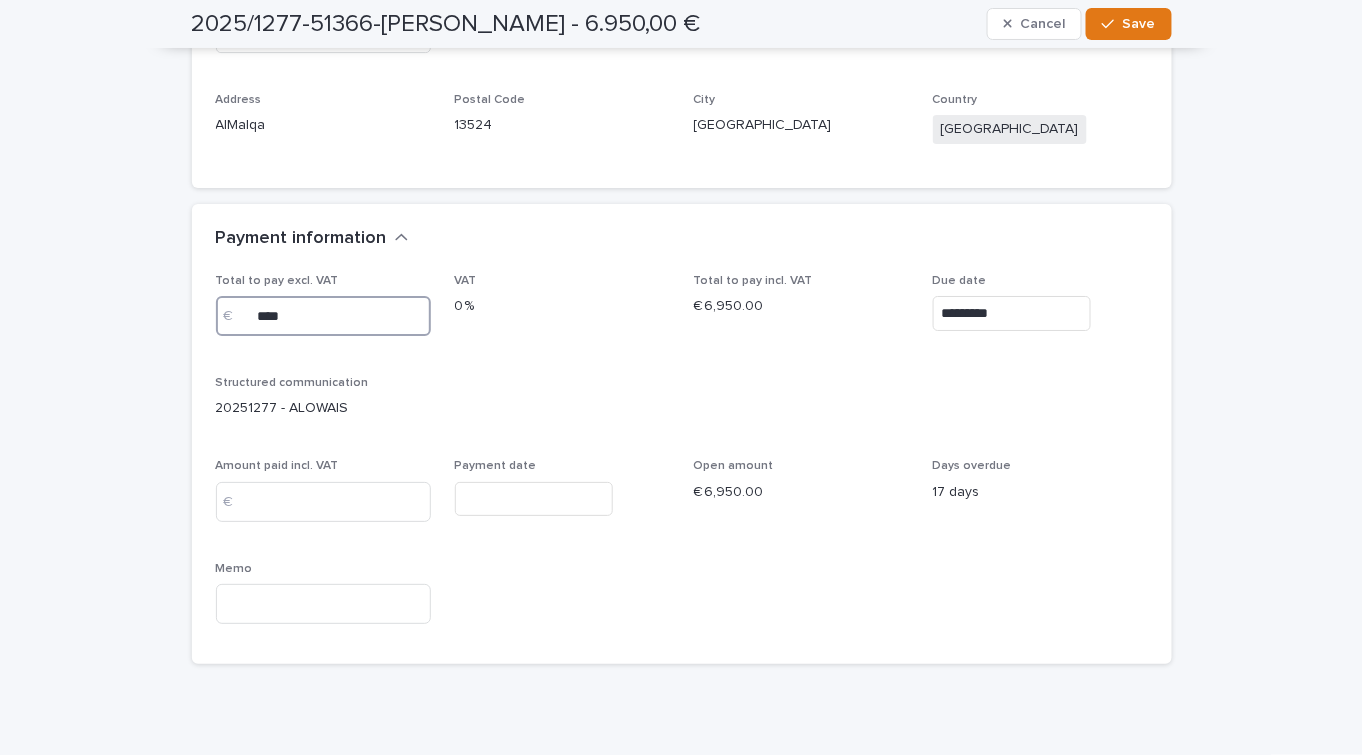 drag, startPoint x: 306, startPoint y: 313, endPoint x: 242, endPoint y: 304, distance: 64.629715 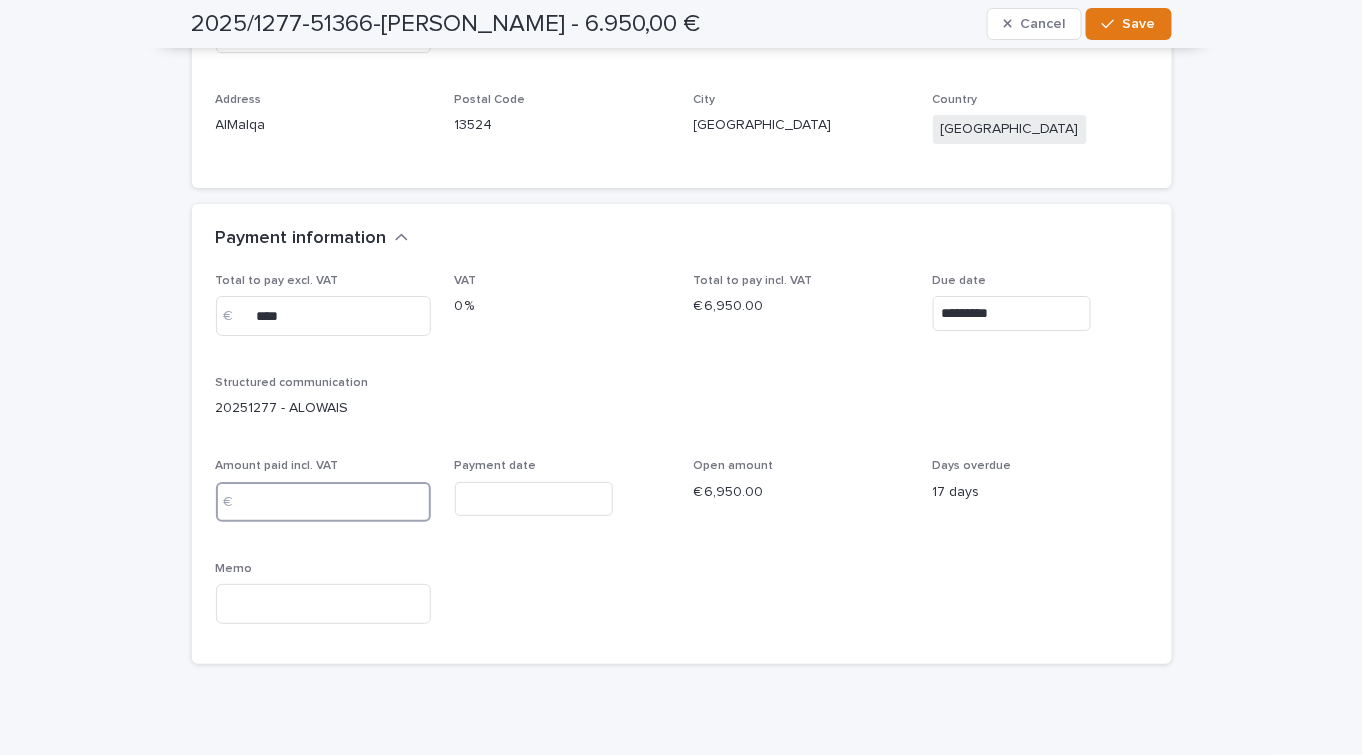 click at bounding box center (323, 502) 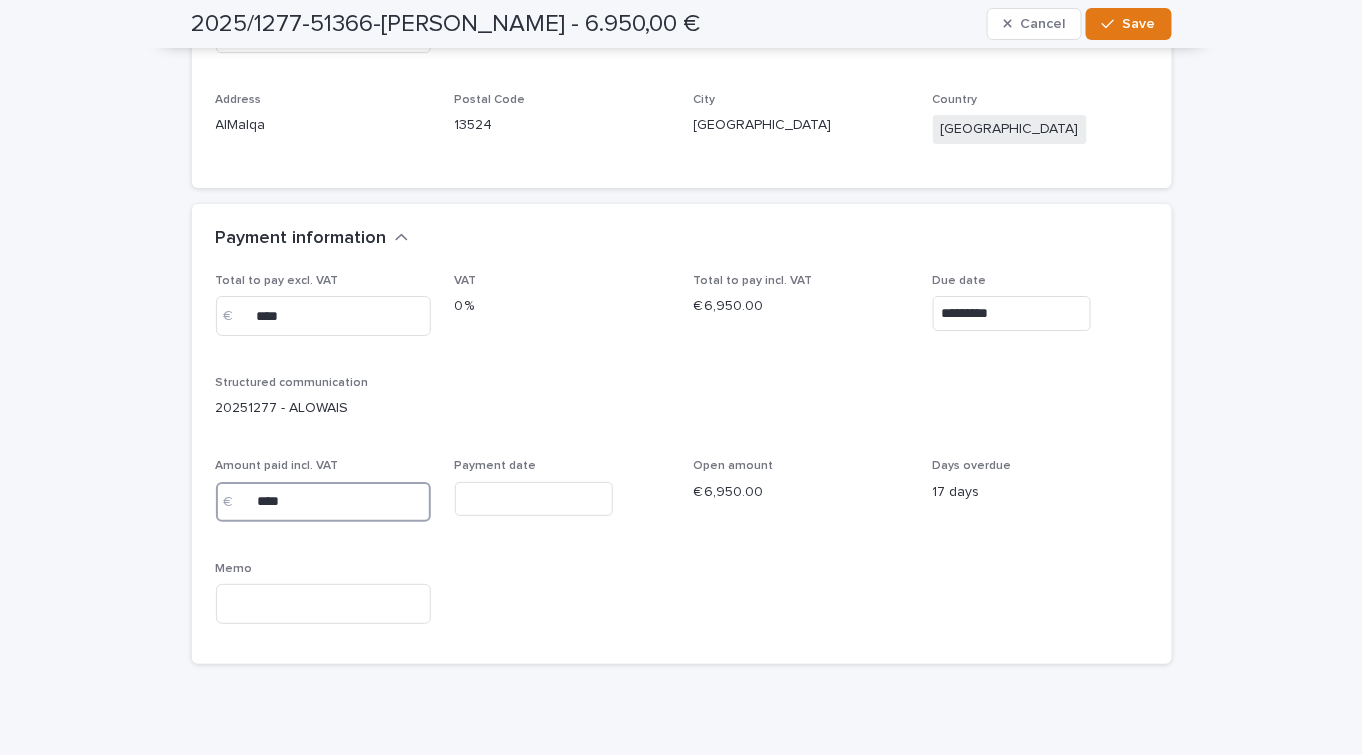 type on "****" 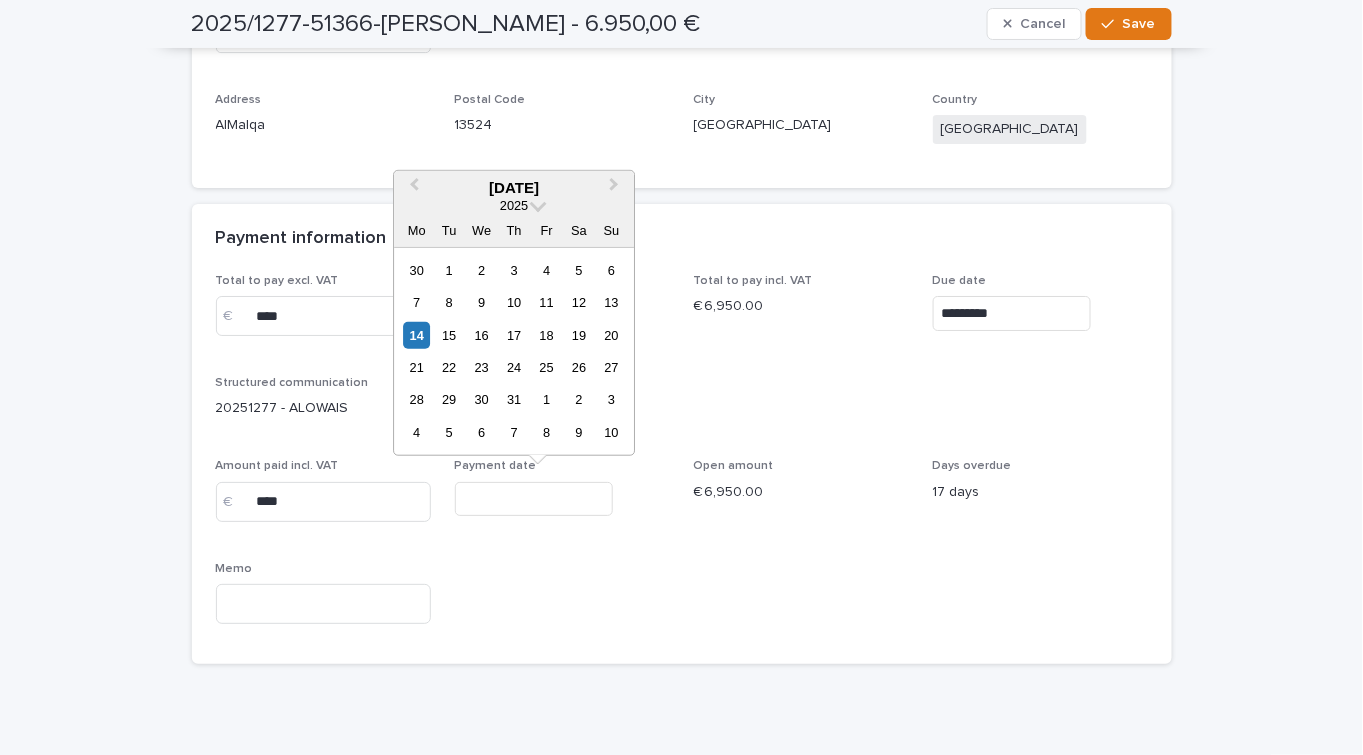 click at bounding box center [534, 499] 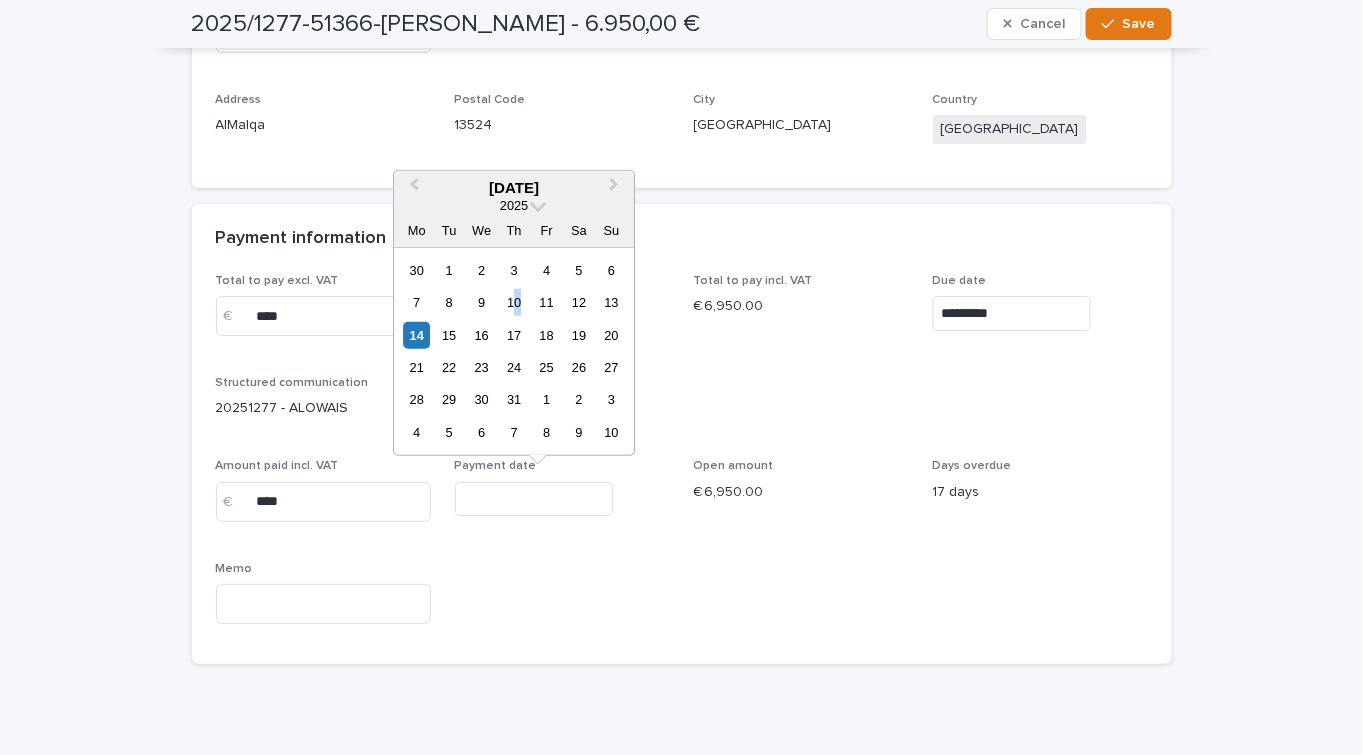drag, startPoint x: 519, startPoint y: 296, endPoint x: 492, endPoint y: 325, distance: 39.623226 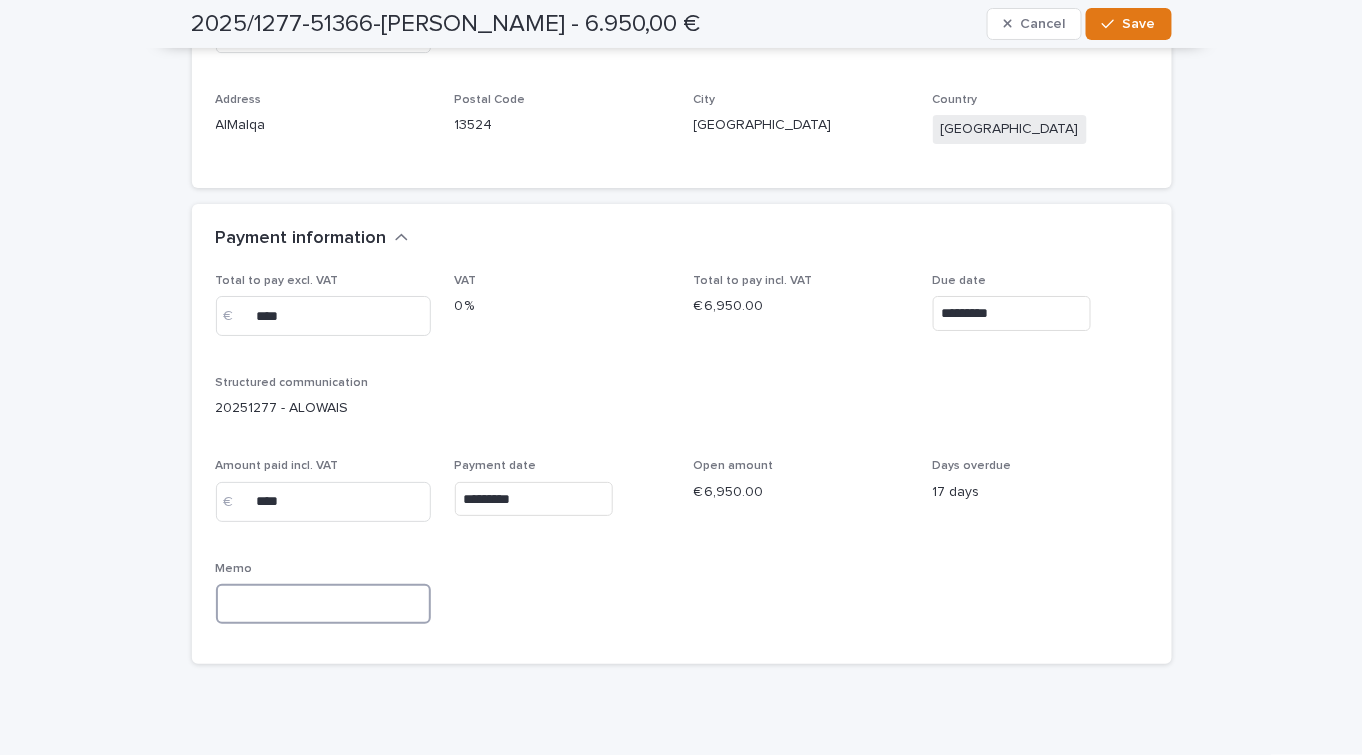 click at bounding box center [323, 604] 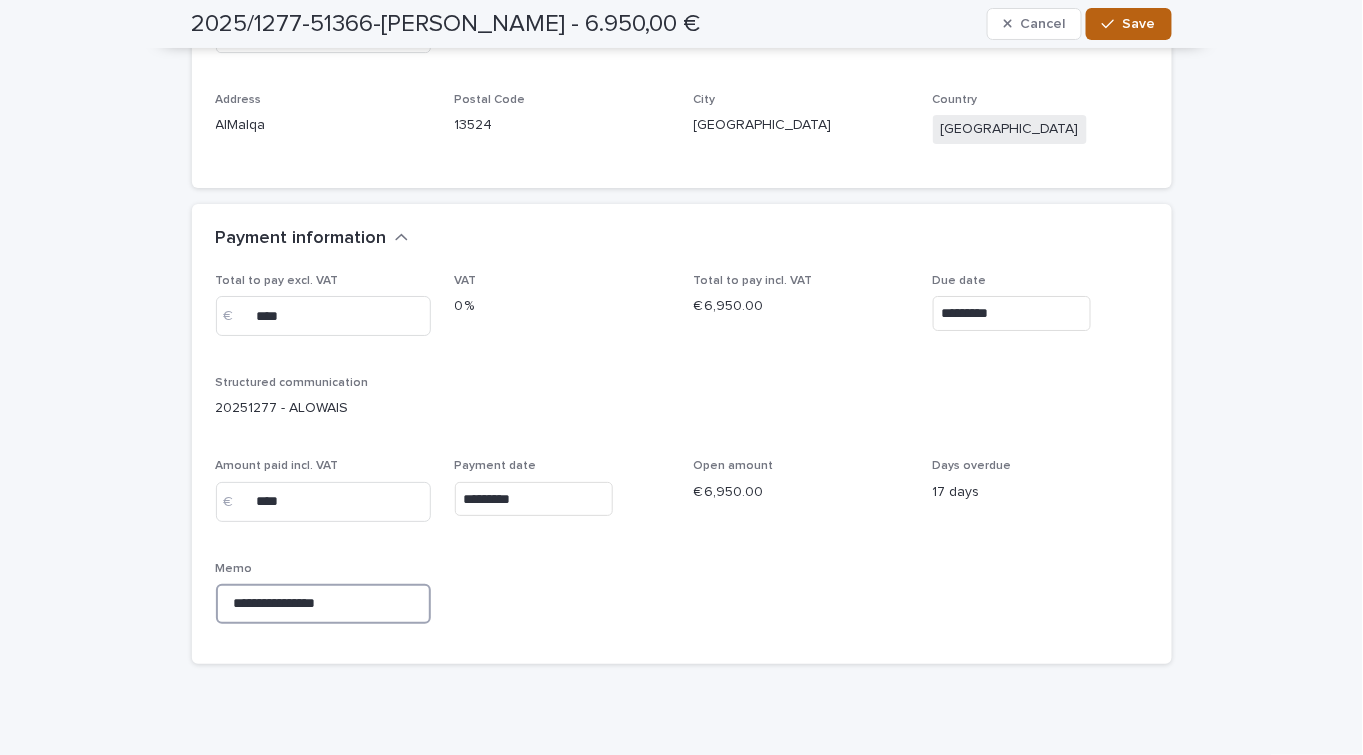 type on "**********" 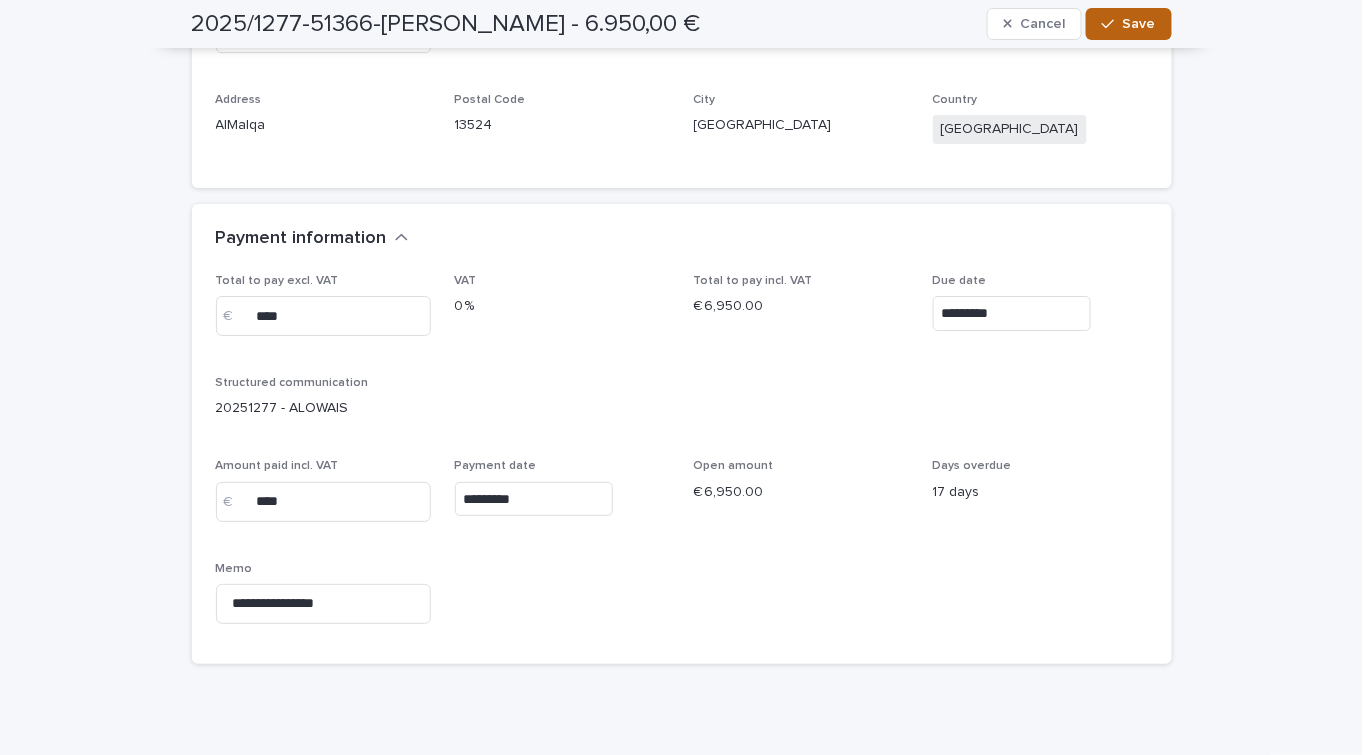 click on "Save" at bounding box center (1128, 24) 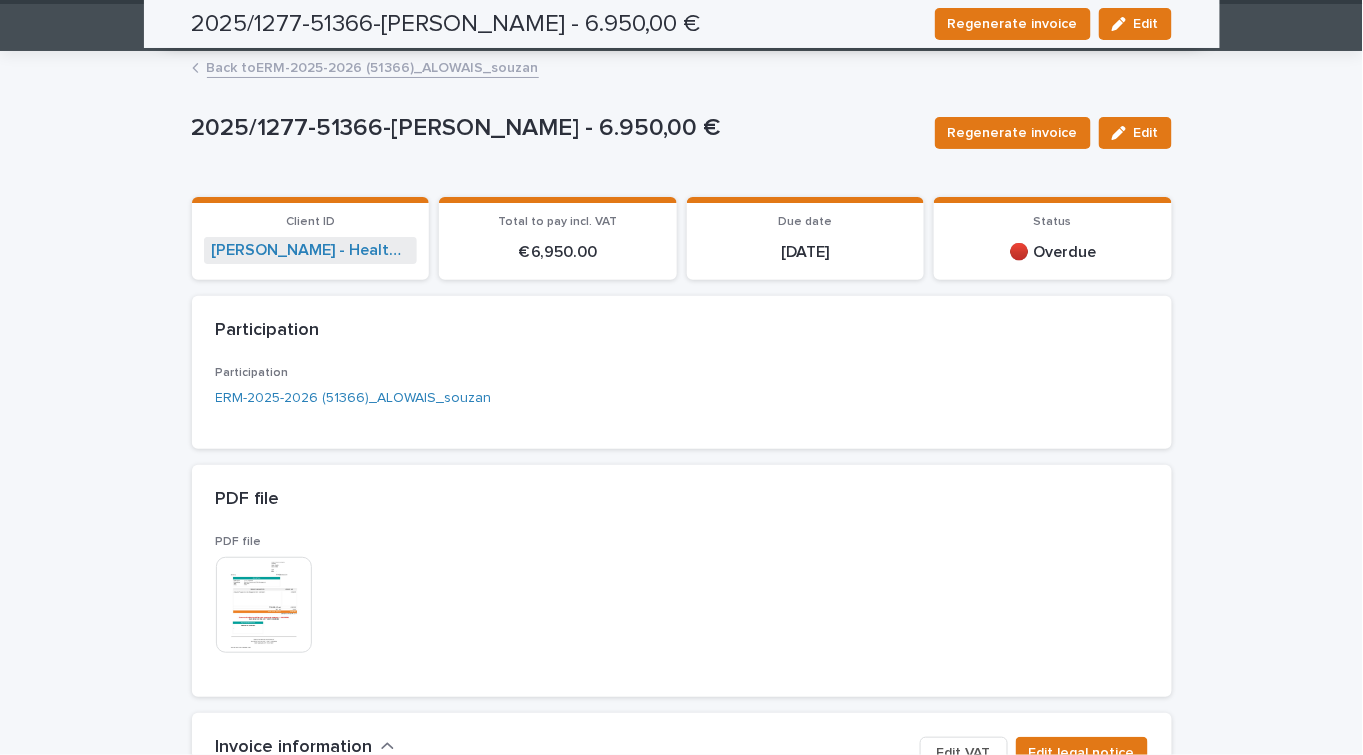 scroll, scrollTop: 0, scrollLeft: 0, axis: both 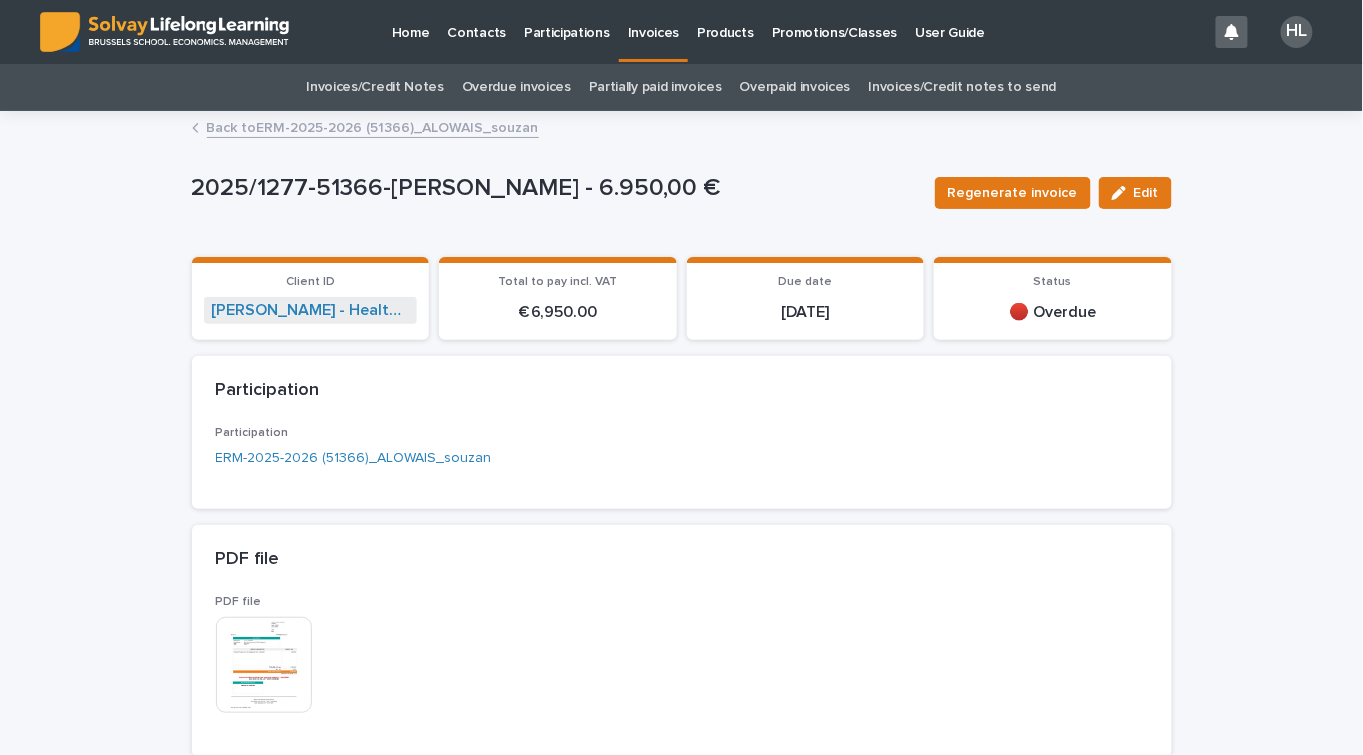click on "Back to  ERM-2025-2026 (51366)_ALOWAIS_souzan" at bounding box center [373, 126] 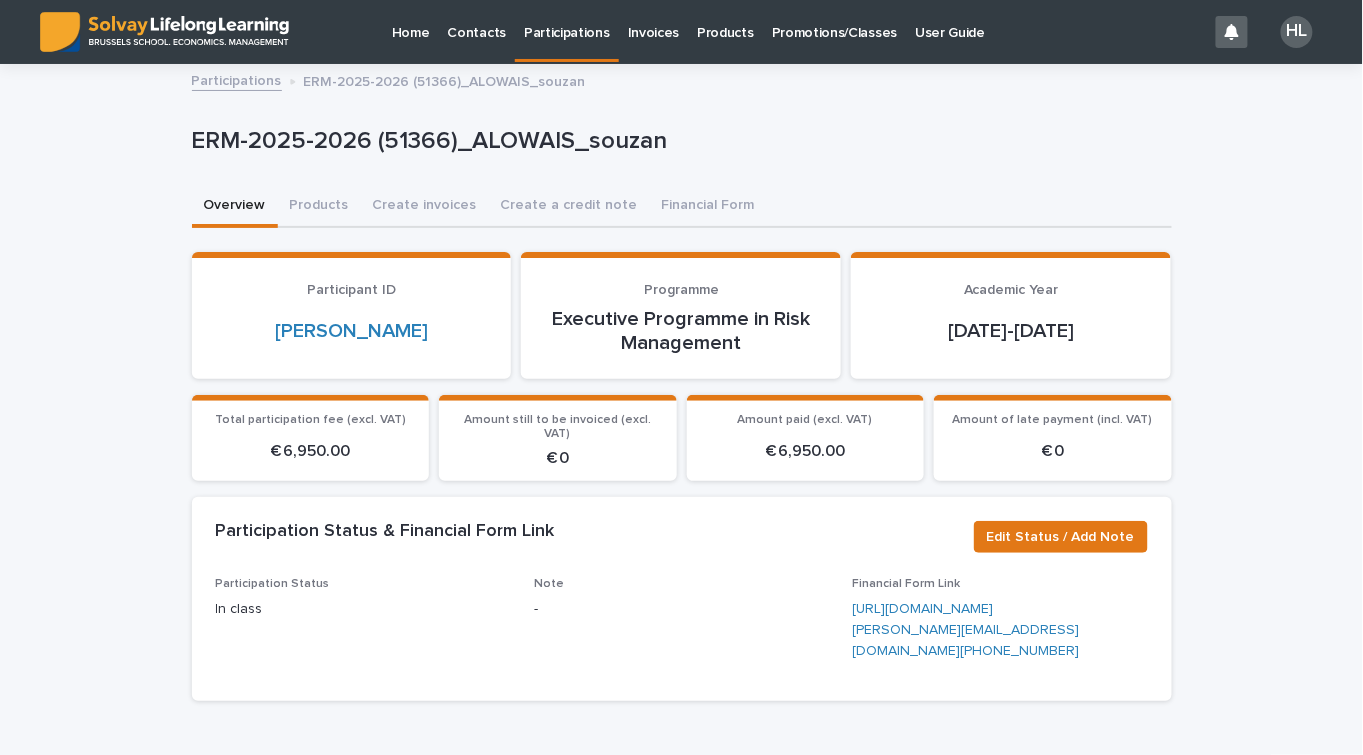 click on "Participations" at bounding box center [567, 21] 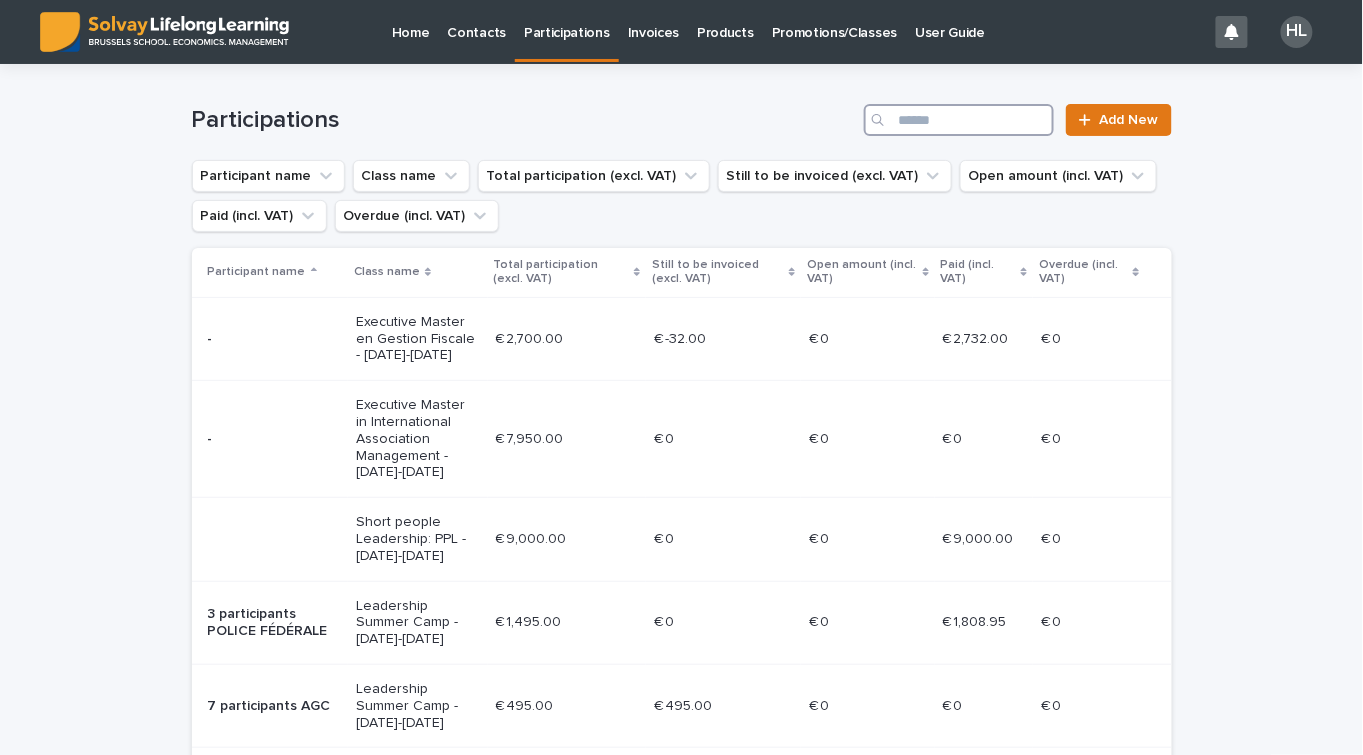 click at bounding box center (959, 120) 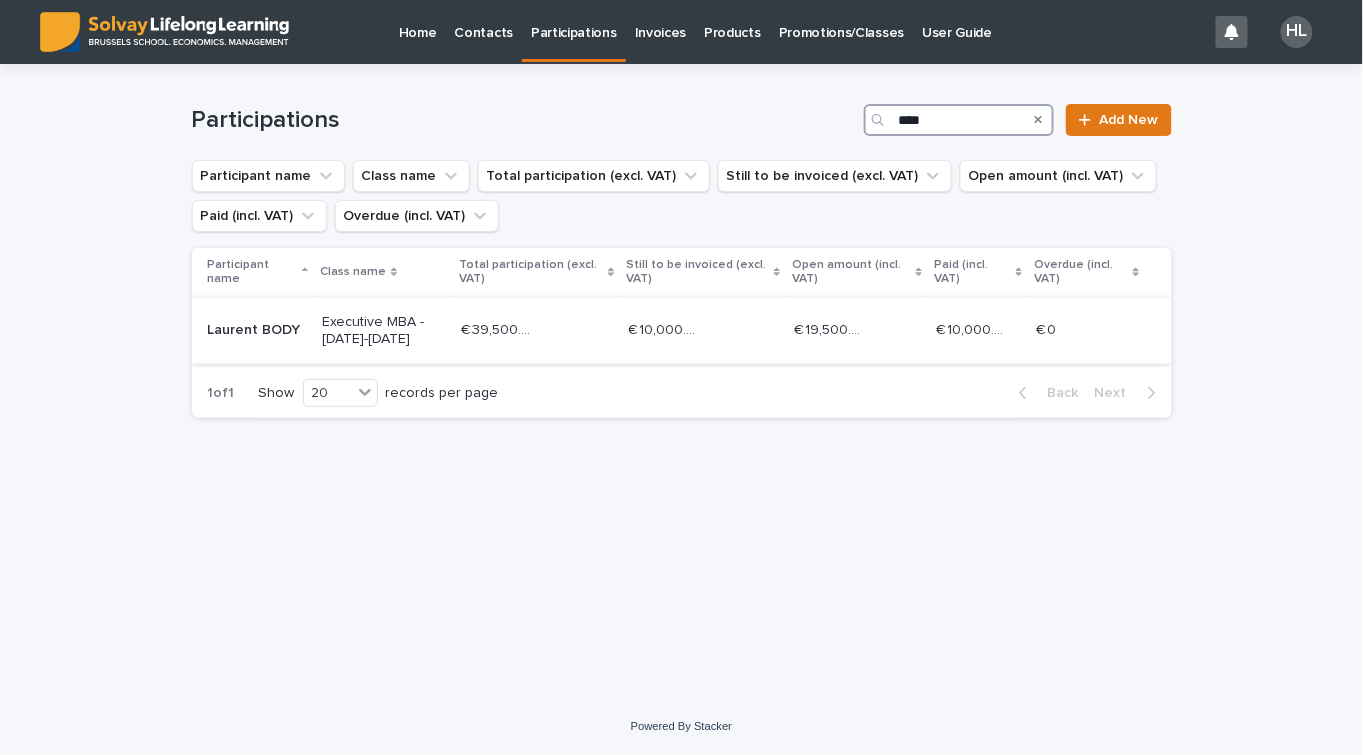 type on "****" 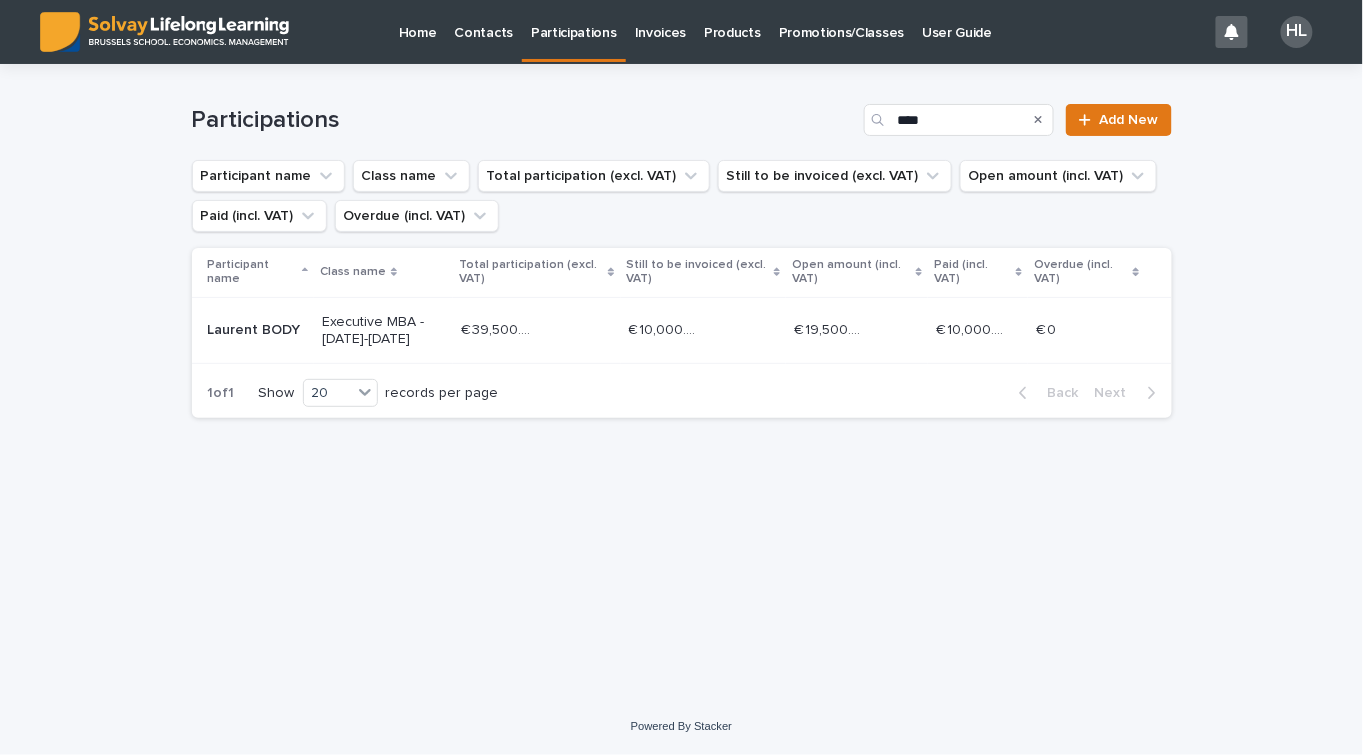 click on "Executive MBA - [DATE]-[DATE]" at bounding box center (383, 331) 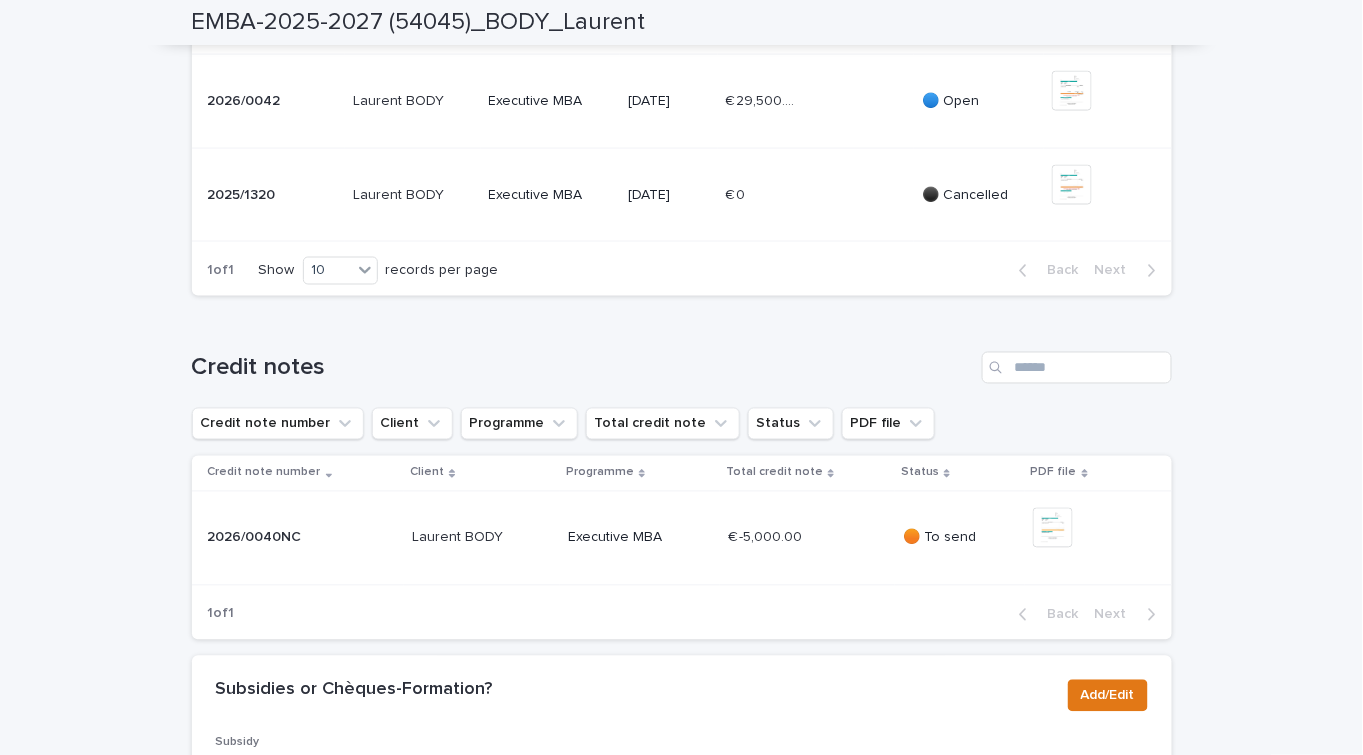 scroll, scrollTop: 909, scrollLeft: 0, axis: vertical 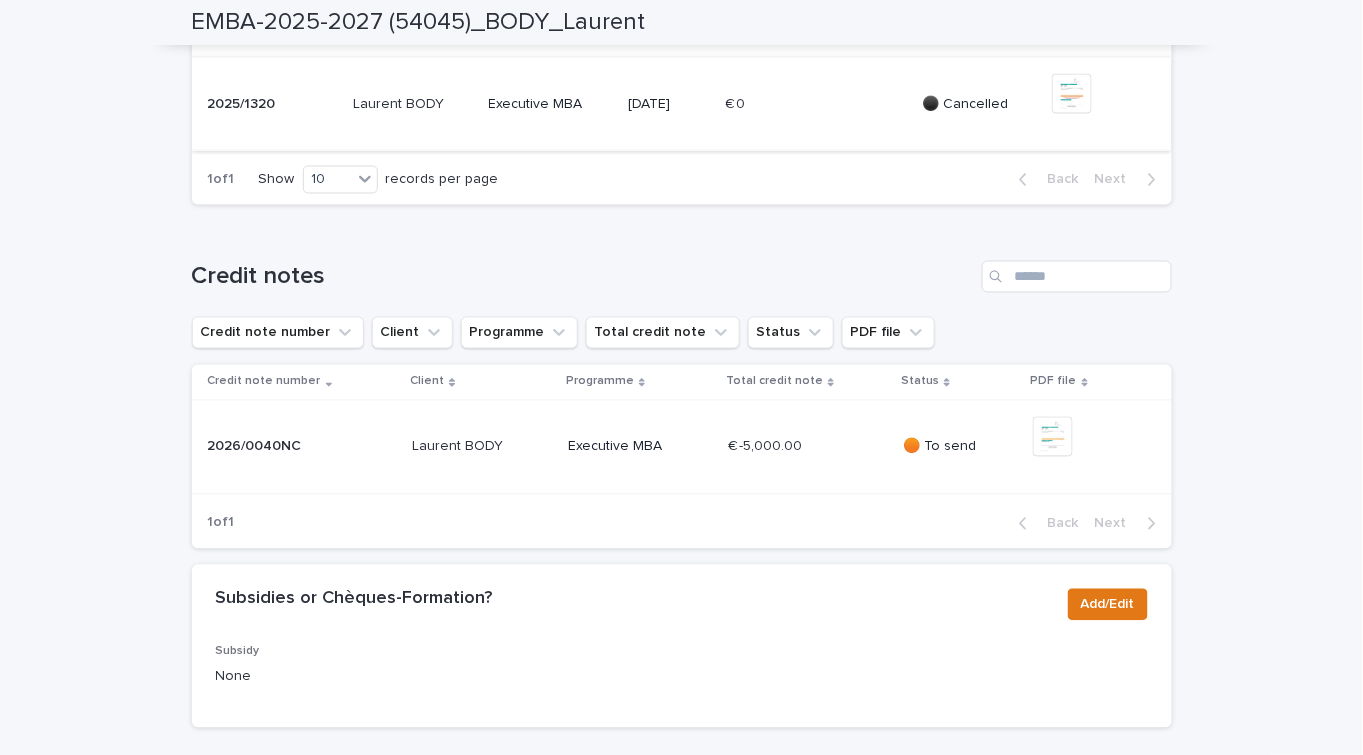 click at bounding box center (1072, 94) 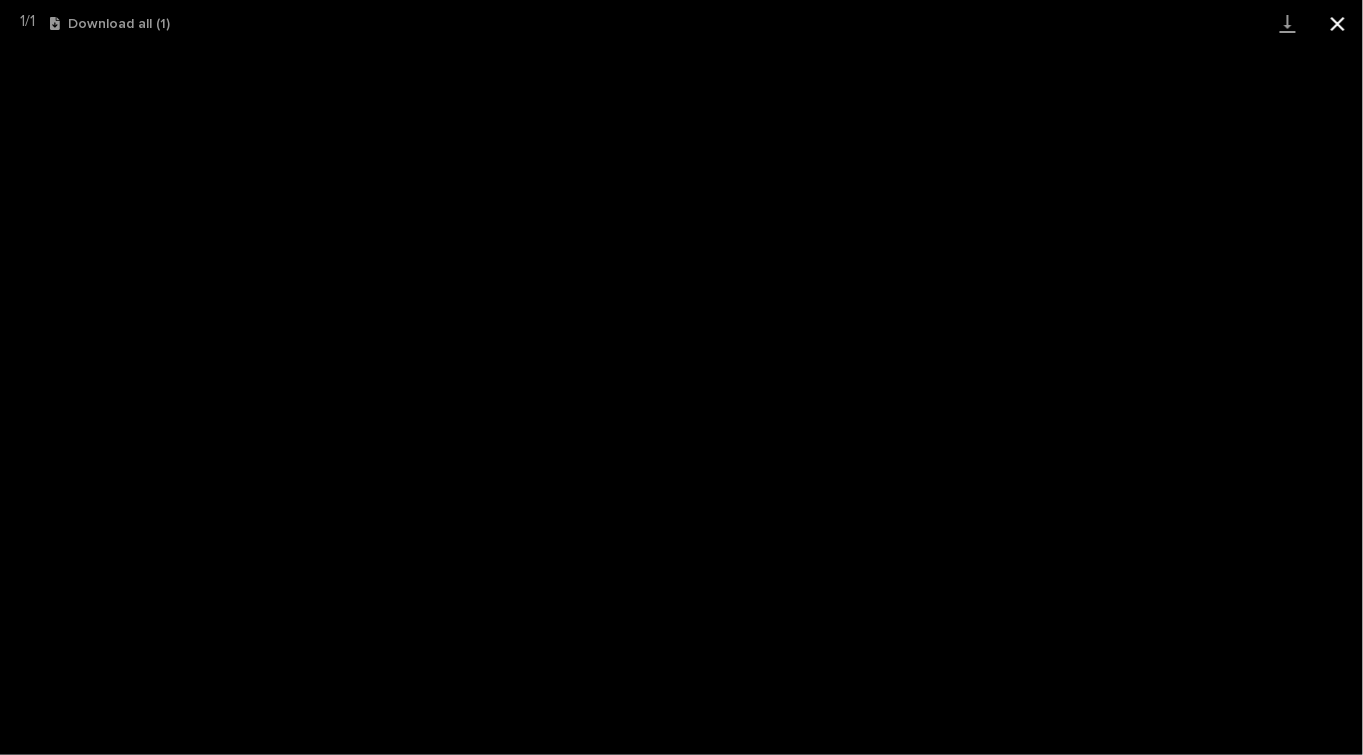 click at bounding box center (1338, 23) 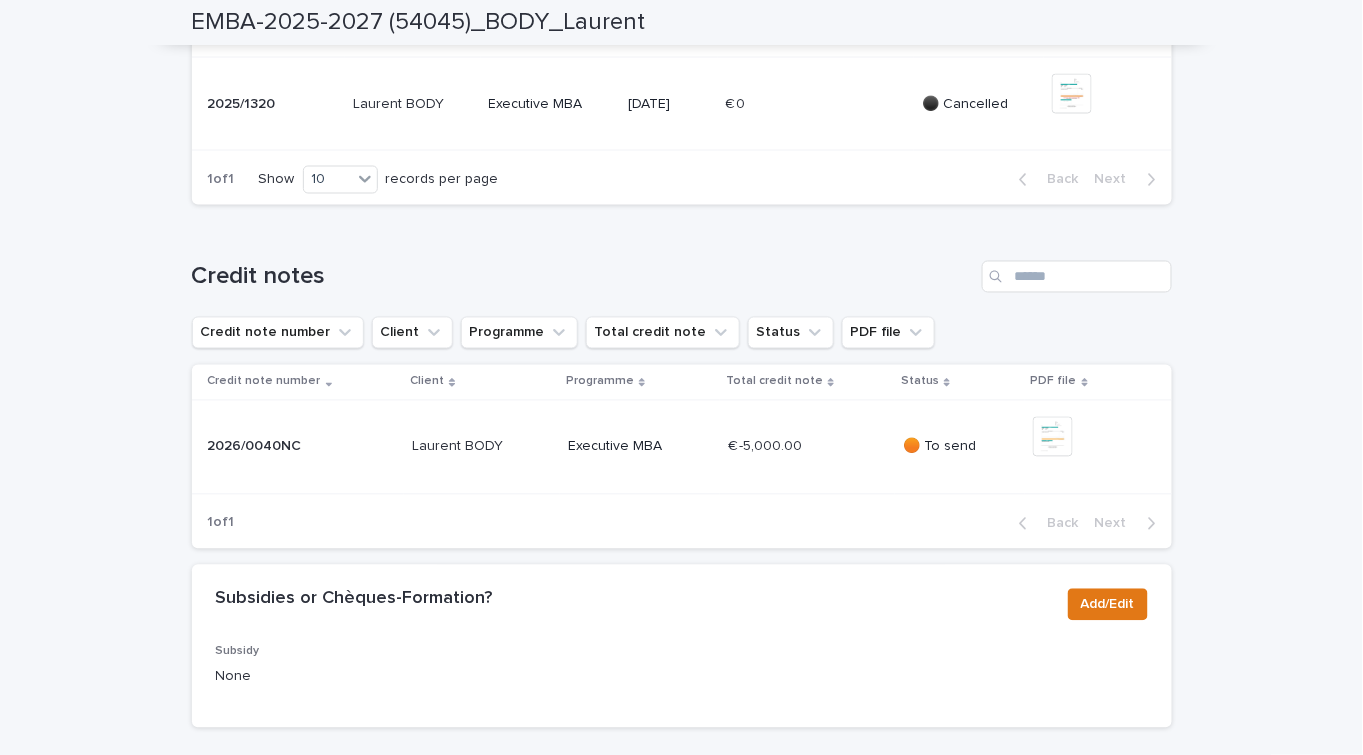 click on "€ 0 € 0" at bounding box center (816, 104) 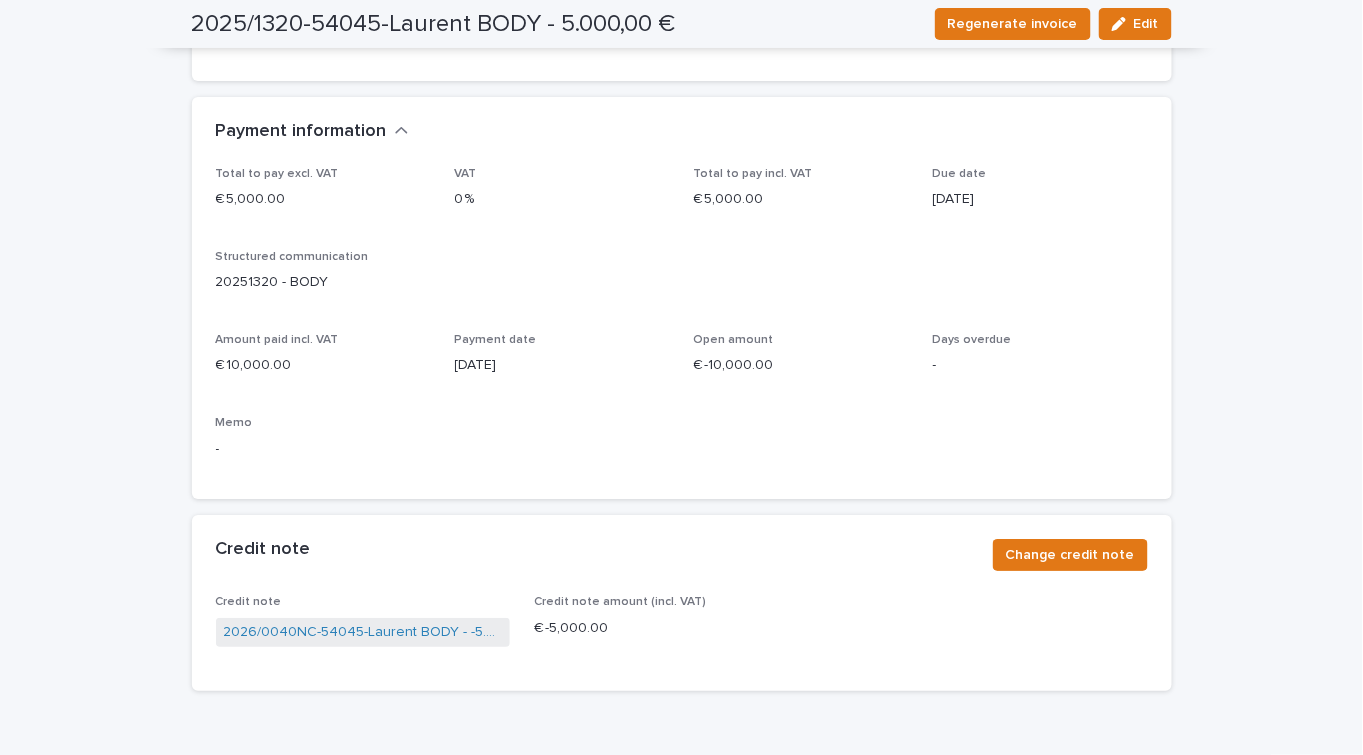 scroll, scrollTop: 1927, scrollLeft: 0, axis: vertical 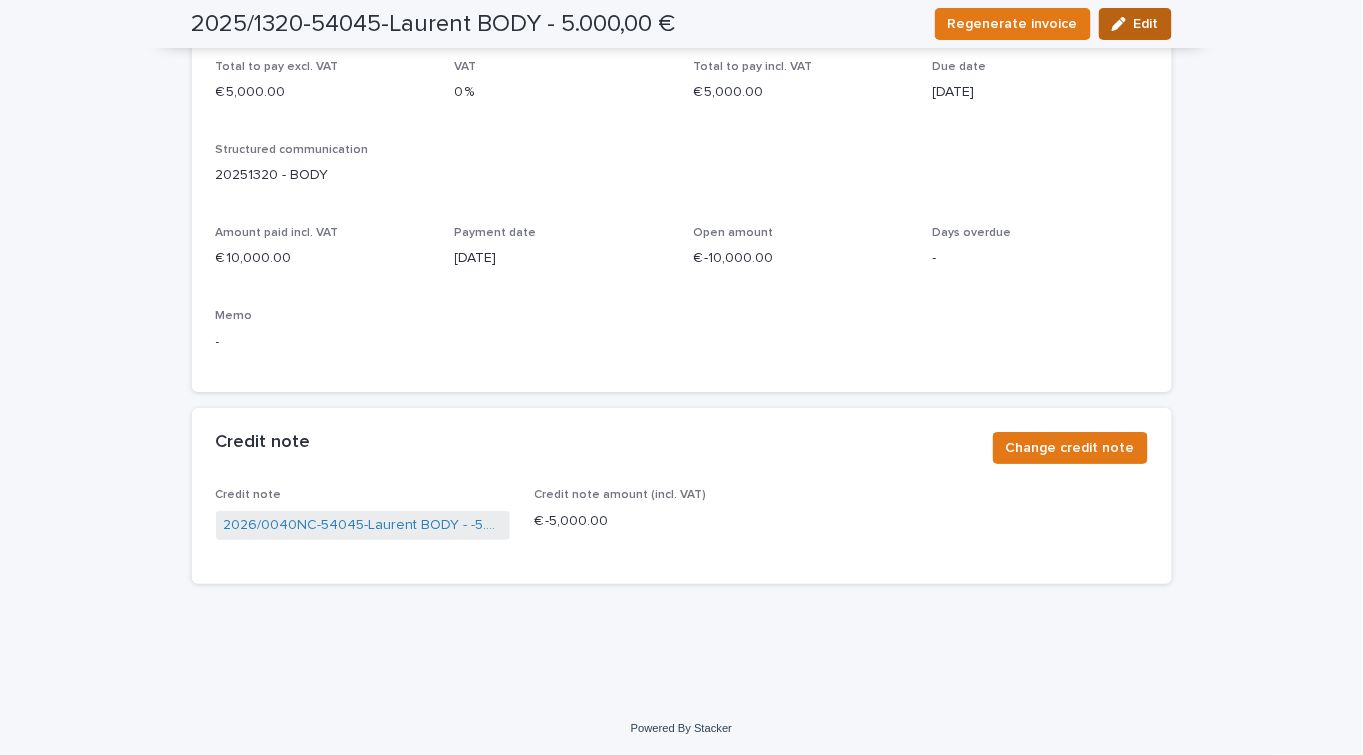 click at bounding box center [1123, 24] 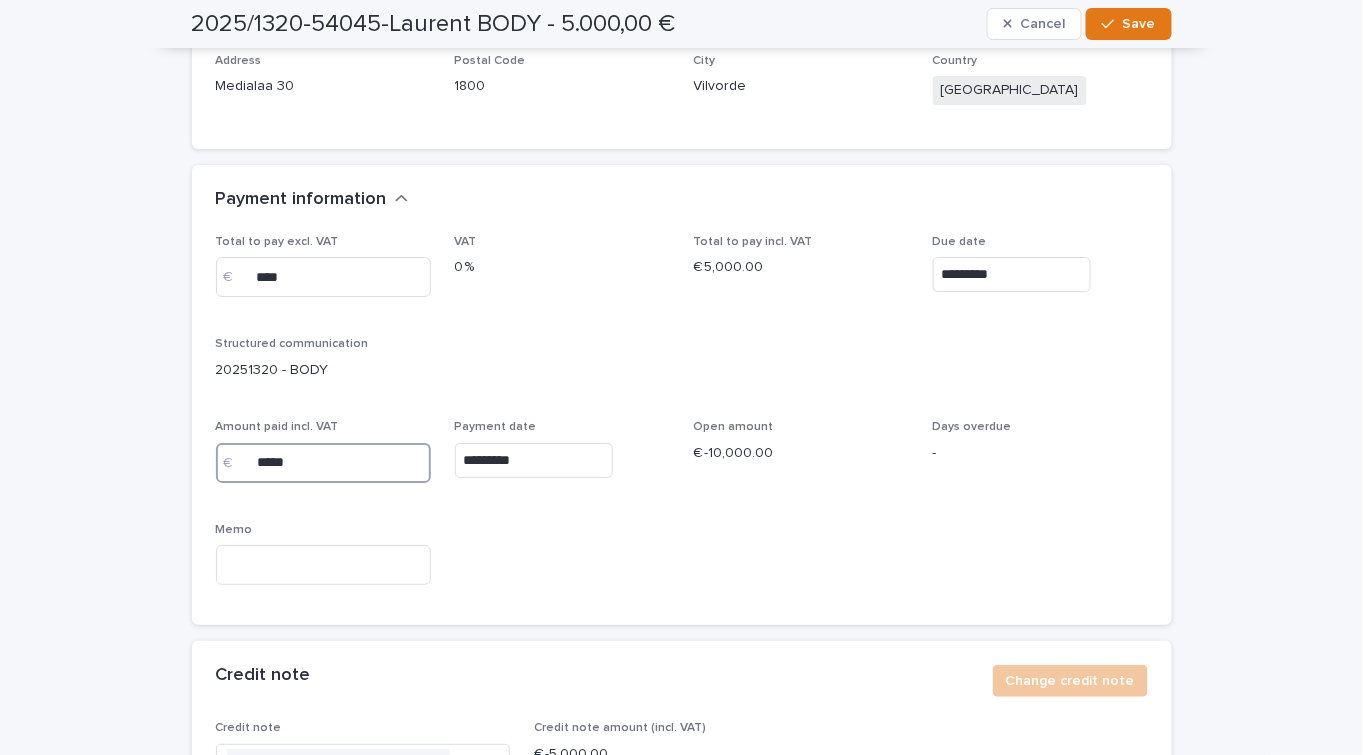 drag, startPoint x: 362, startPoint y: 461, endPoint x: 139, endPoint y: 431, distance: 225.0089 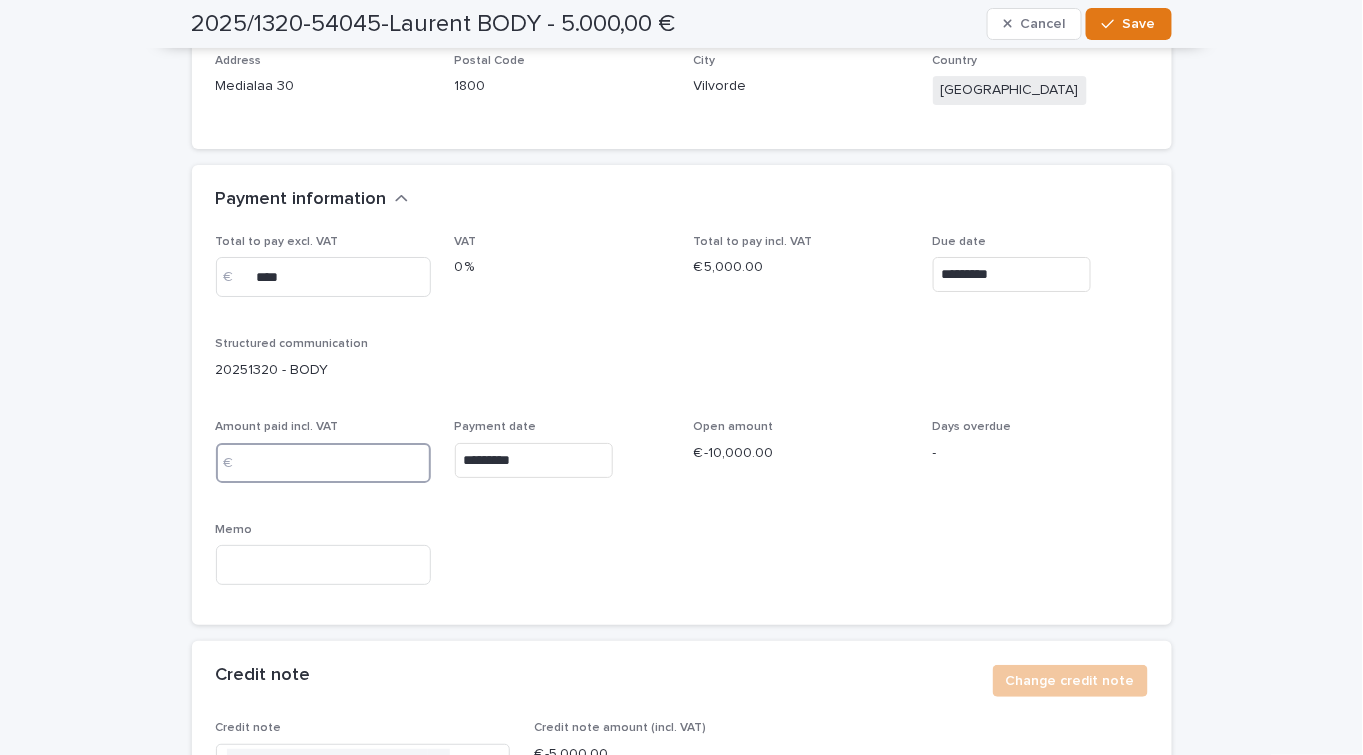 type 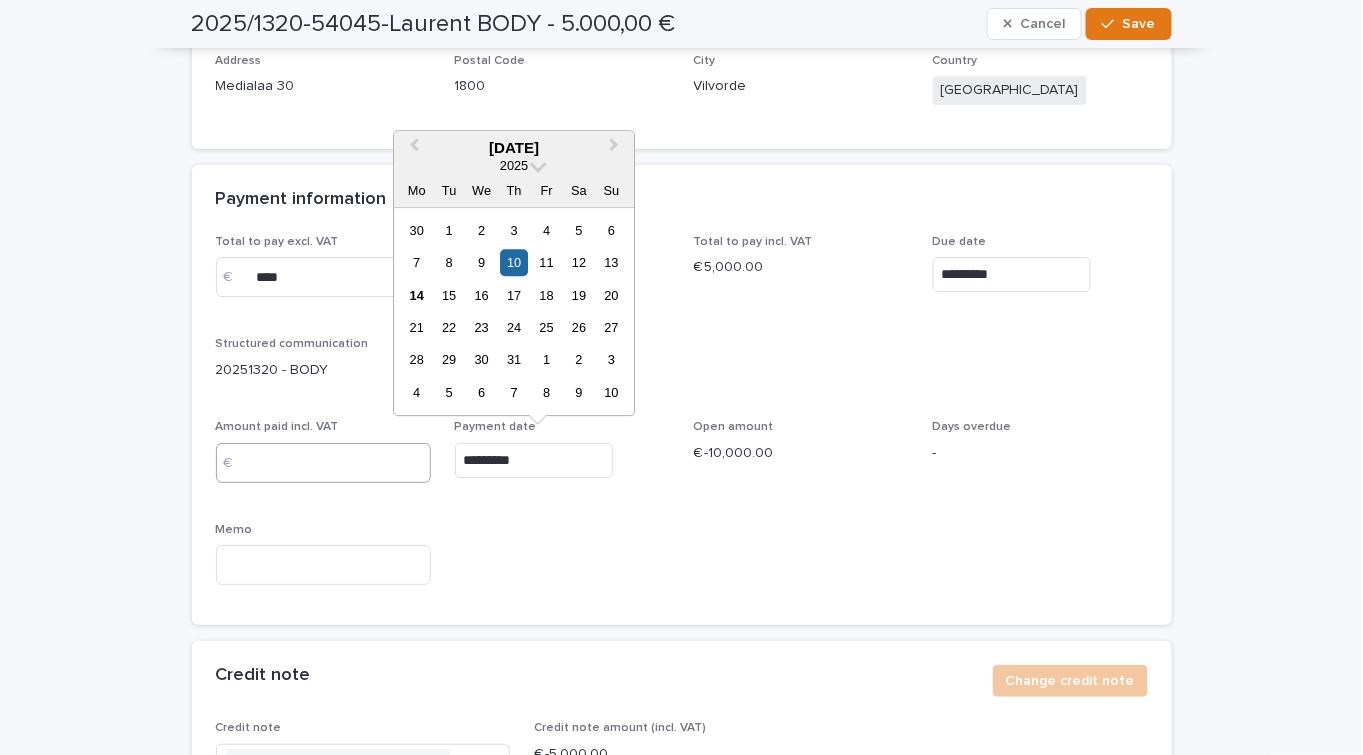 drag, startPoint x: 535, startPoint y: 466, endPoint x: 420, endPoint y: 454, distance: 115.62439 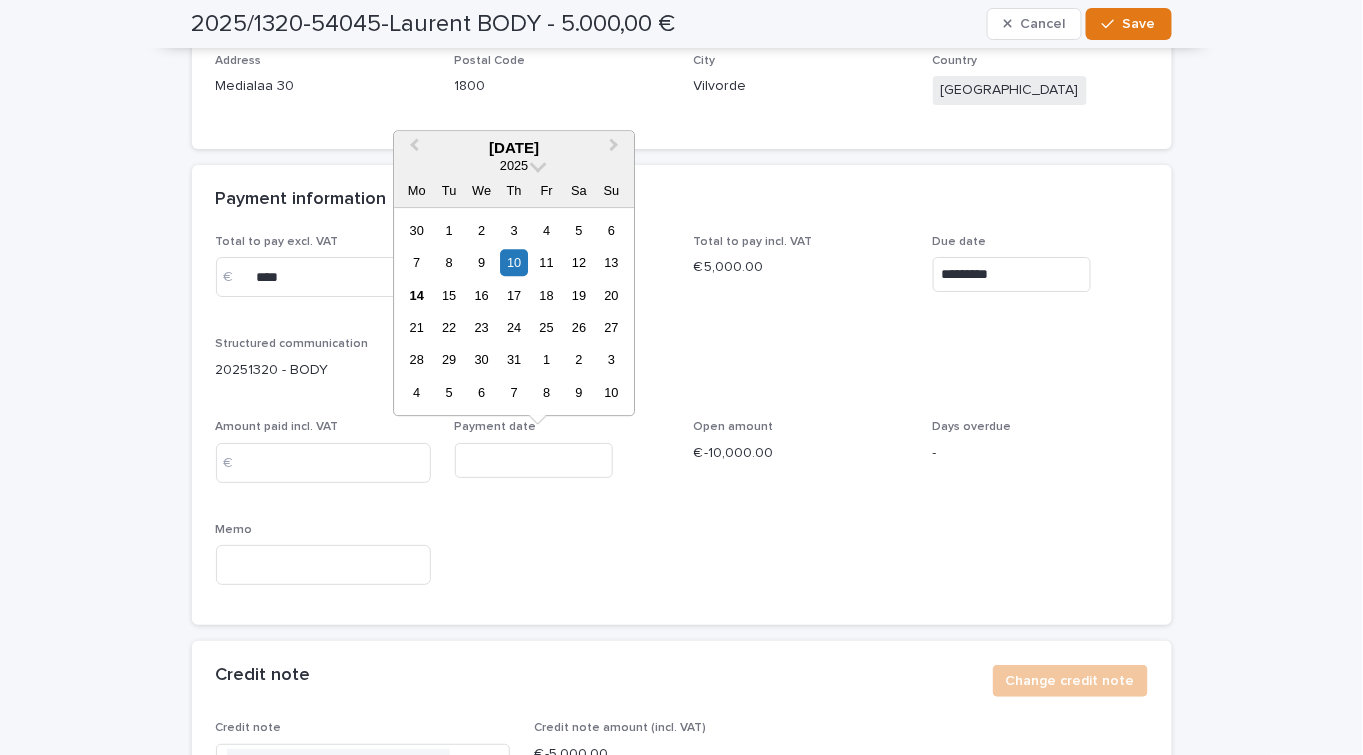 type 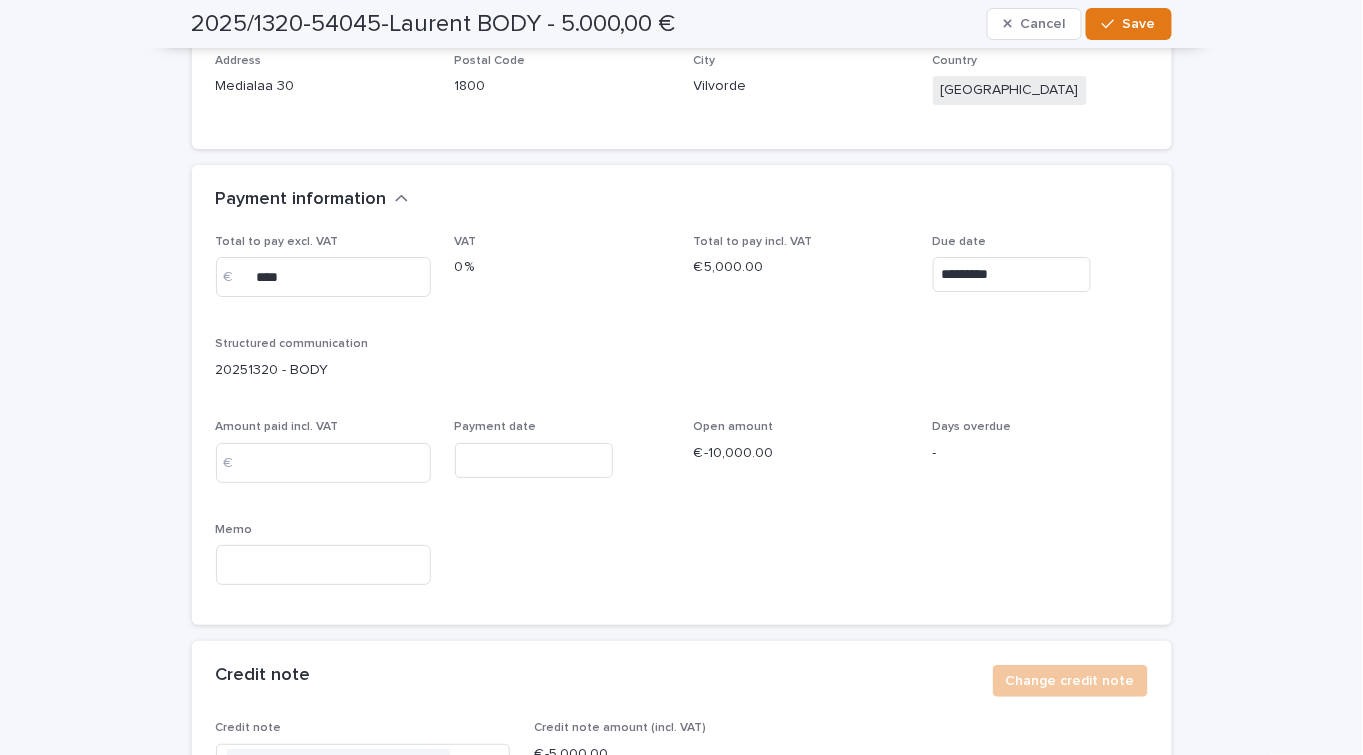 click on "Payment date" at bounding box center (562, 456) 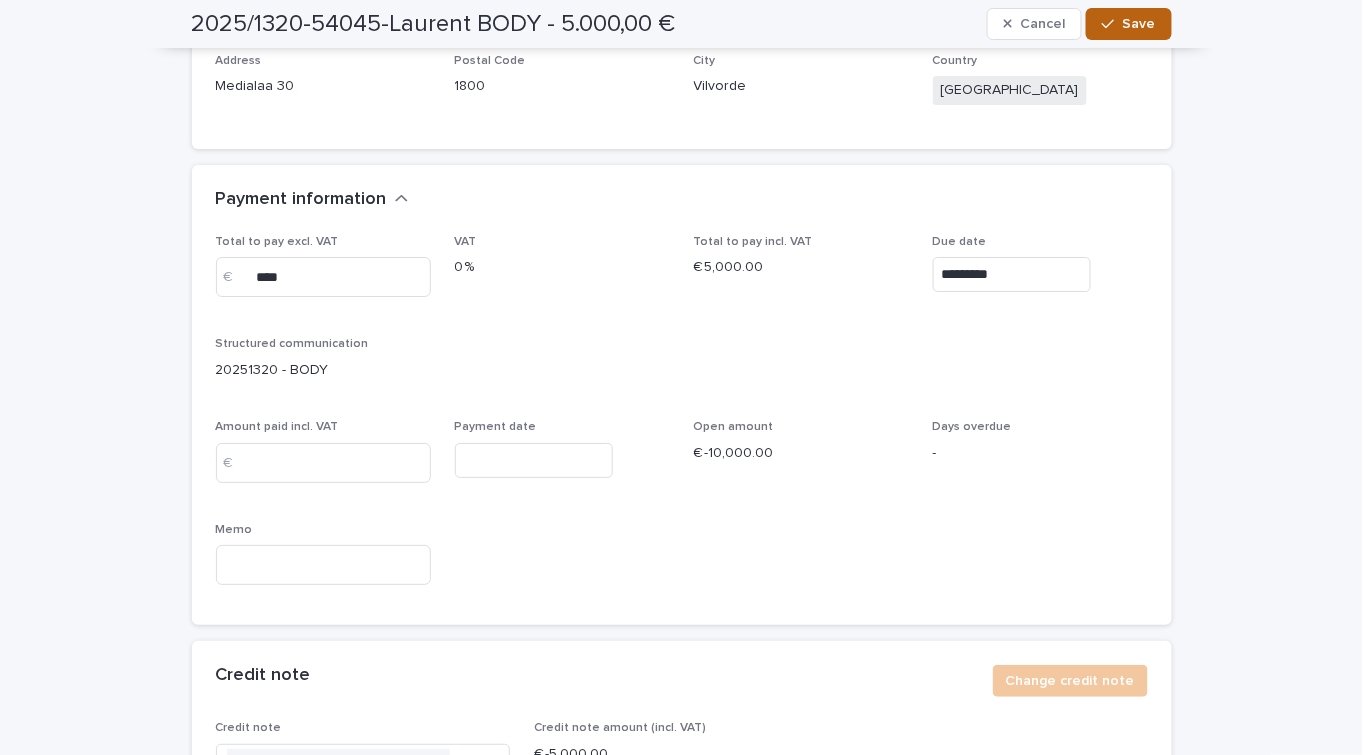 click 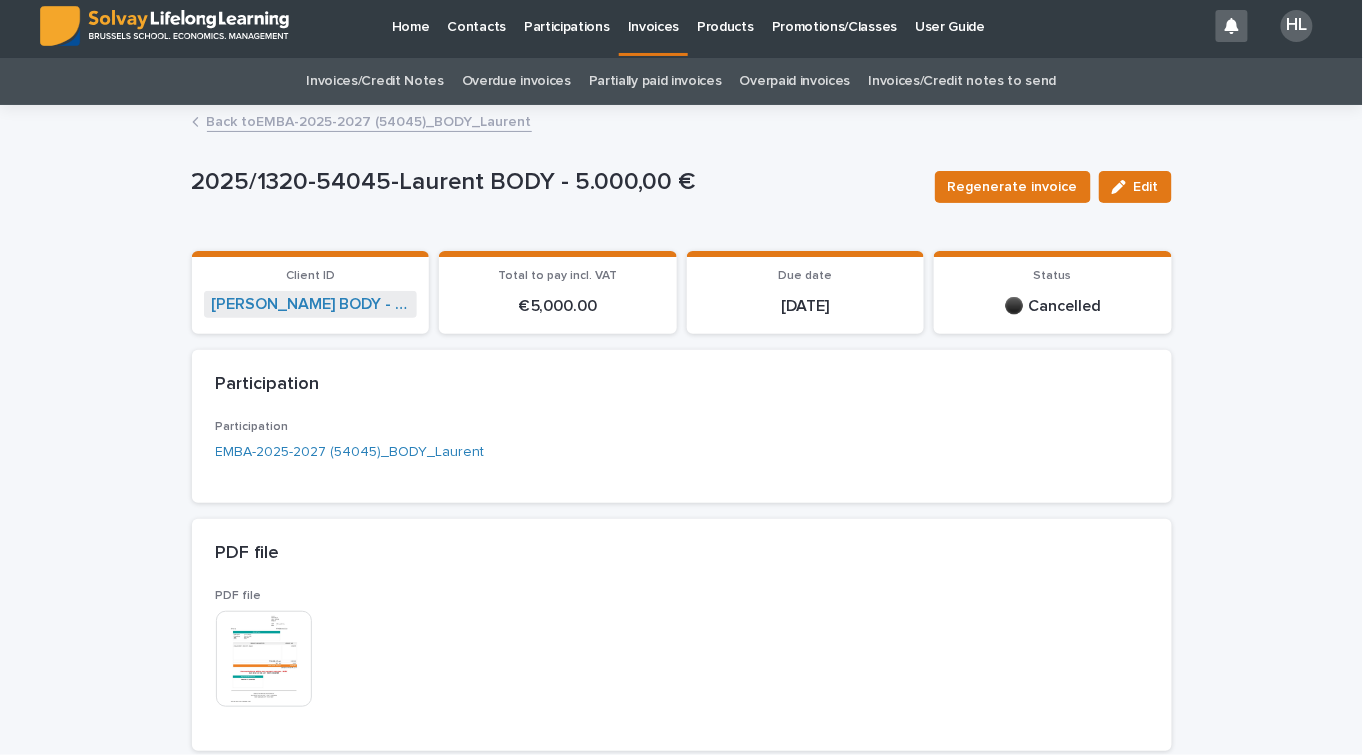 scroll, scrollTop: 0, scrollLeft: 0, axis: both 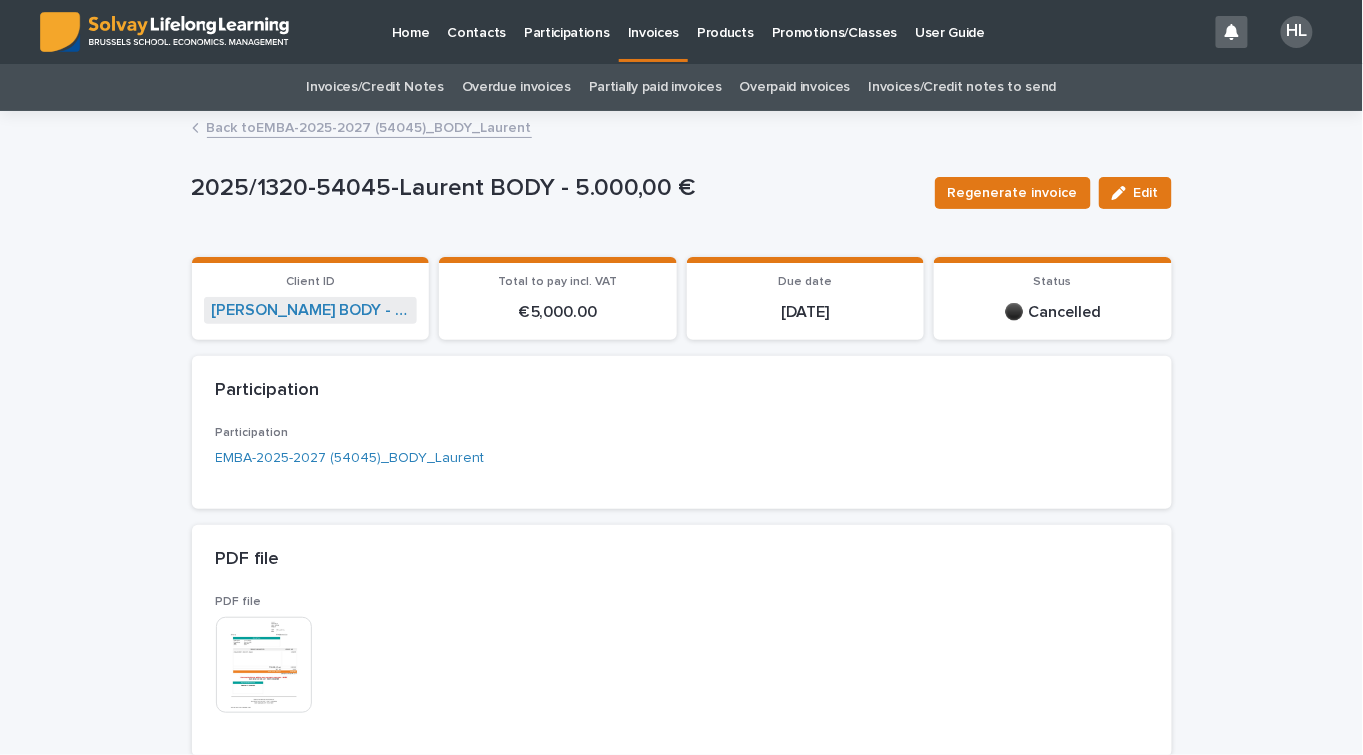 click on "Back to  EMBA-2025-2027 (54045)_BODY_Laurent" at bounding box center [369, 126] 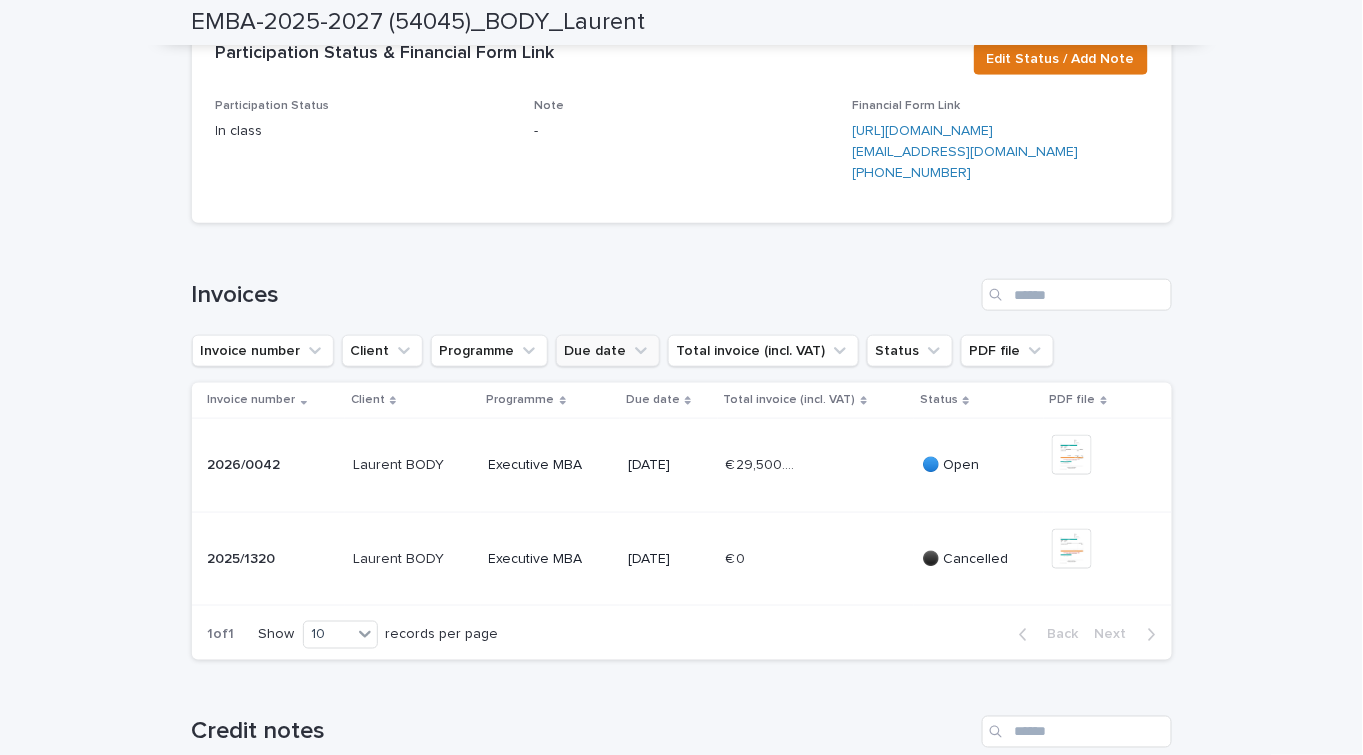scroll, scrollTop: 545, scrollLeft: 0, axis: vertical 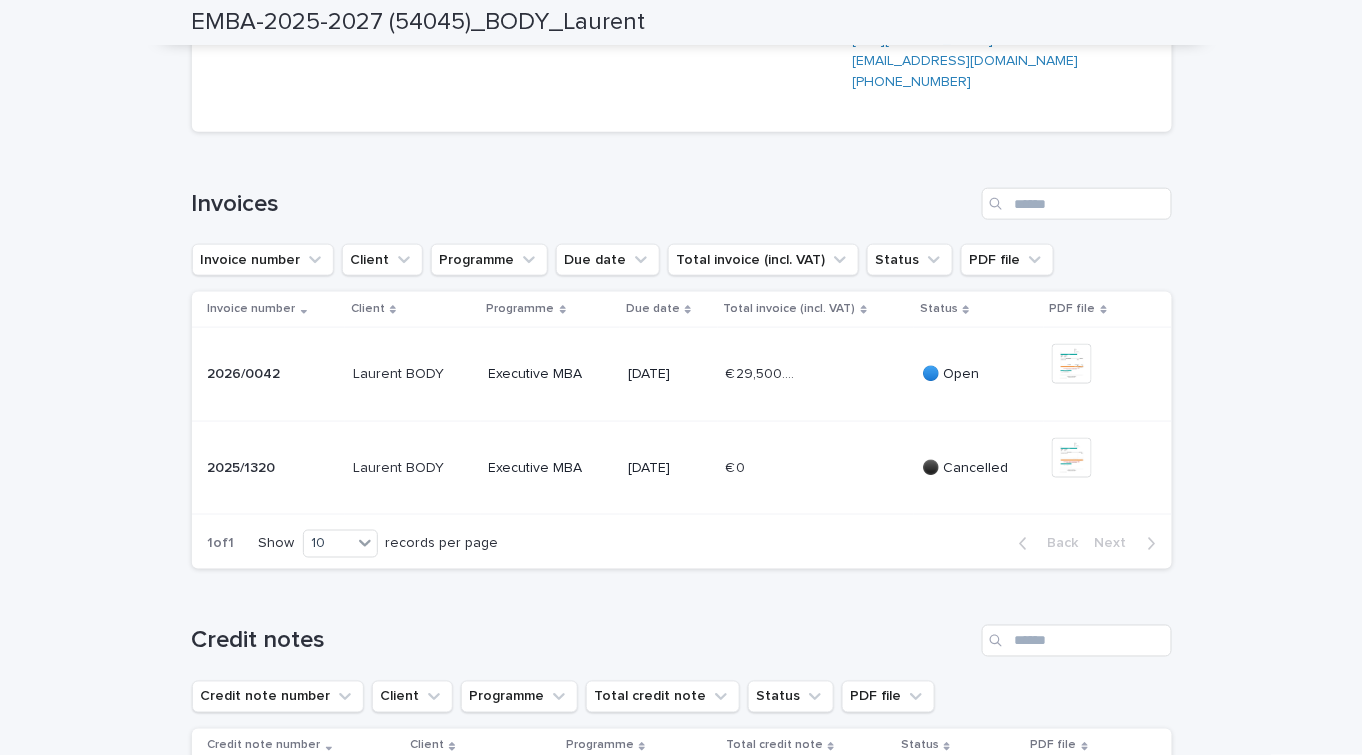 click on "[DATE]" at bounding box center (669, 372) 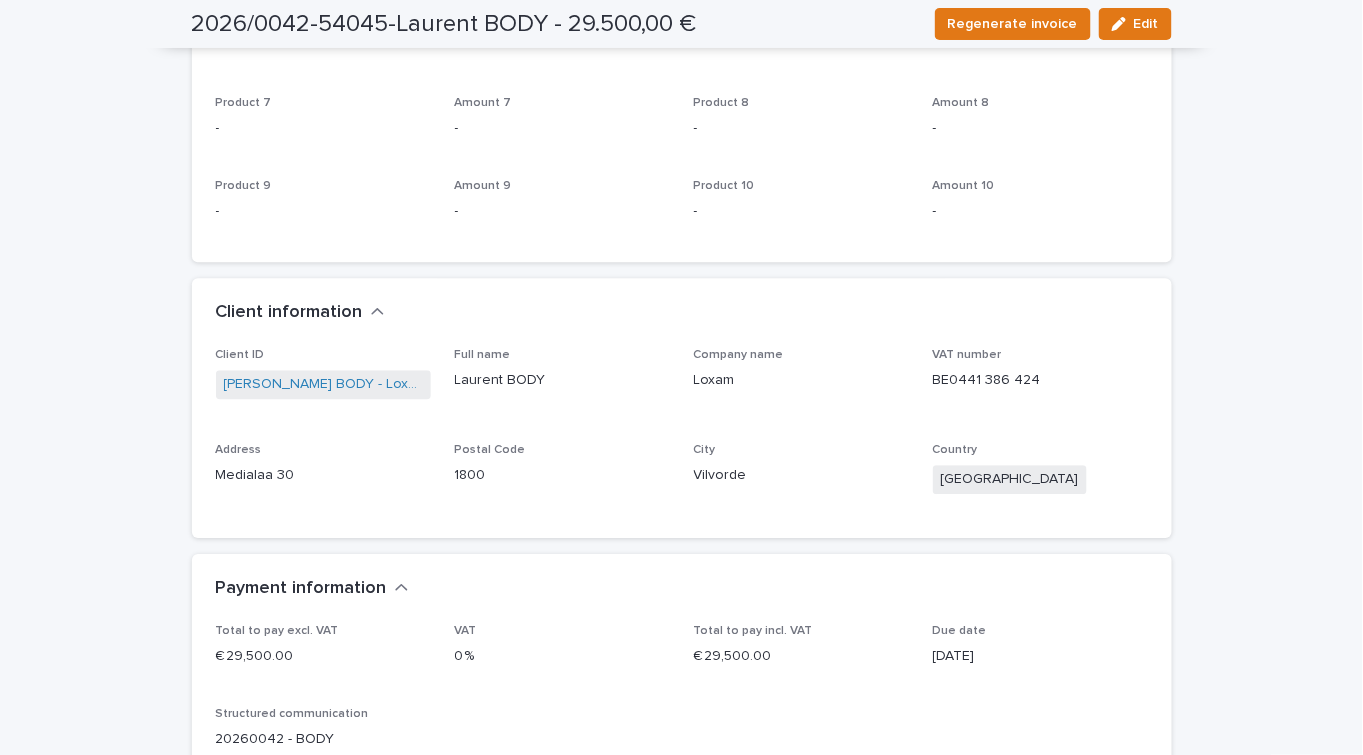 scroll, scrollTop: 1727, scrollLeft: 0, axis: vertical 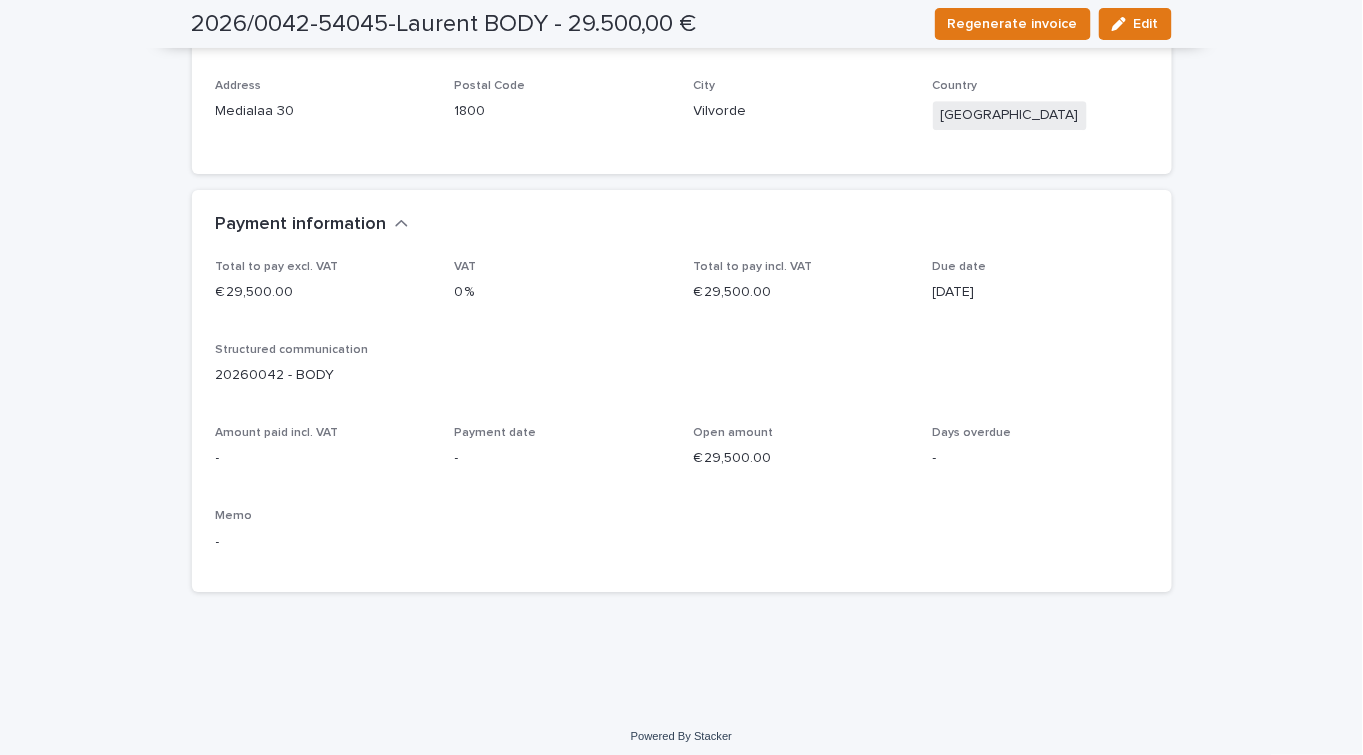 drag, startPoint x: 1118, startPoint y: 25, endPoint x: 425, endPoint y: 495, distance: 837.3464 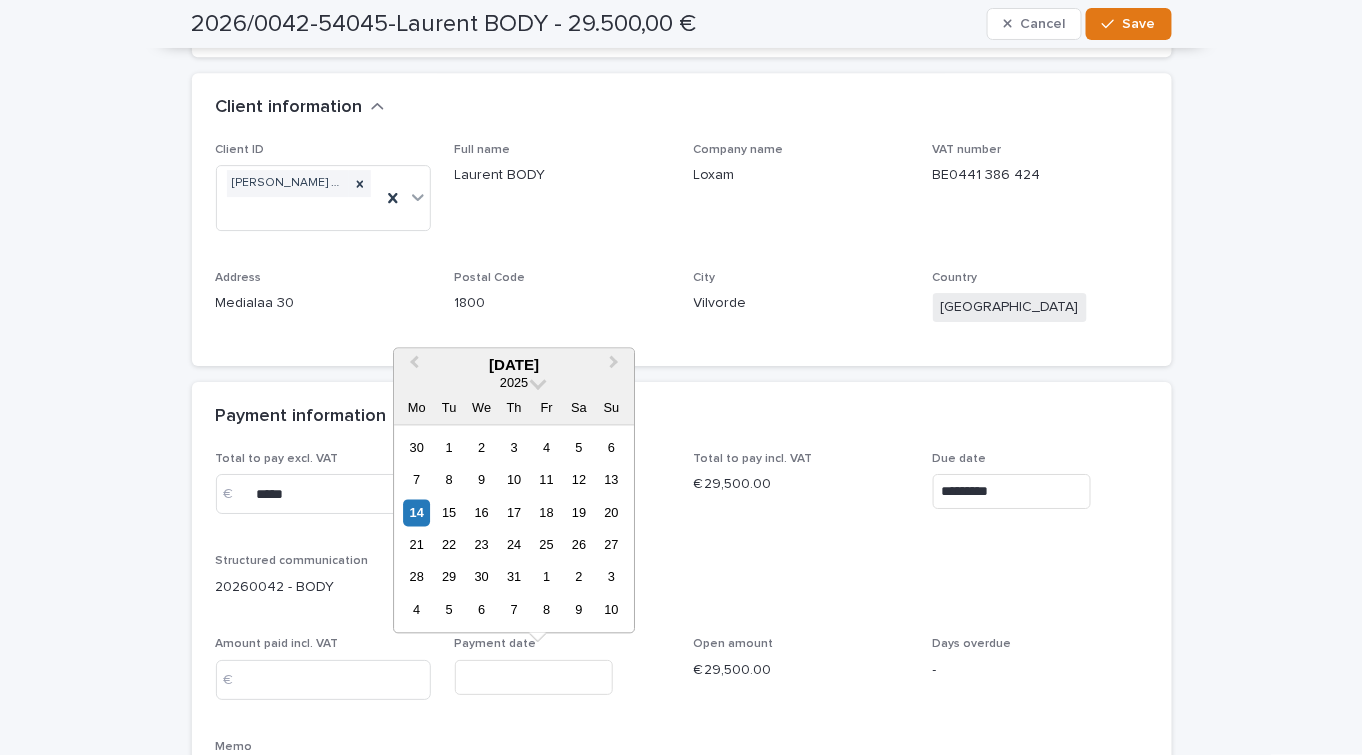 click at bounding box center (534, 677) 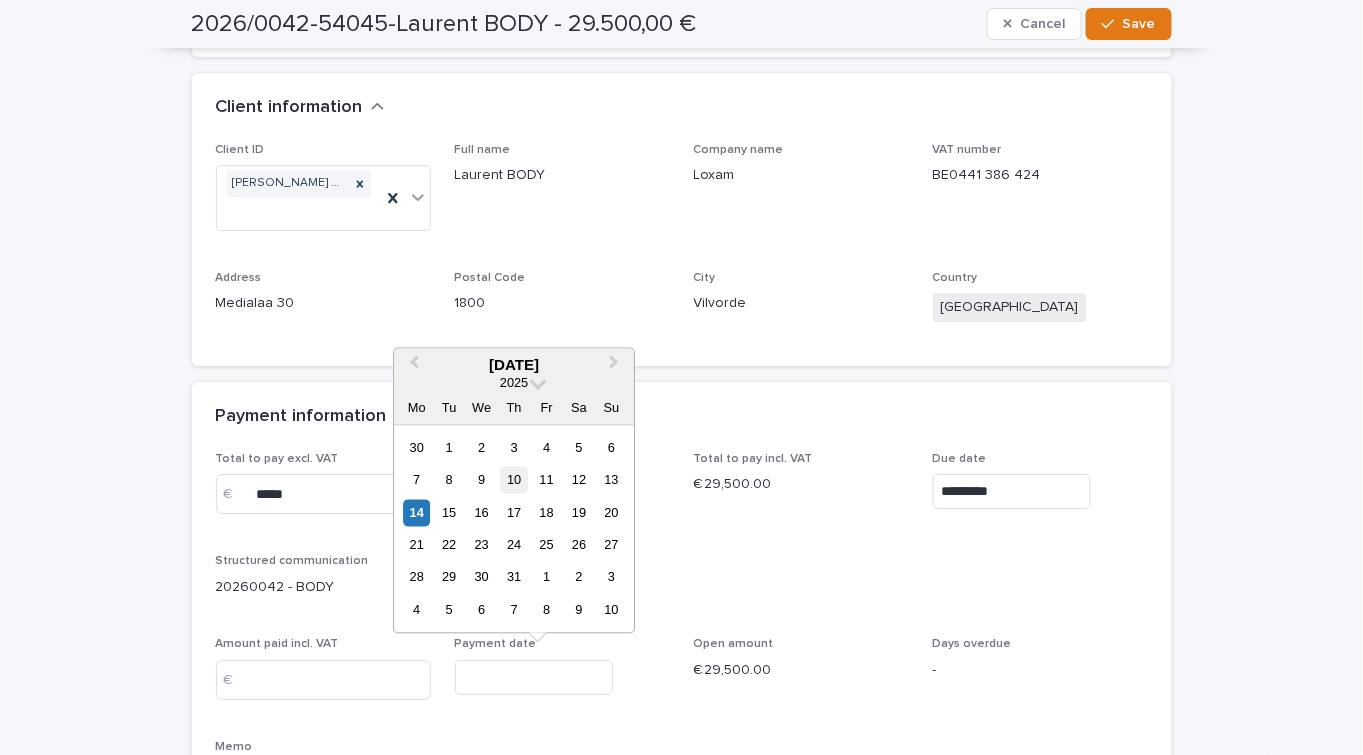 click on "10" at bounding box center [514, 480] 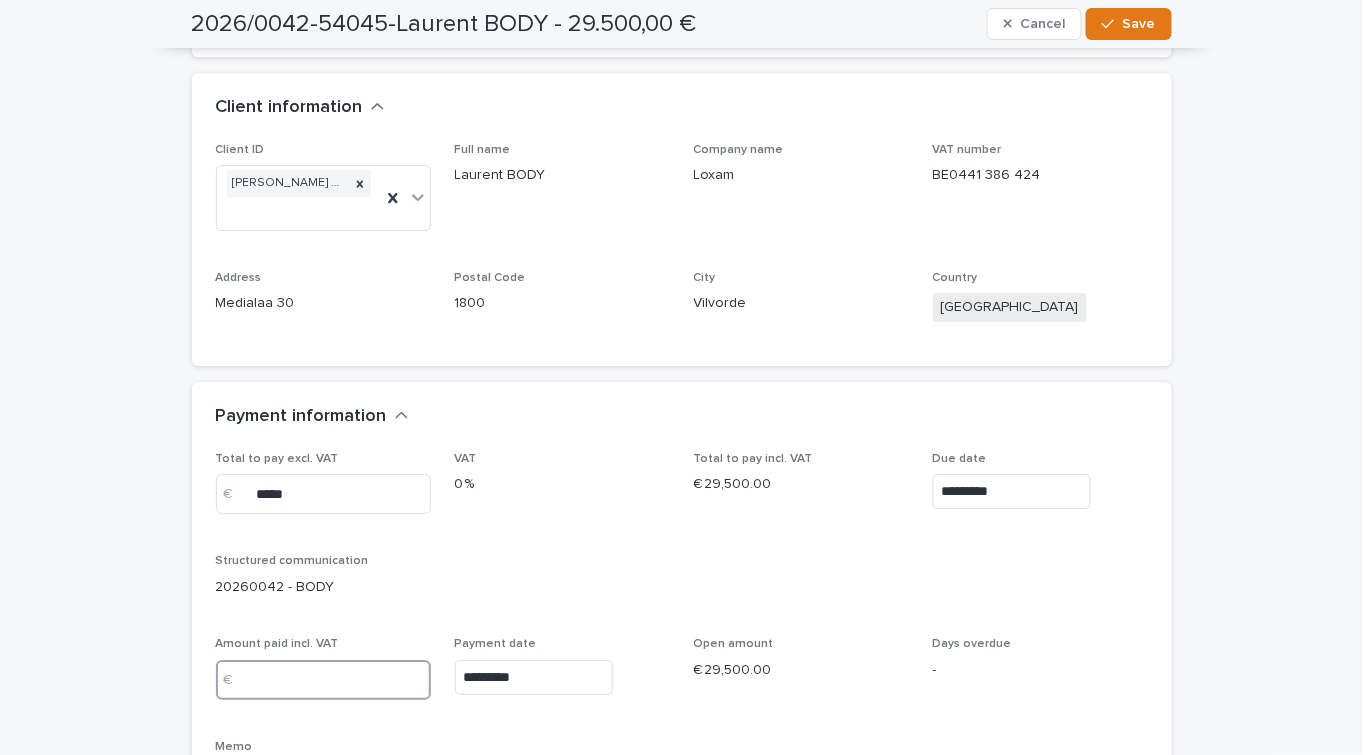 drag, startPoint x: 298, startPoint y: 682, endPoint x: 322, endPoint y: 642, distance: 46.647614 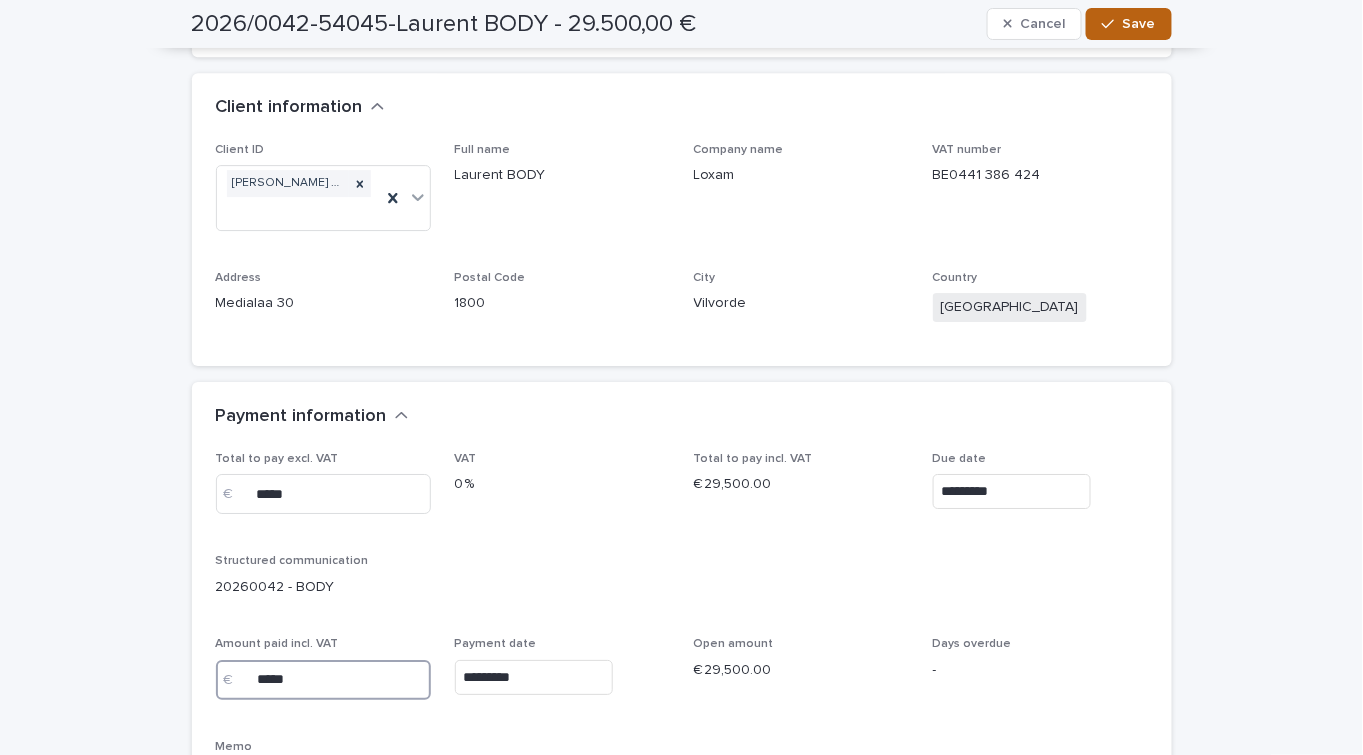 type on "*****" 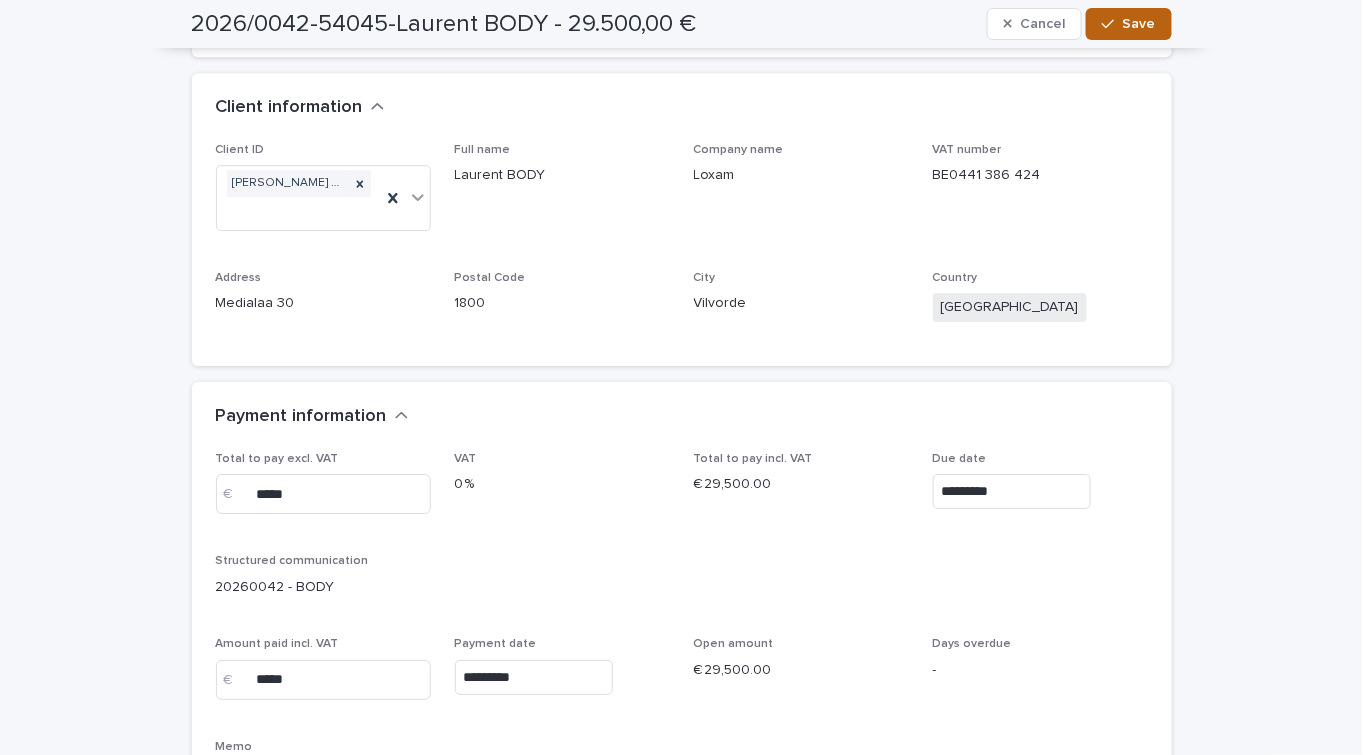 click on "Save" at bounding box center (1139, 24) 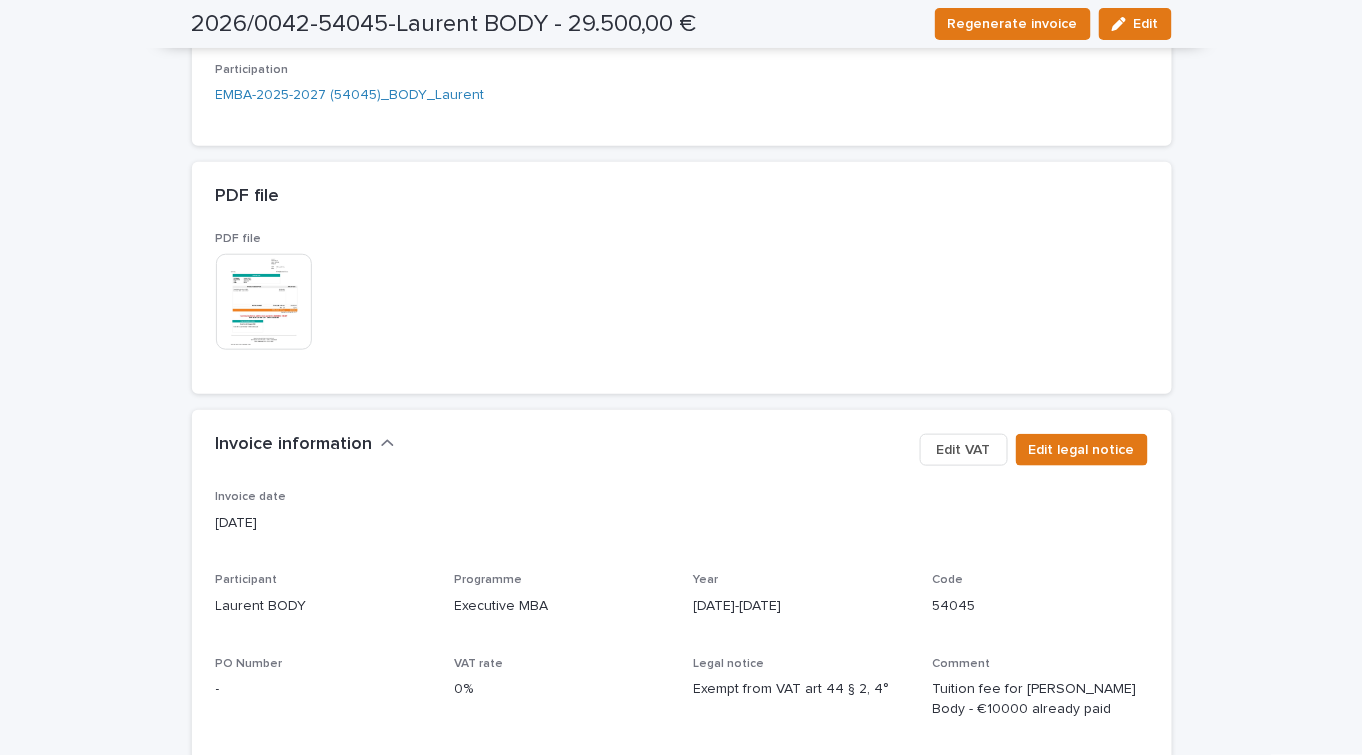 scroll, scrollTop: 0, scrollLeft: 0, axis: both 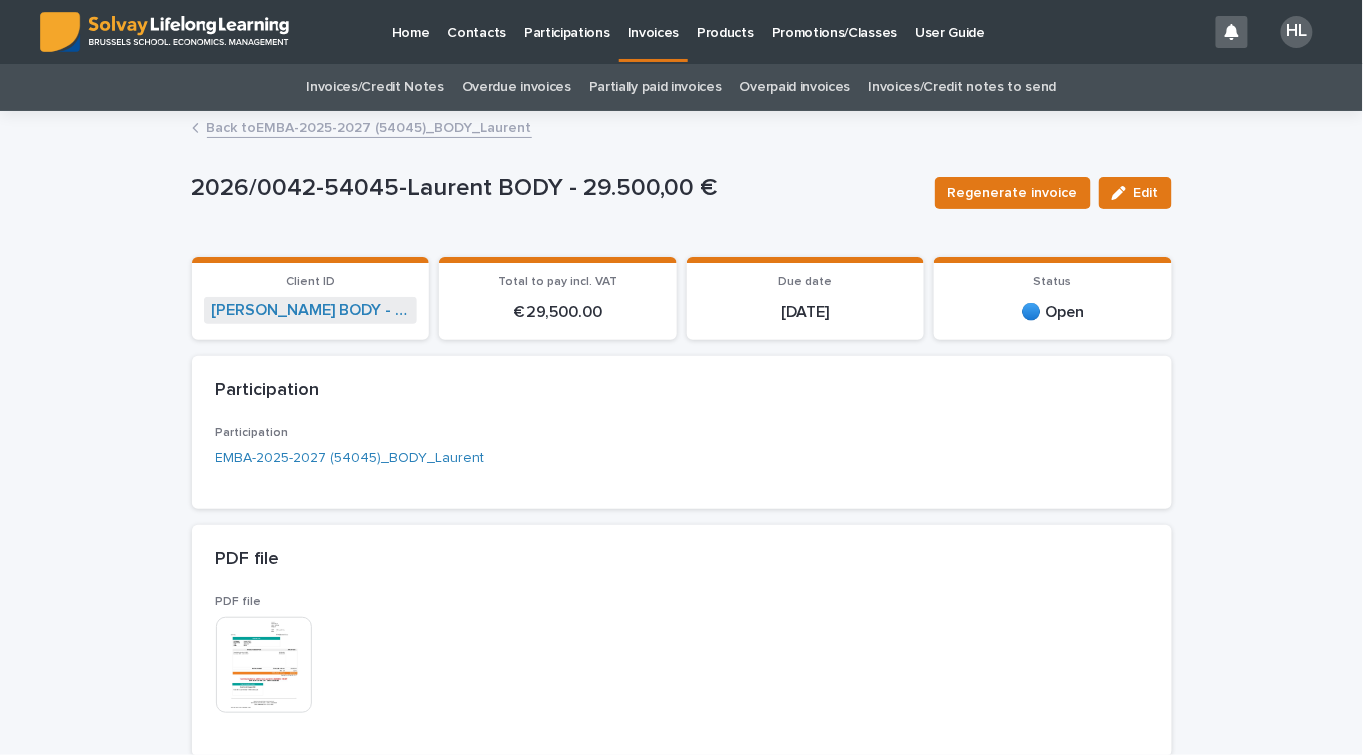 click on "Back to  EMBA-2025-2027 (54045)_BODY_Laurent" at bounding box center [369, 126] 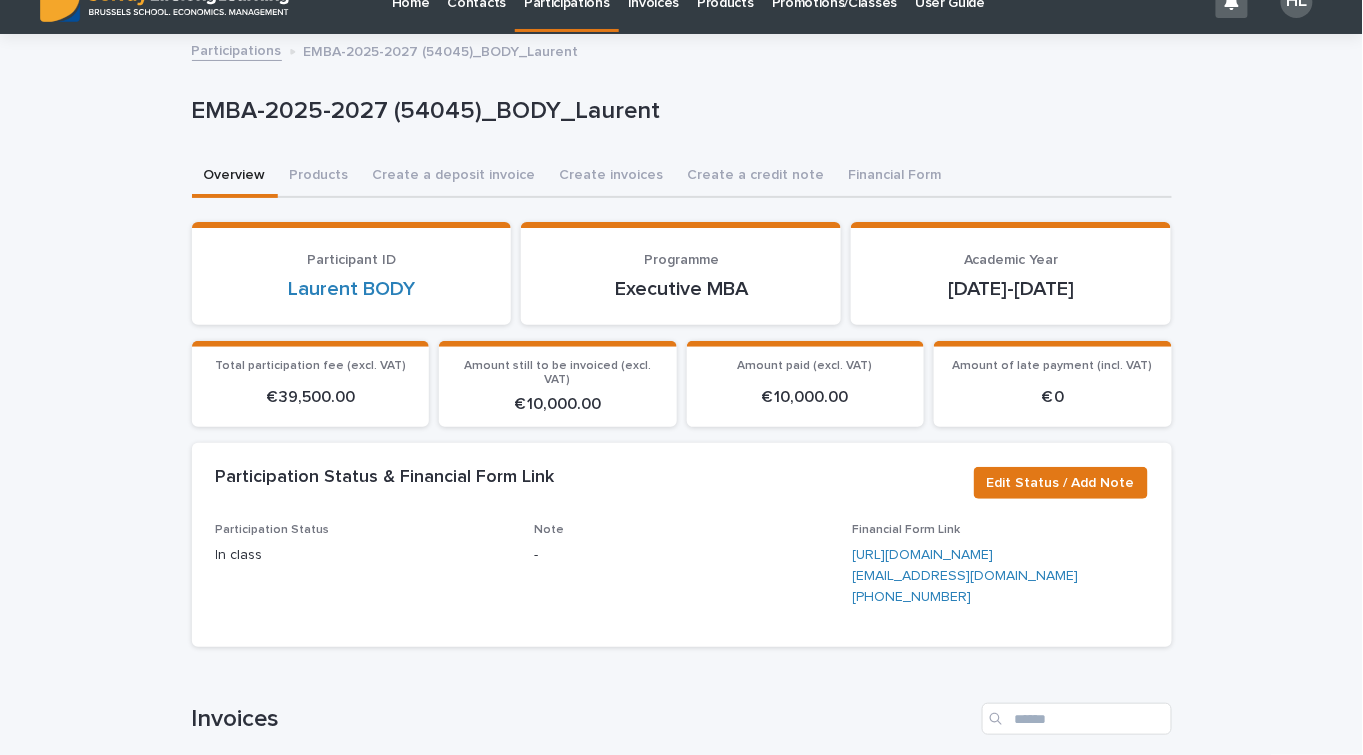 scroll, scrollTop: 0, scrollLeft: 0, axis: both 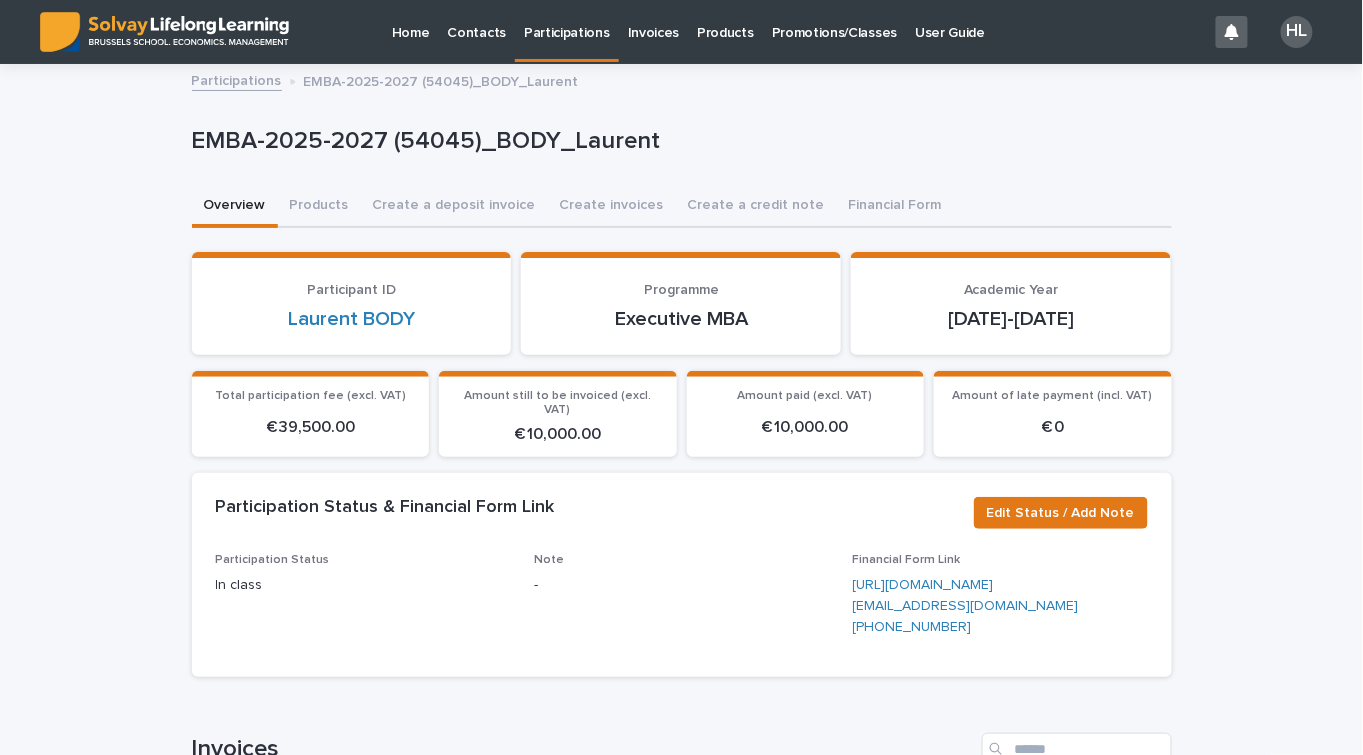 click on "Participations" at bounding box center (567, 21) 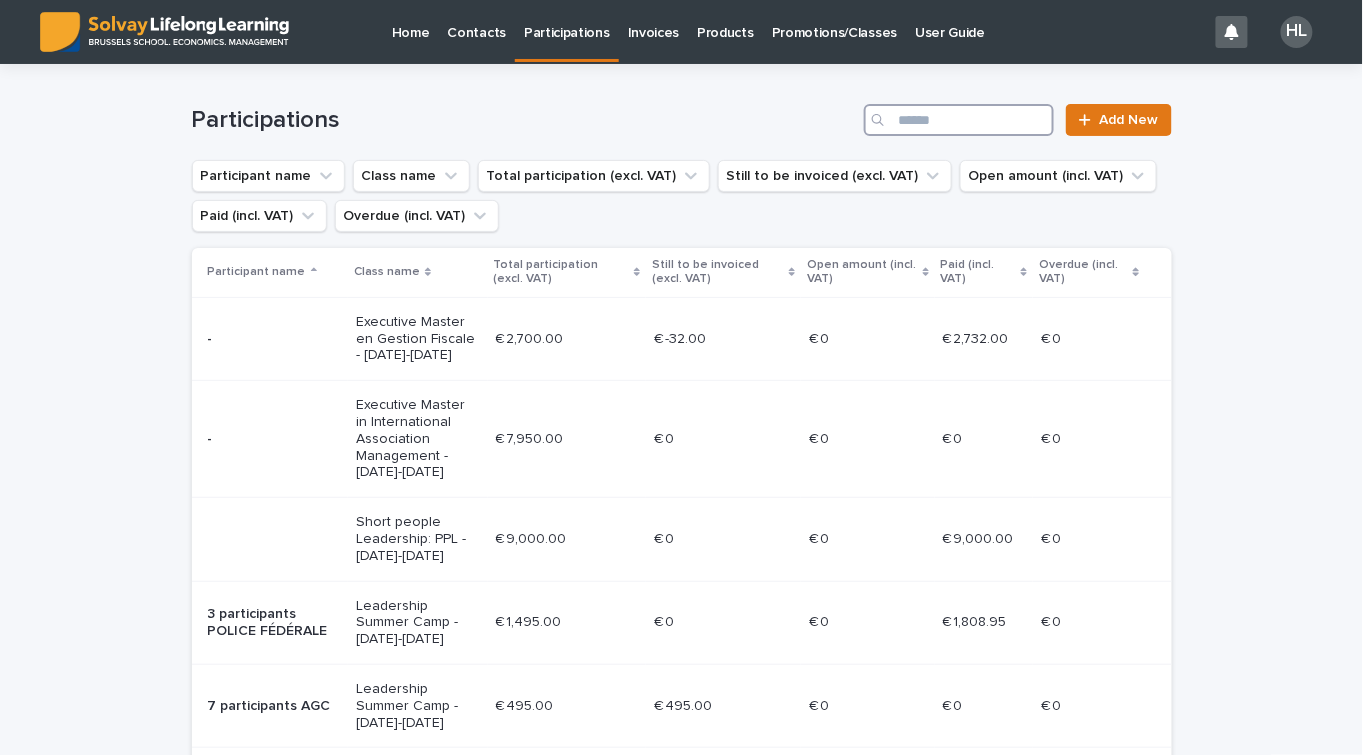 click at bounding box center (959, 120) 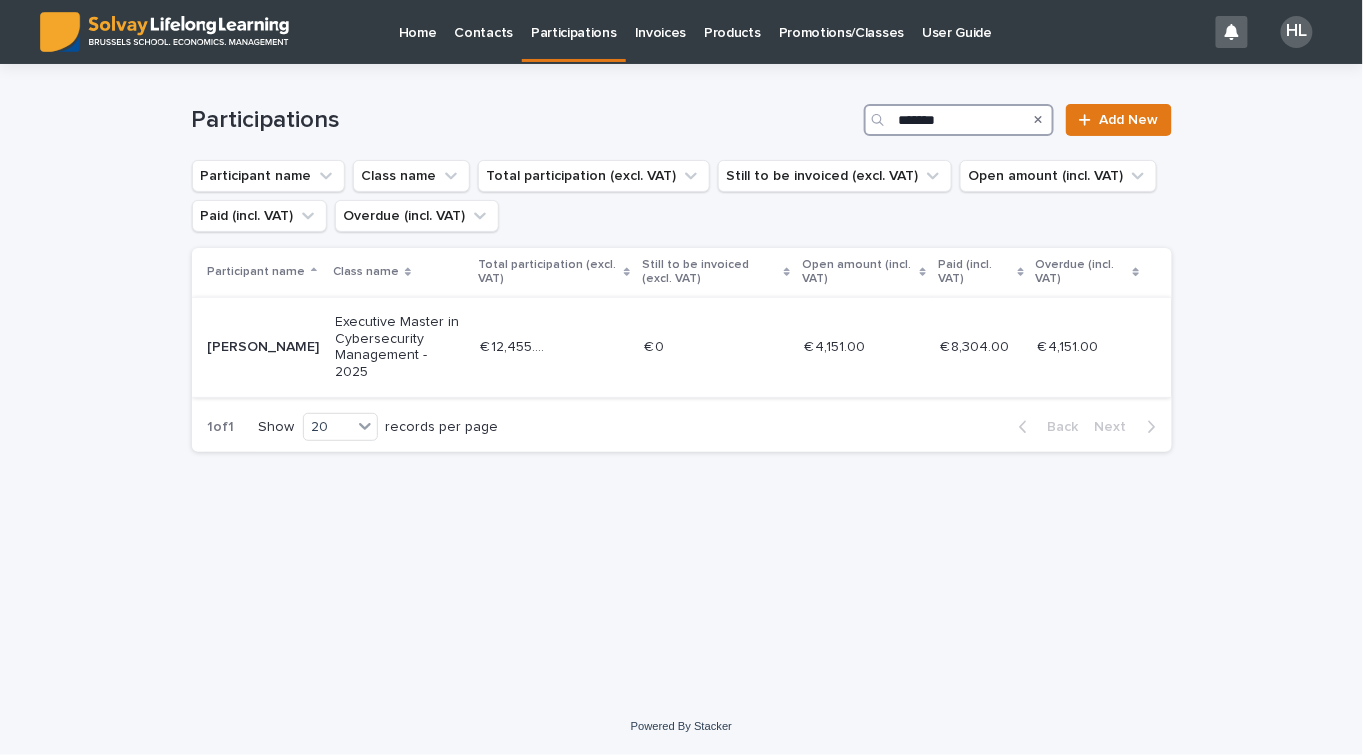 type on "*******" 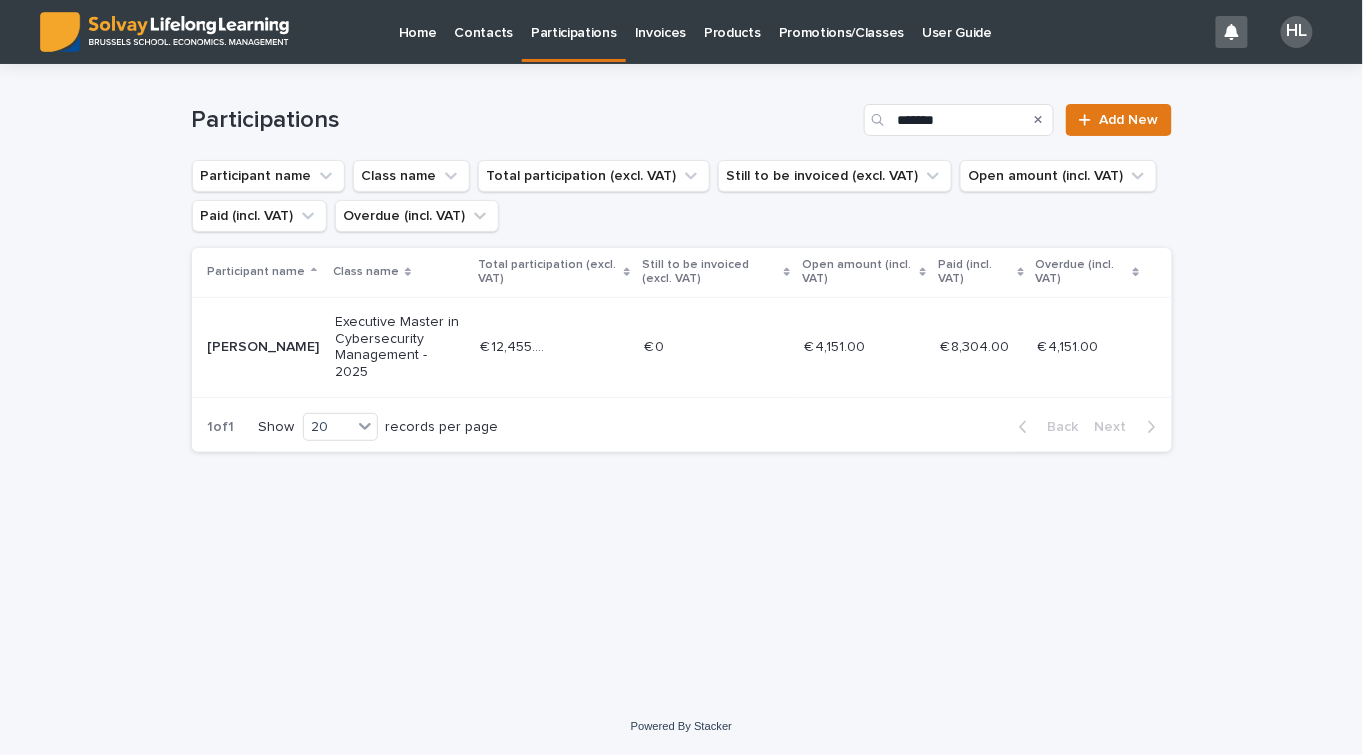 click on "Executive Master in Cybersecurity Management - 2025" at bounding box center [400, 347] 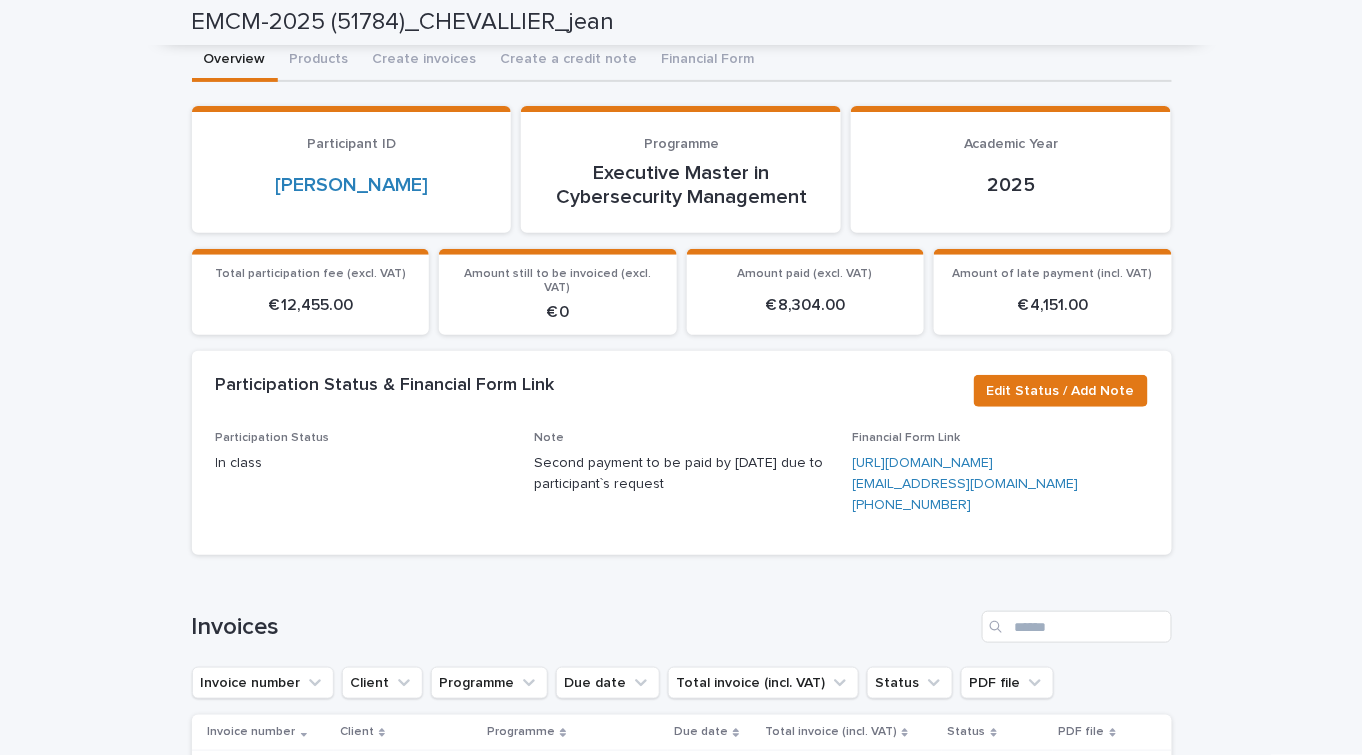 scroll, scrollTop: 90, scrollLeft: 0, axis: vertical 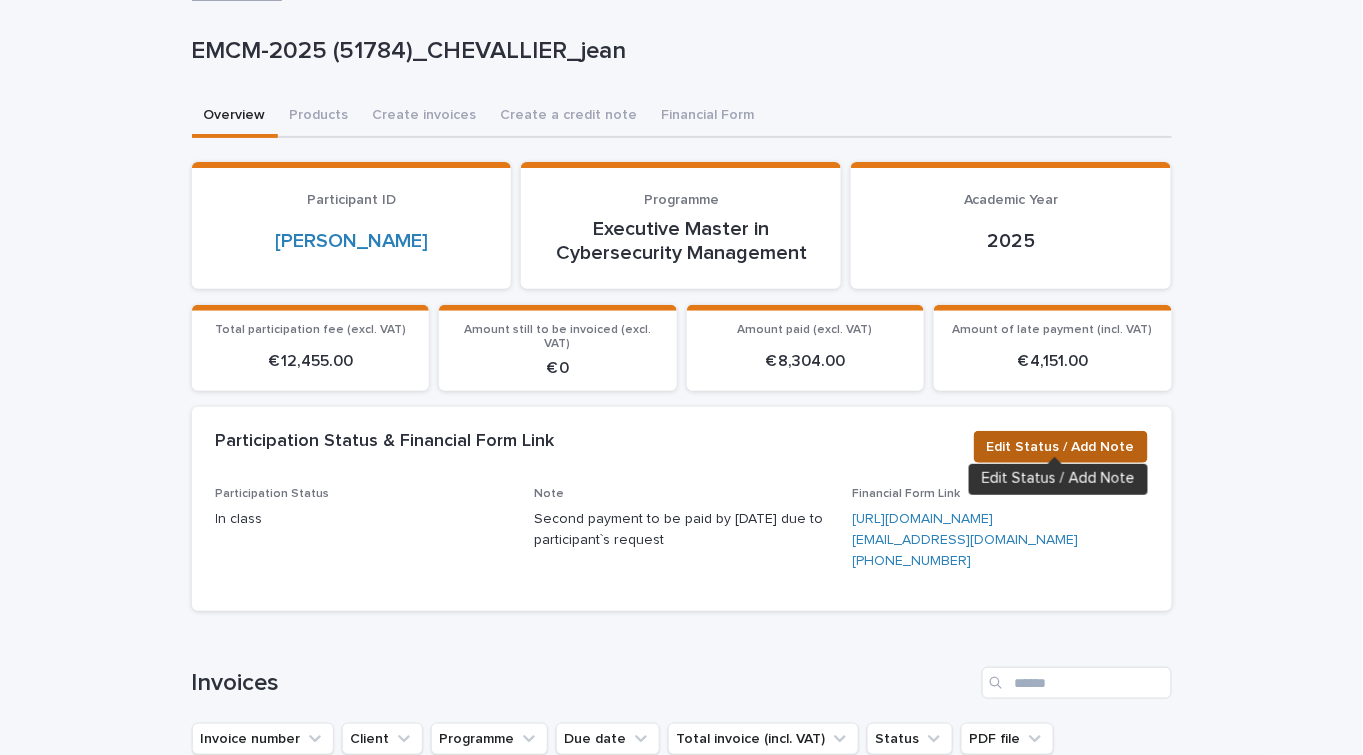 click on "Edit Status / Add Note" at bounding box center (1061, 447) 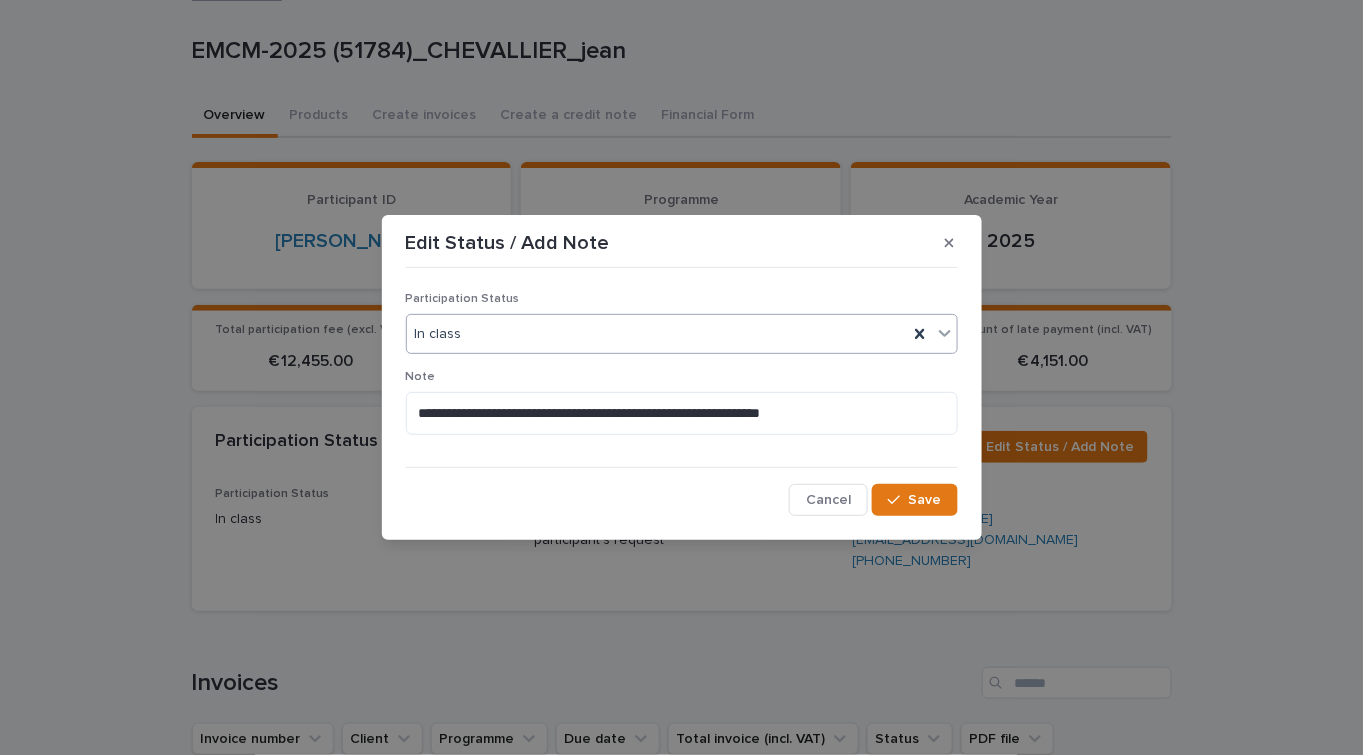 click on "In class" at bounding box center [657, 334] 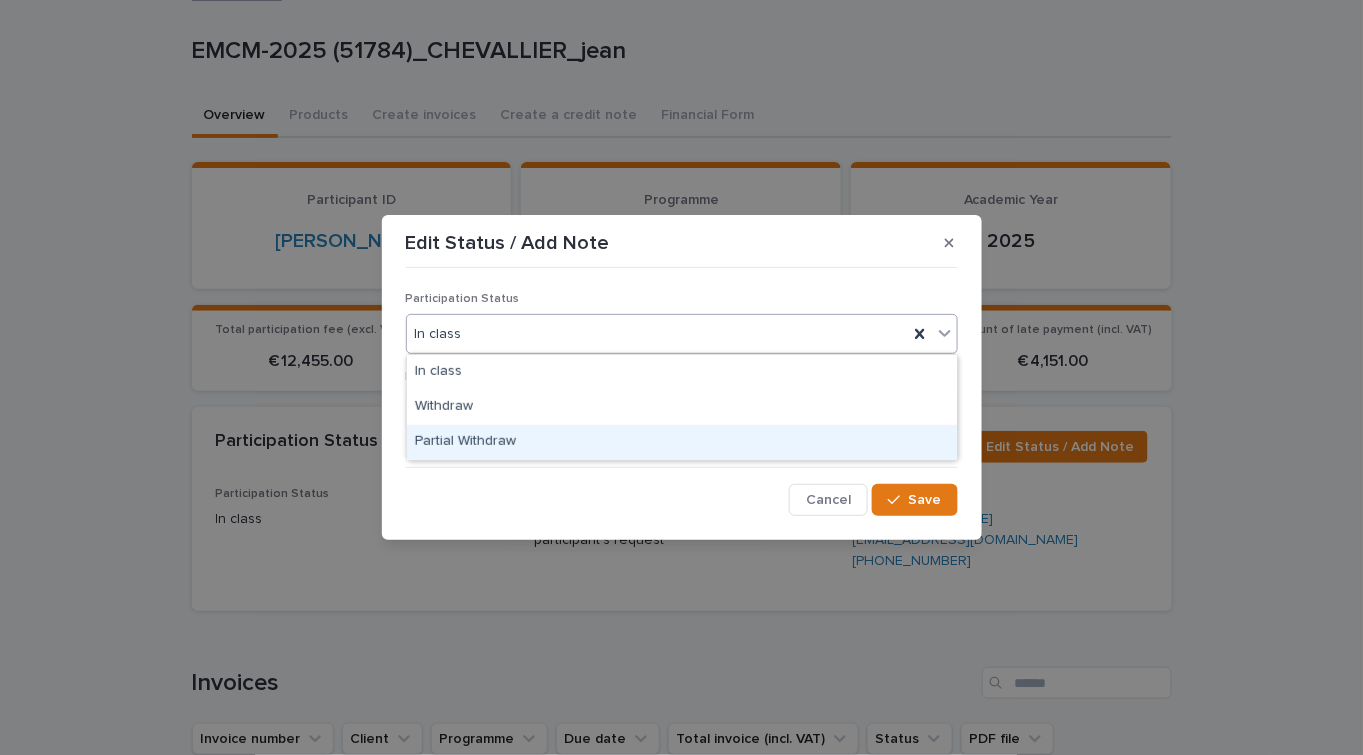 drag, startPoint x: 505, startPoint y: 378, endPoint x: 506, endPoint y: 448, distance: 70.00714 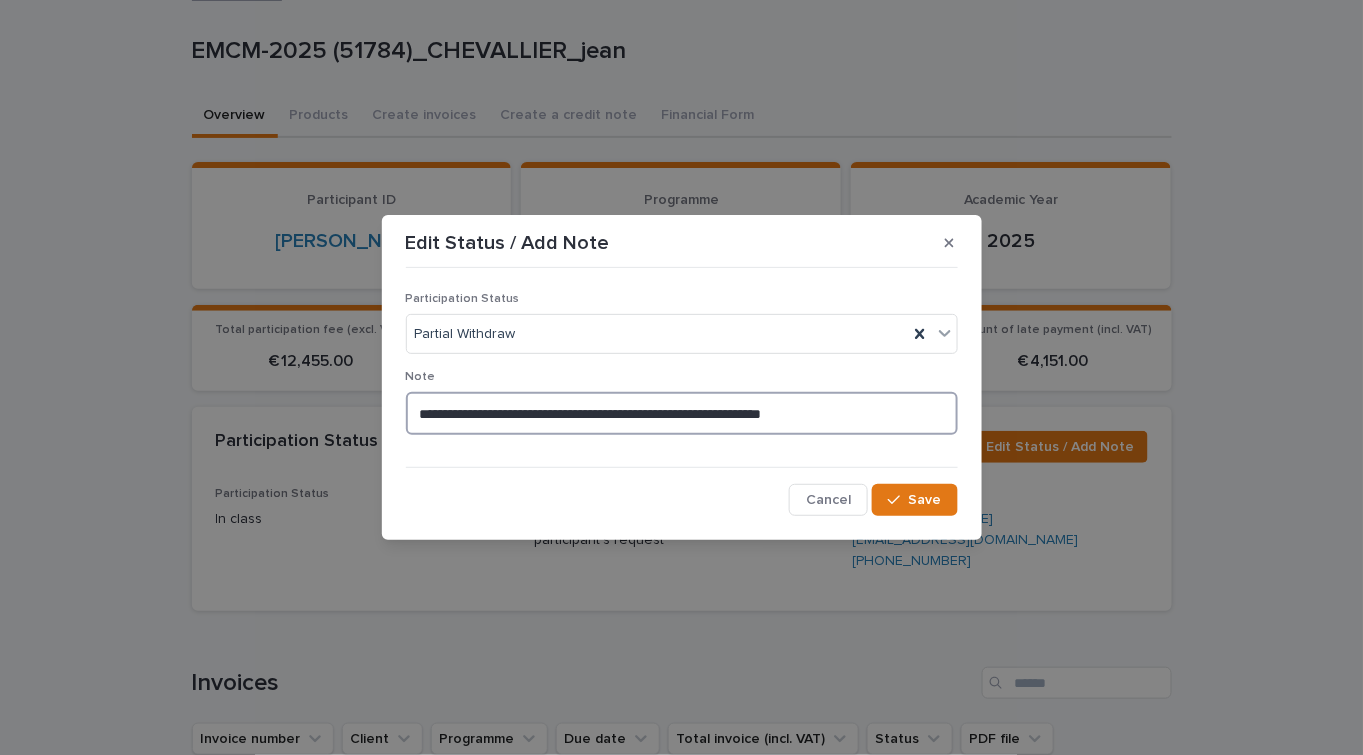 drag, startPoint x: 856, startPoint y: 414, endPoint x: 172, endPoint y: 380, distance: 684.8445 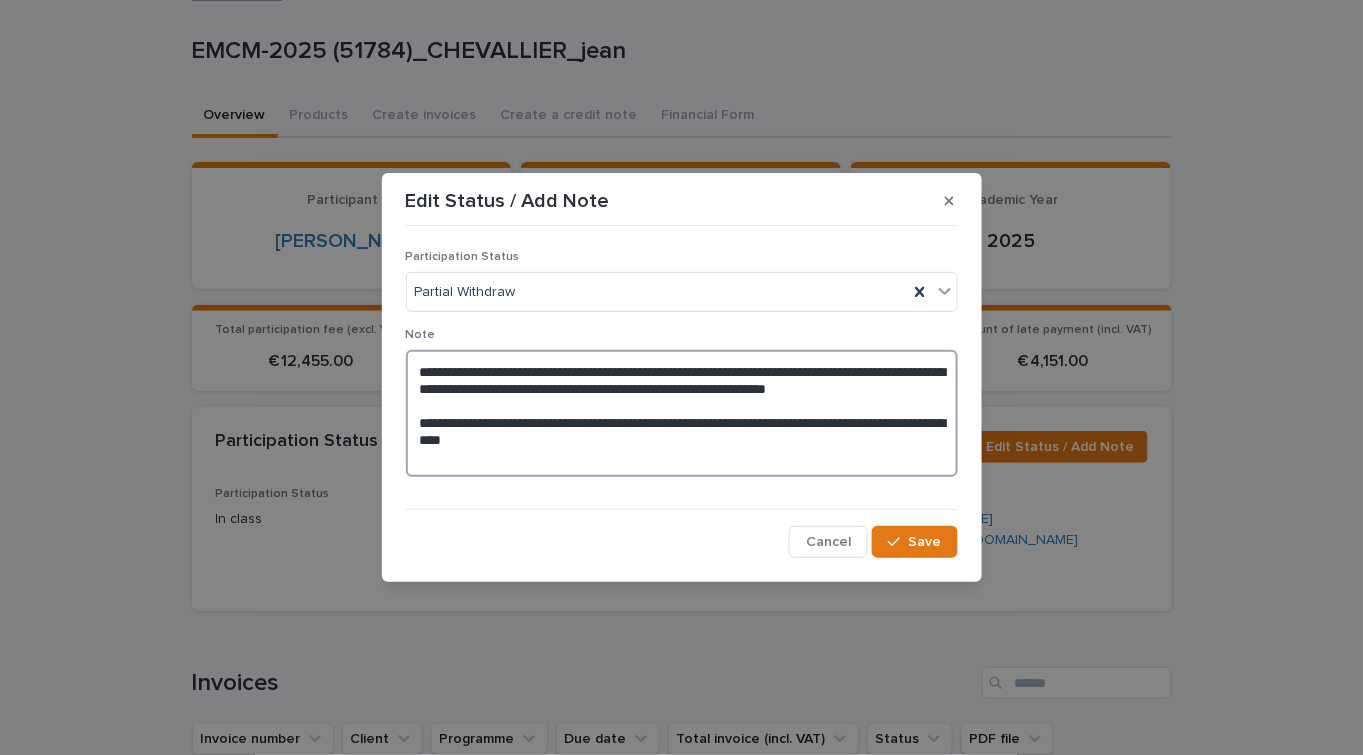 drag, startPoint x: 729, startPoint y: 371, endPoint x: 784, endPoint y: 395, distance: 60.00833 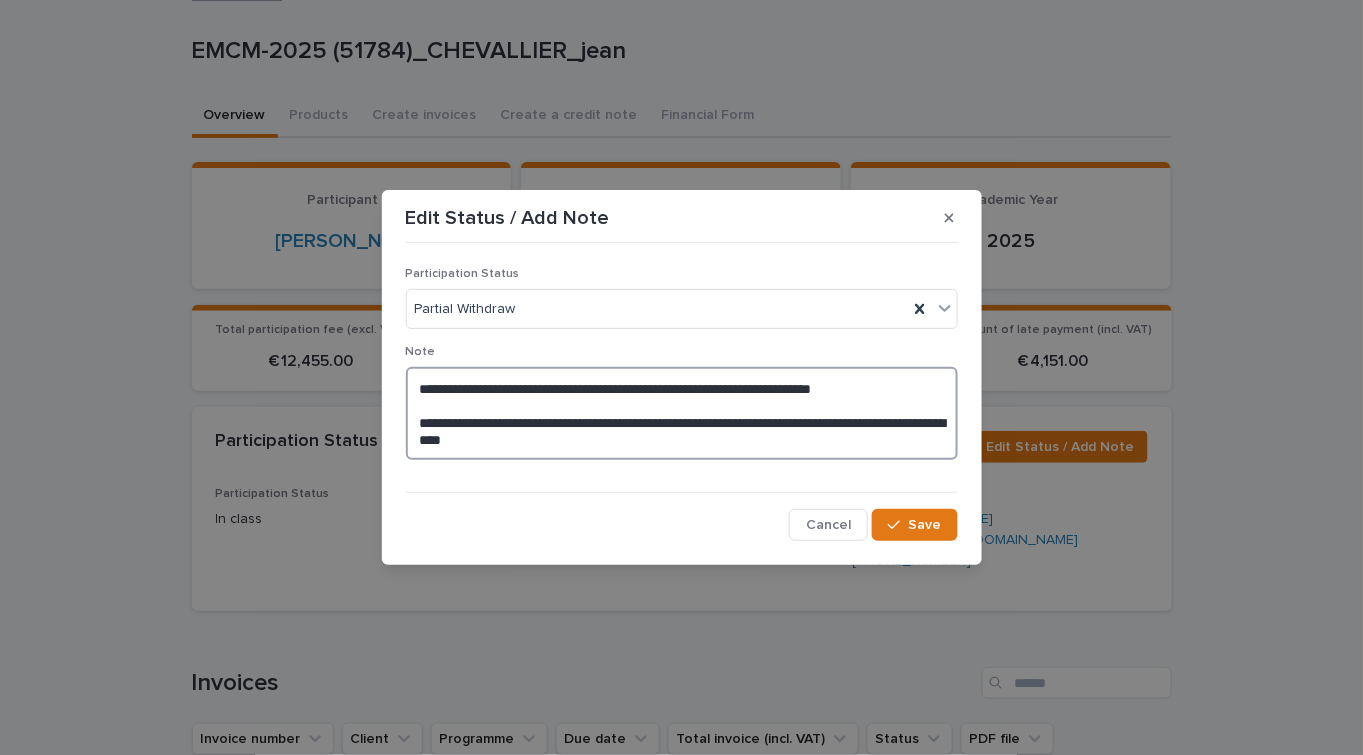 drag, startPoint x: 788, startPoint y: 391, endPoint x: 805, endPoint y: 389, distance: 17.117243 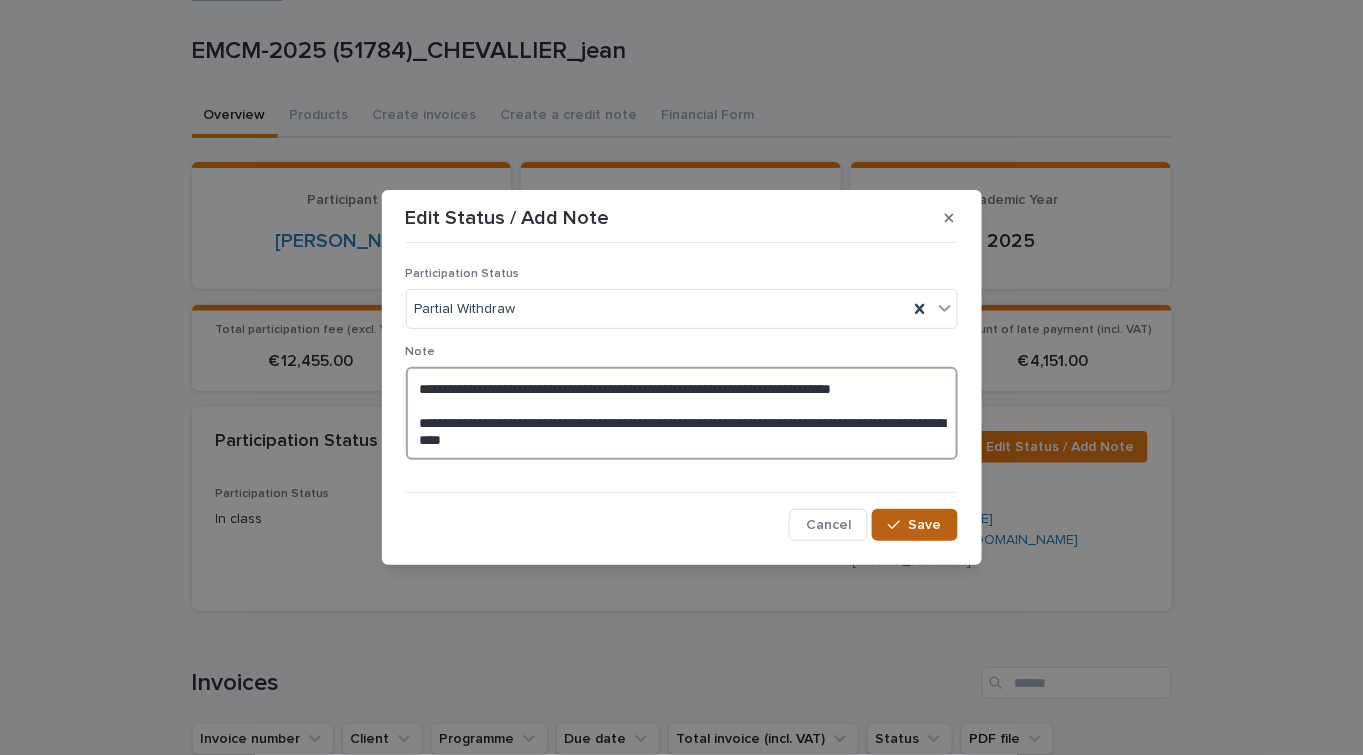 type on "**********" 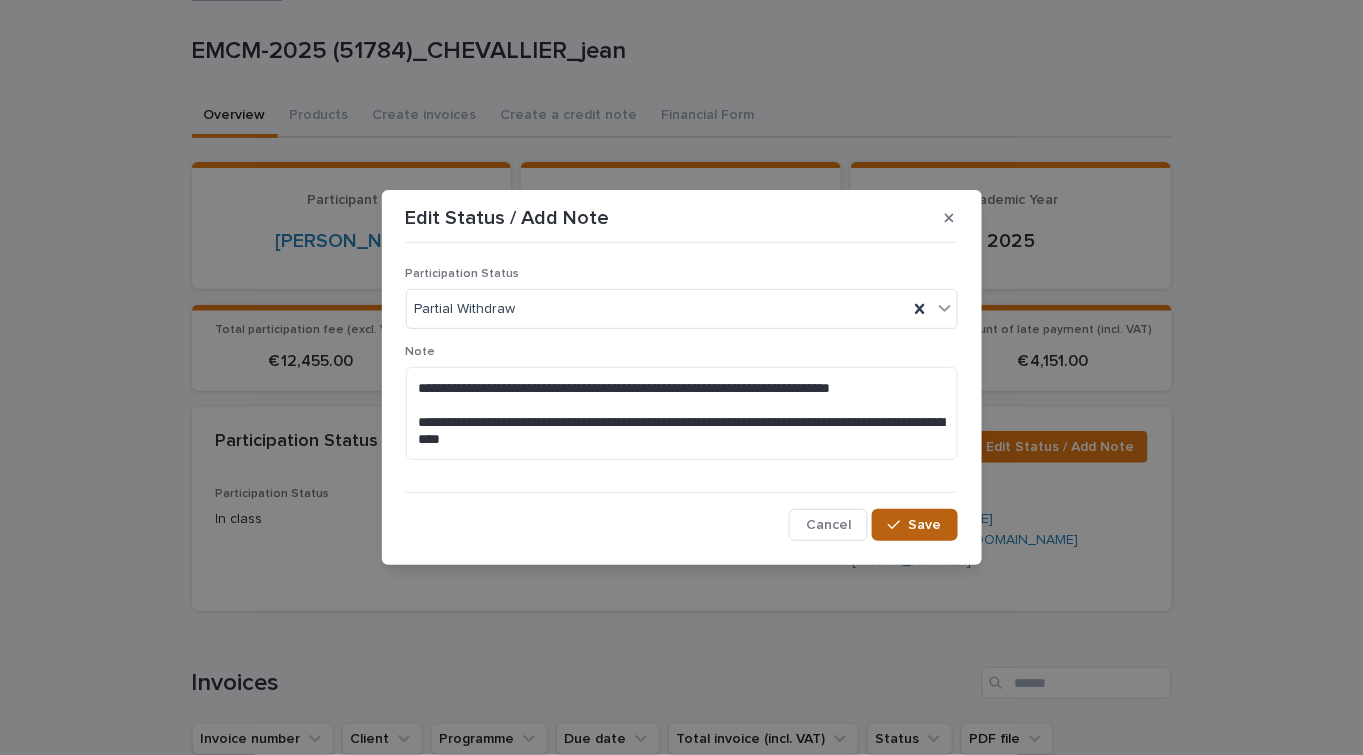 click on "Save" at bounding box center (914, 525) 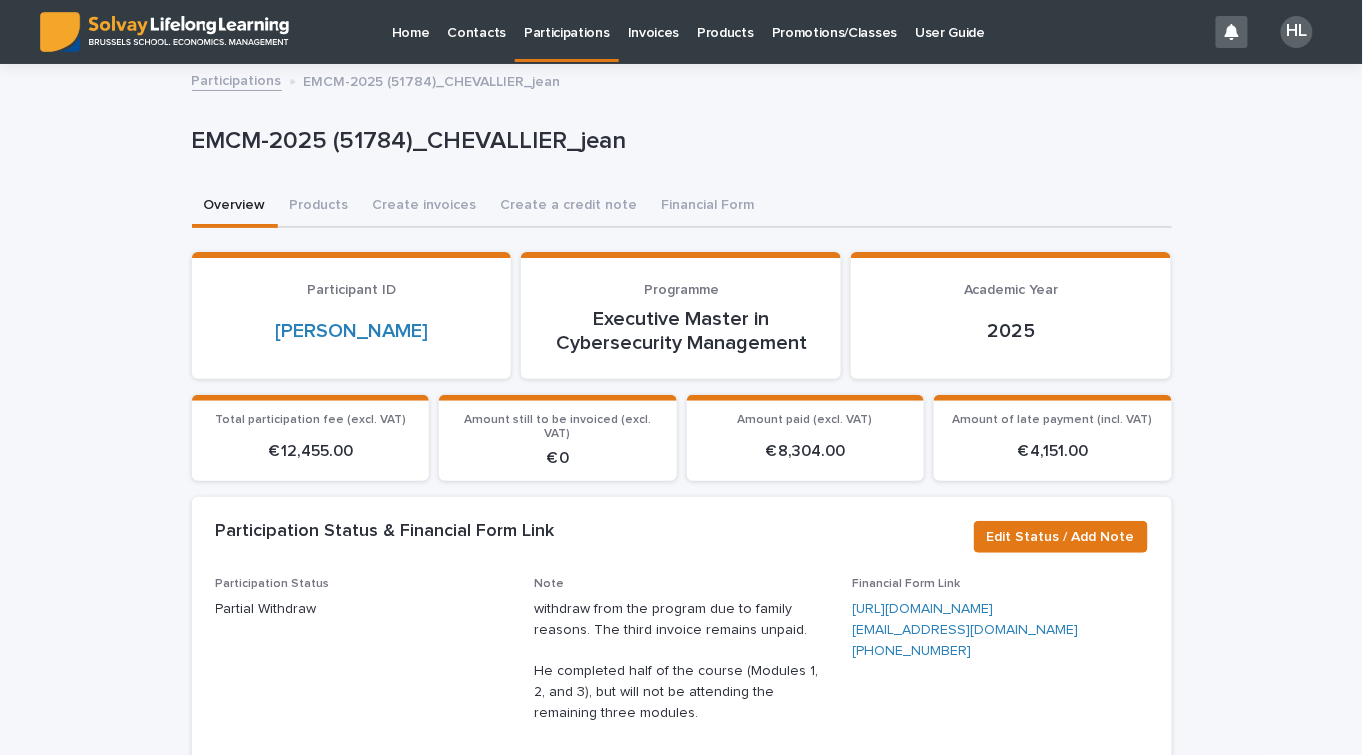 scroll, scrollTop: 0, scrollLeft: 0, axis: both 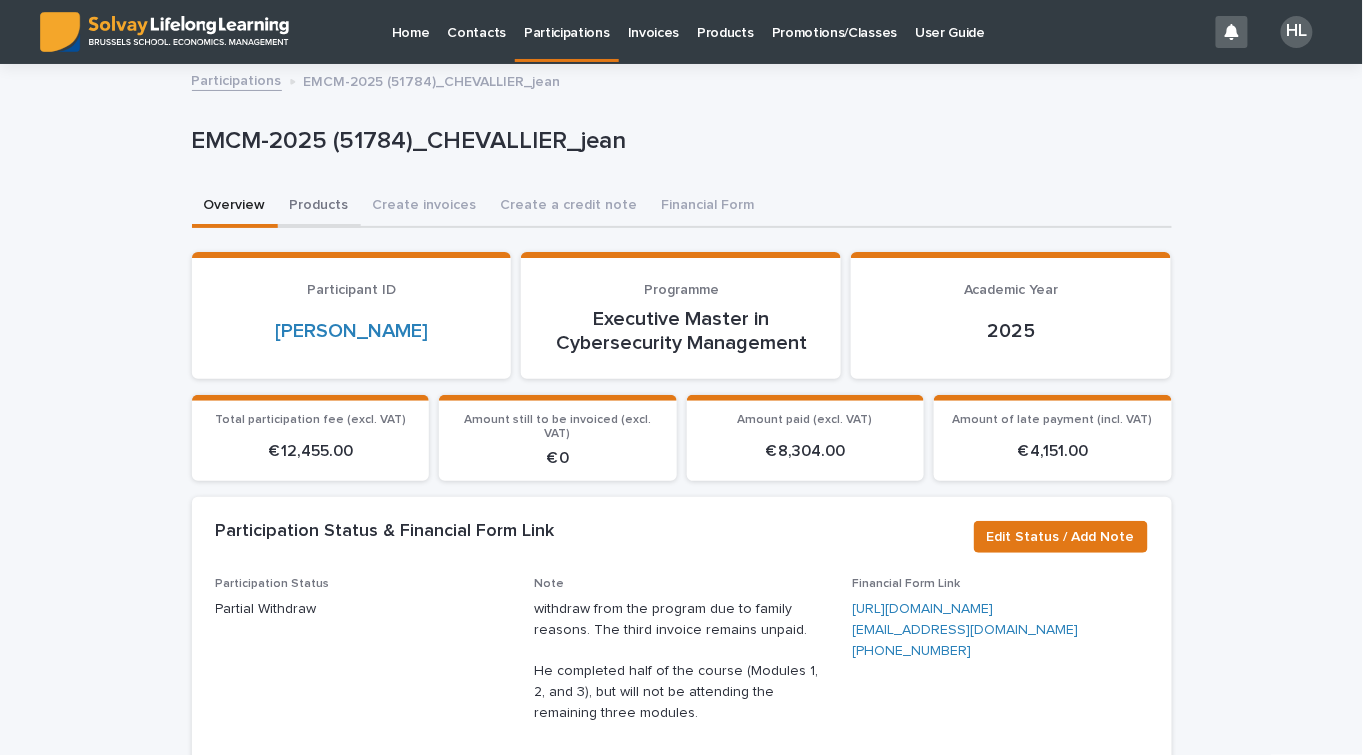 click on "Products" at bounding box center [319, 207] 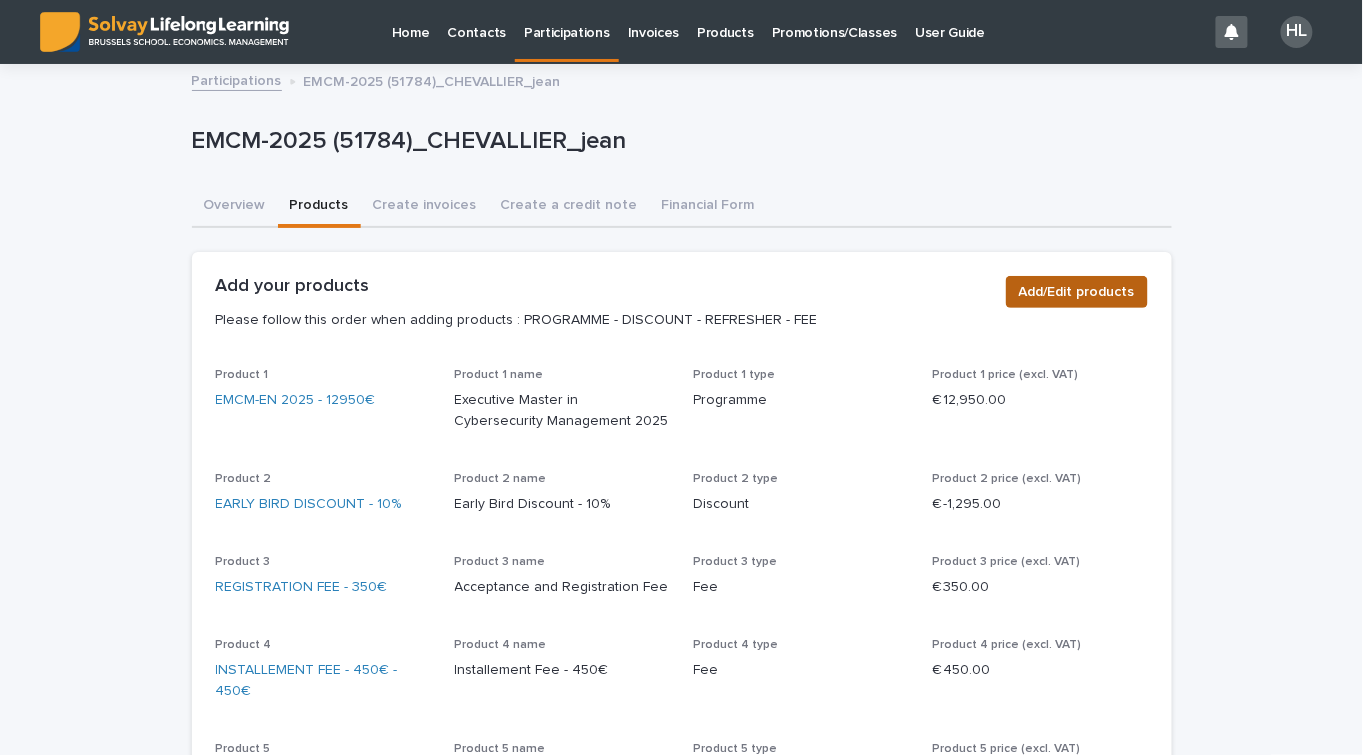 click on "Add/Edit products" at bounding box center (1077, 292) 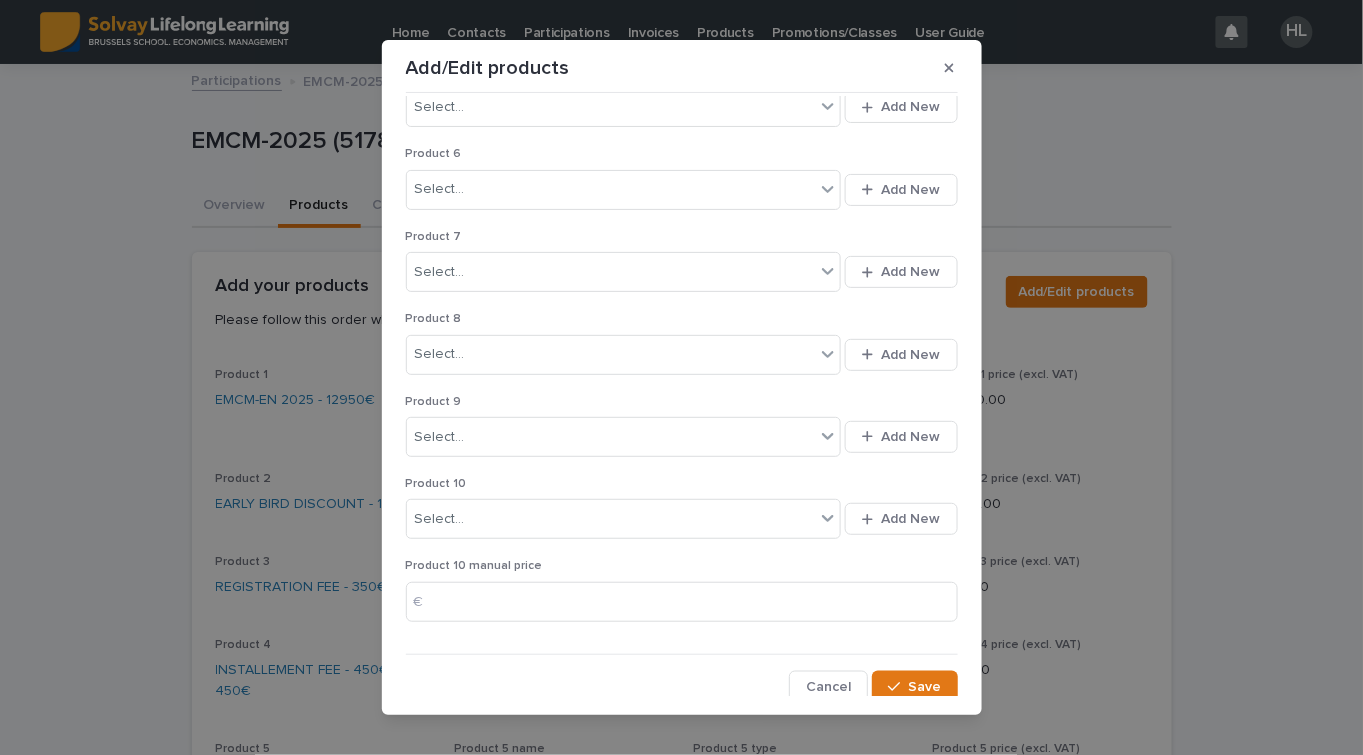 scroll, scrollTop: 464, scrollLeft: 0, axis: vertical 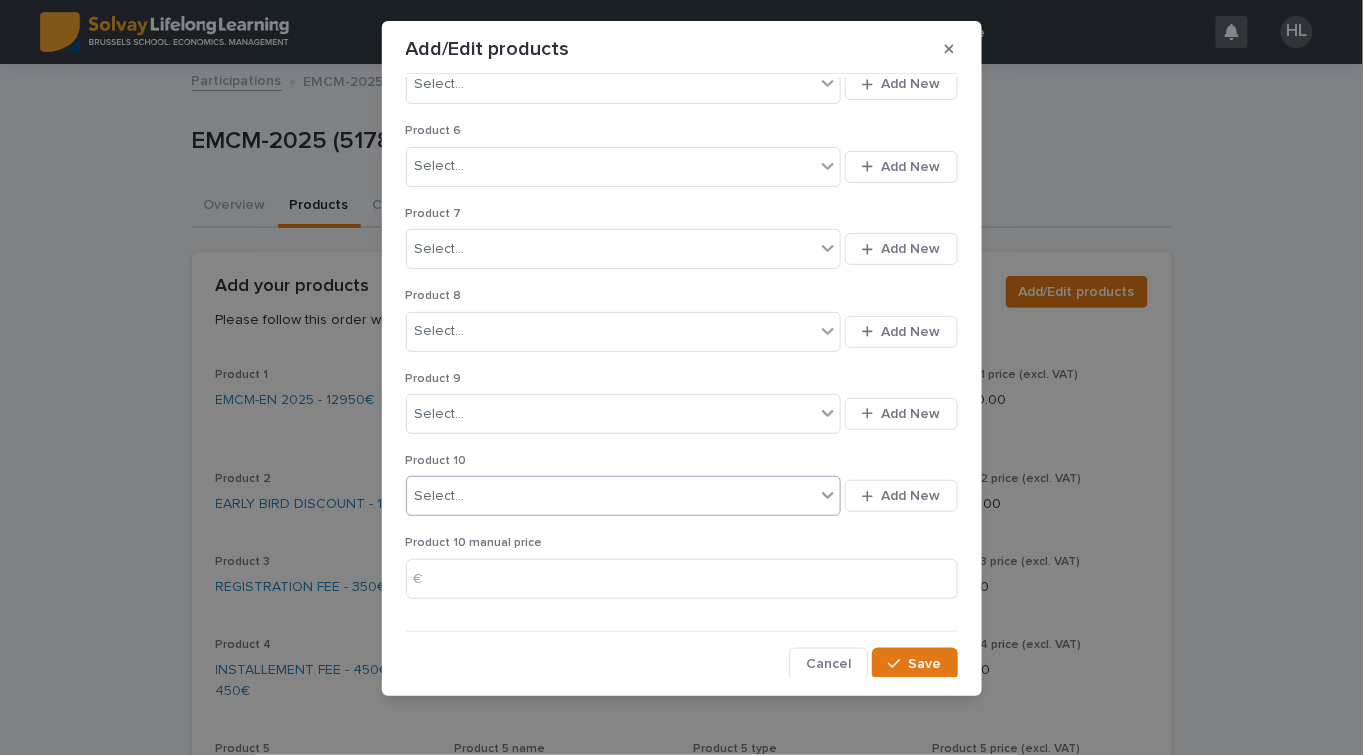 click on "Select..." at bounding box center (611, 496) 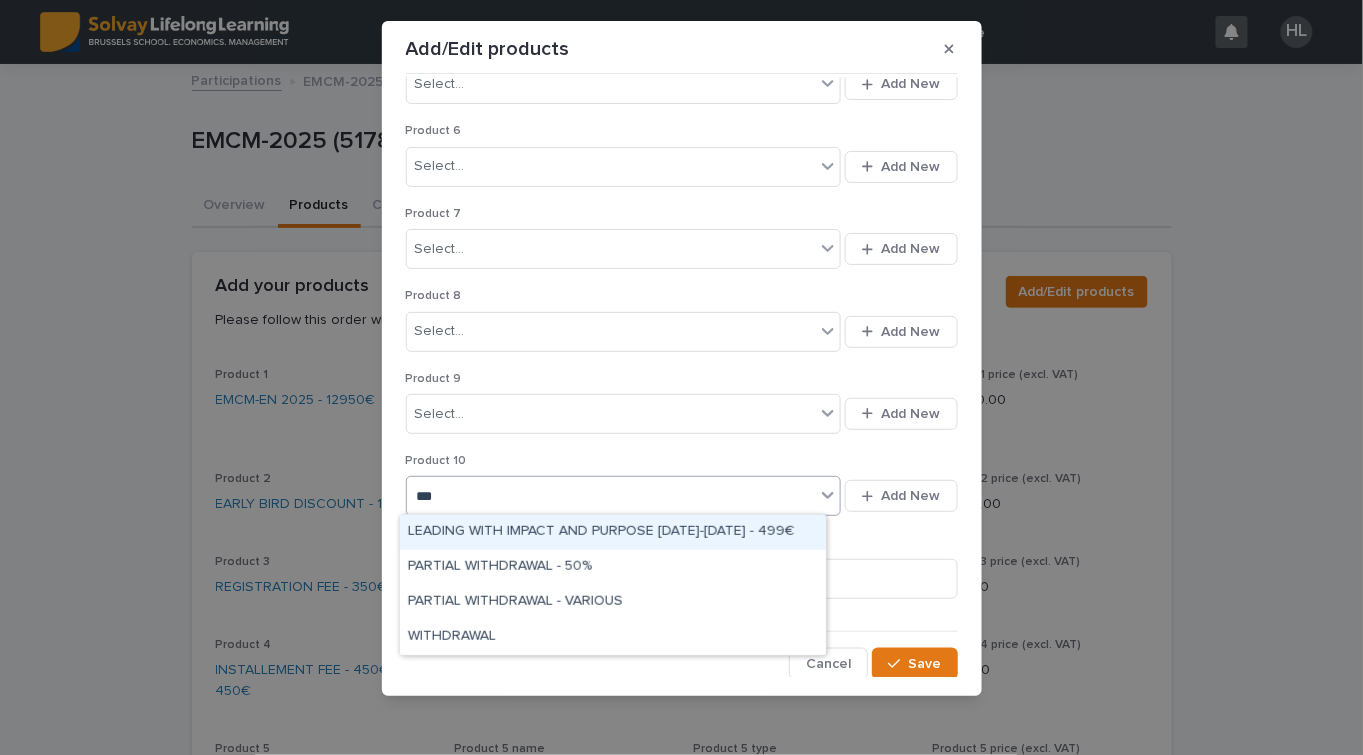 type on "****" 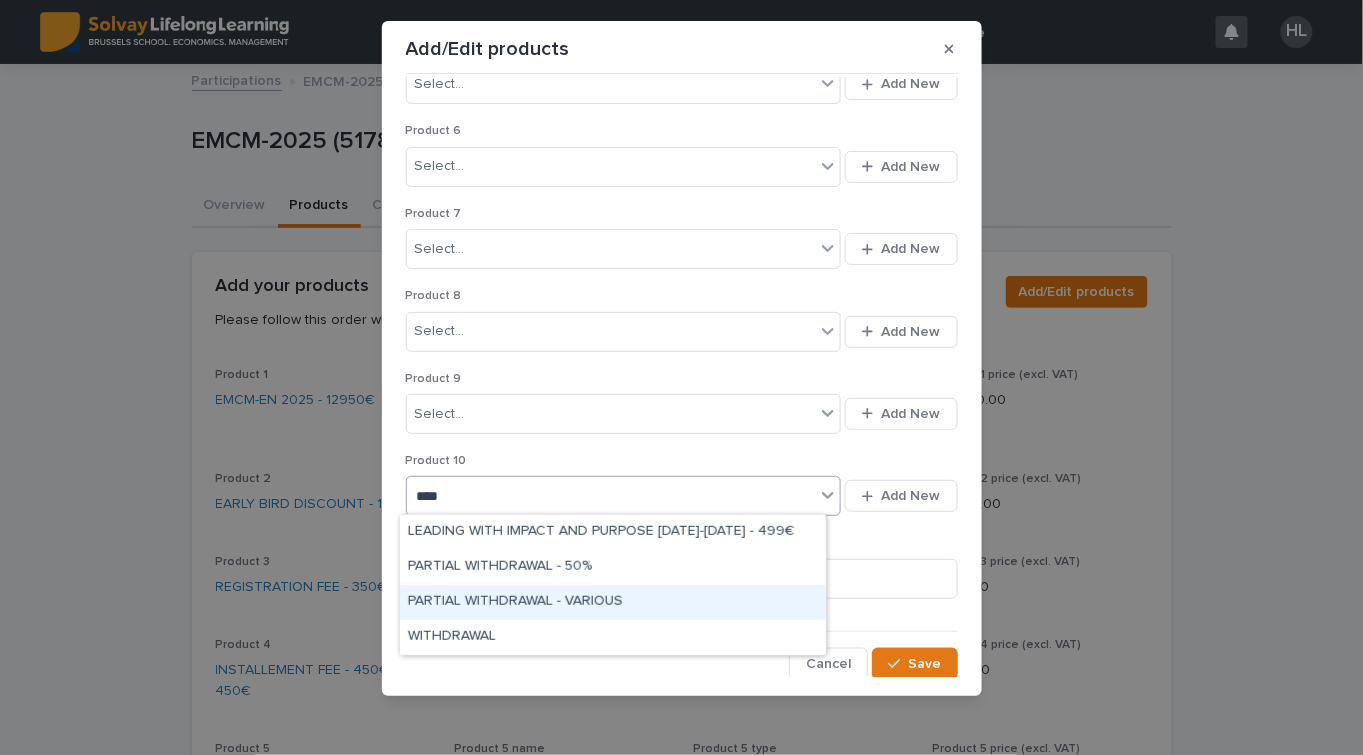 drag, startPoint x: 619, startPoint y: 535, endPoint x: 632, endPoint y: 595, distance: 61.39218 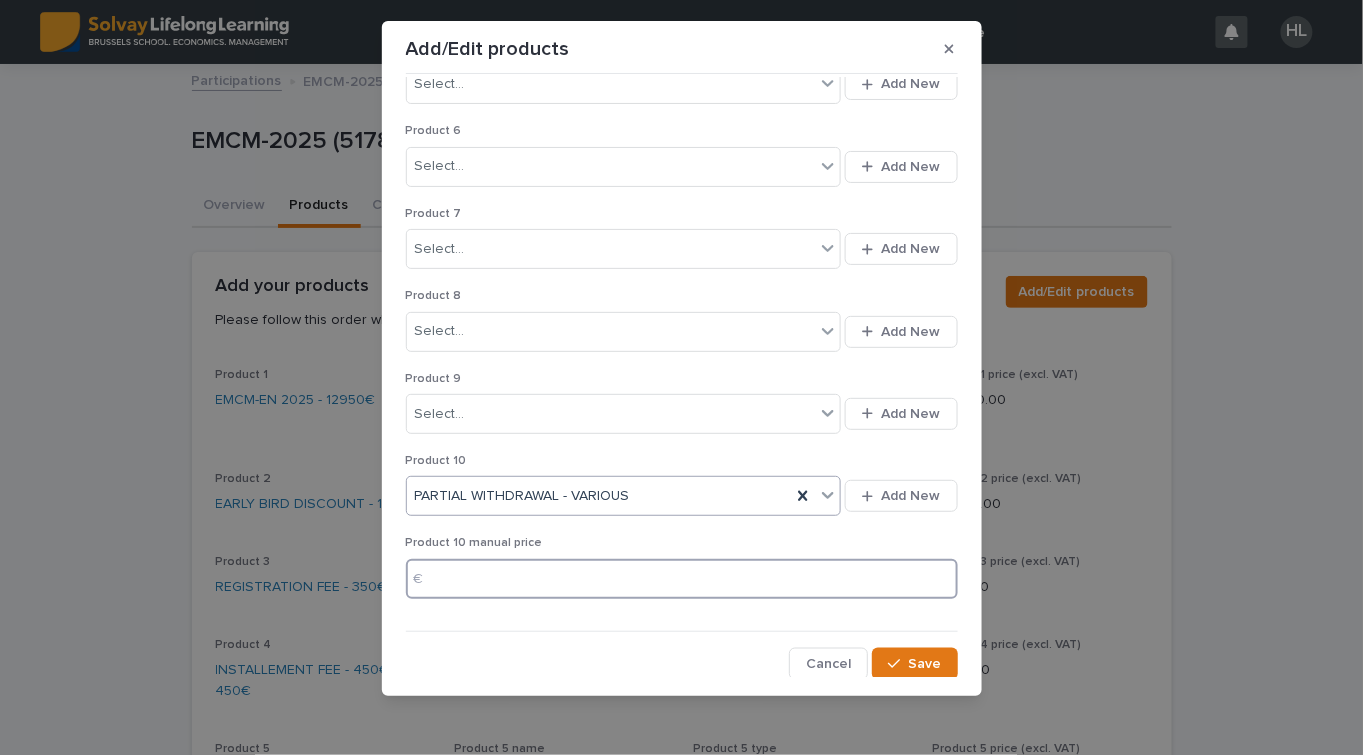 click at bounding box center (682, 579) 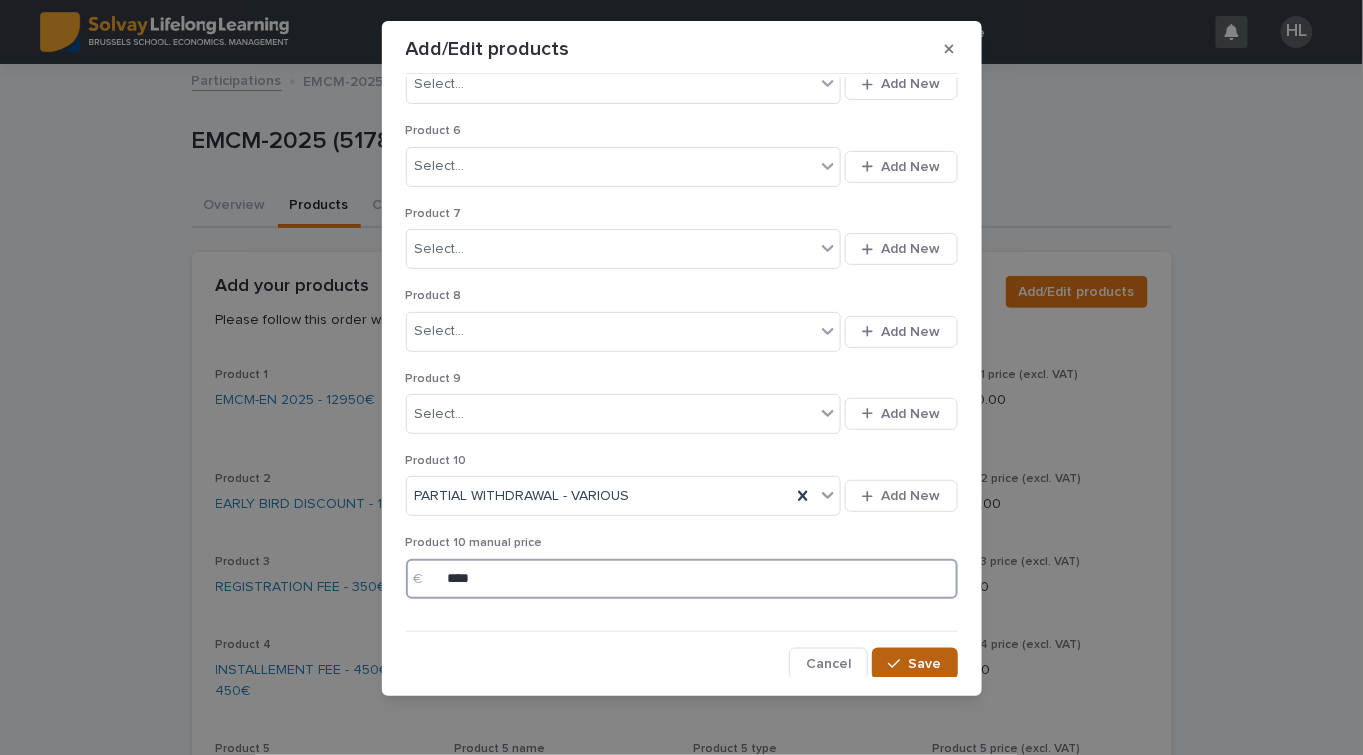 type on "****" 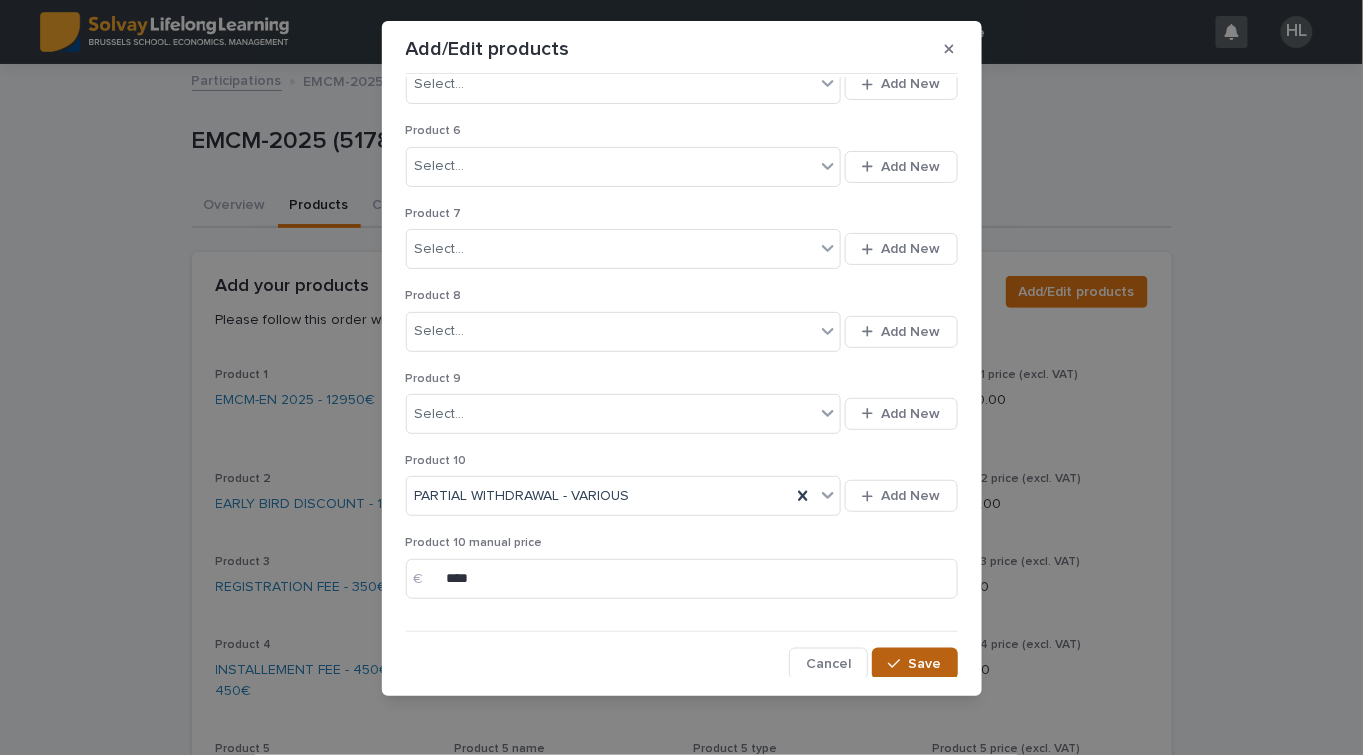 click on "Save" at bounding box center [914, 664] 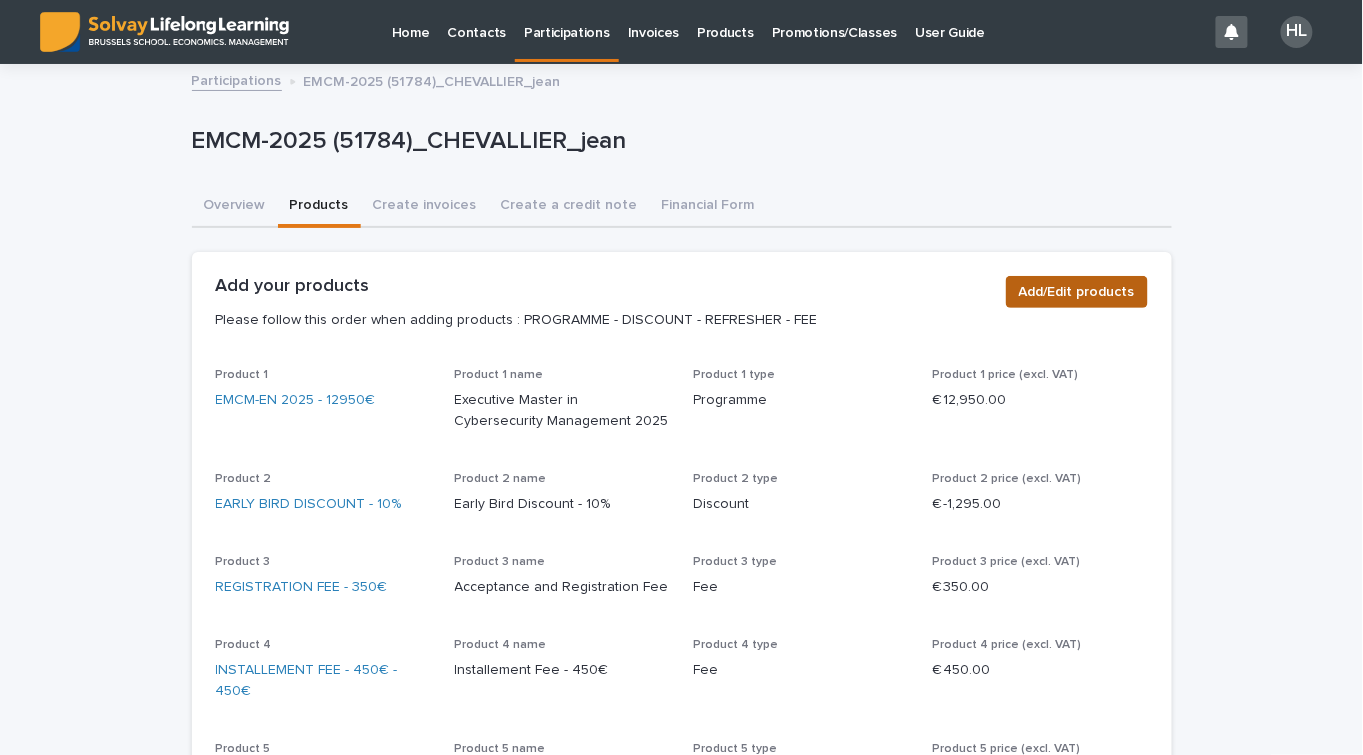 click on "Add/Edit products" at bounding box center [1077, 292] 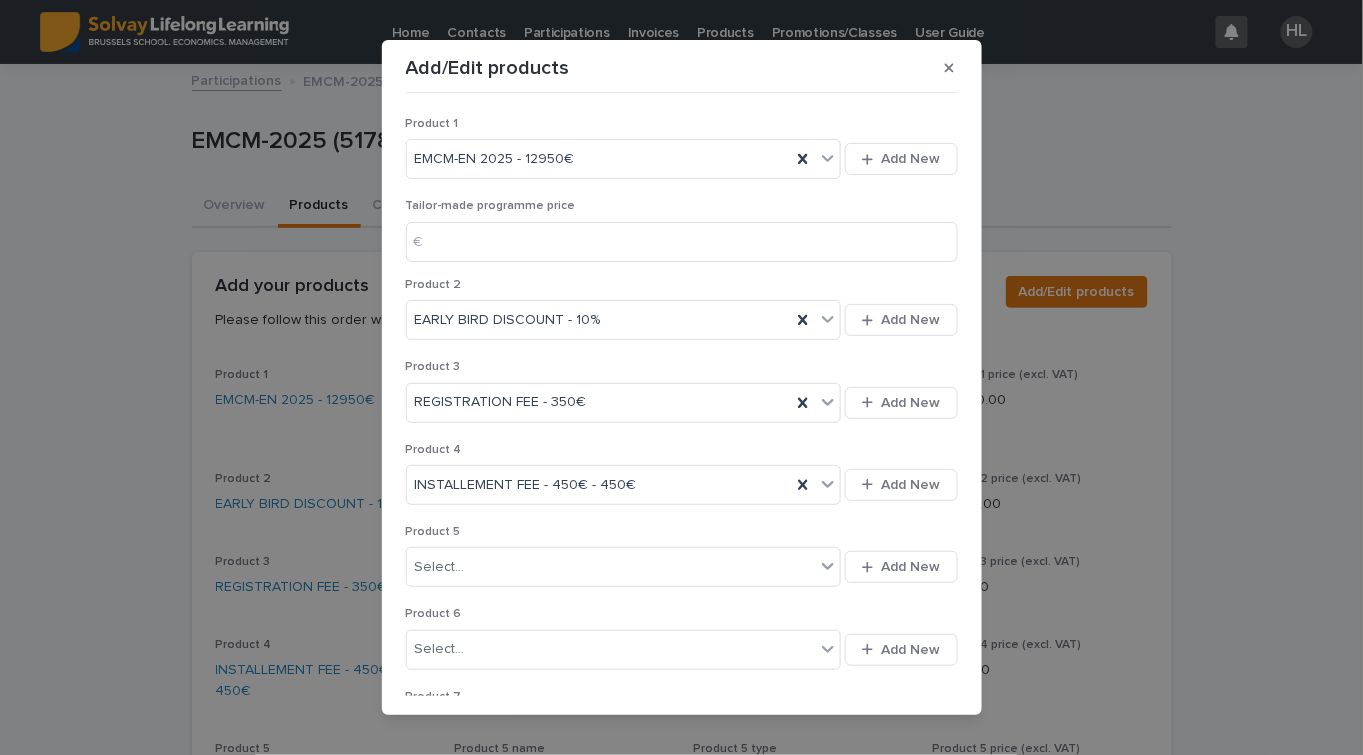 scroll, scrollTop: 464, scrollLeft: 0, axis: vertical 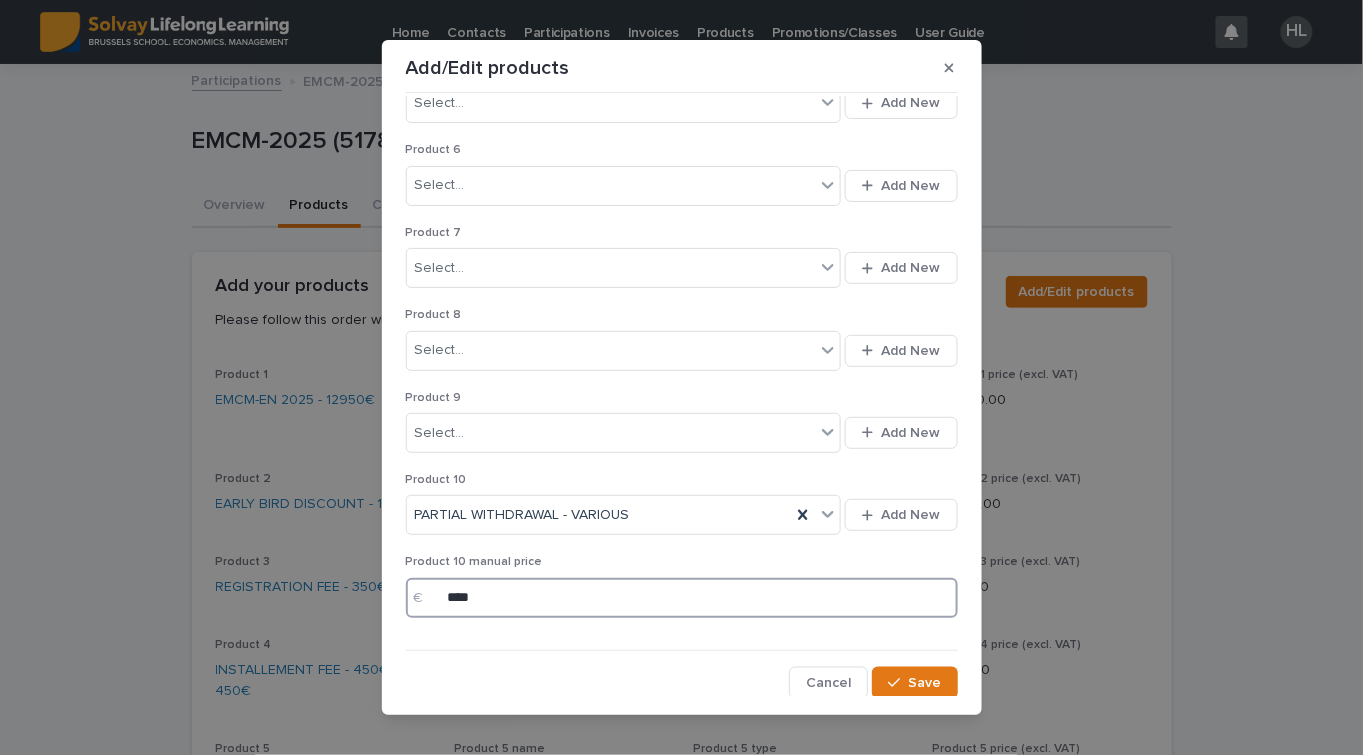 click on "****" at bounding box center (682, 598) 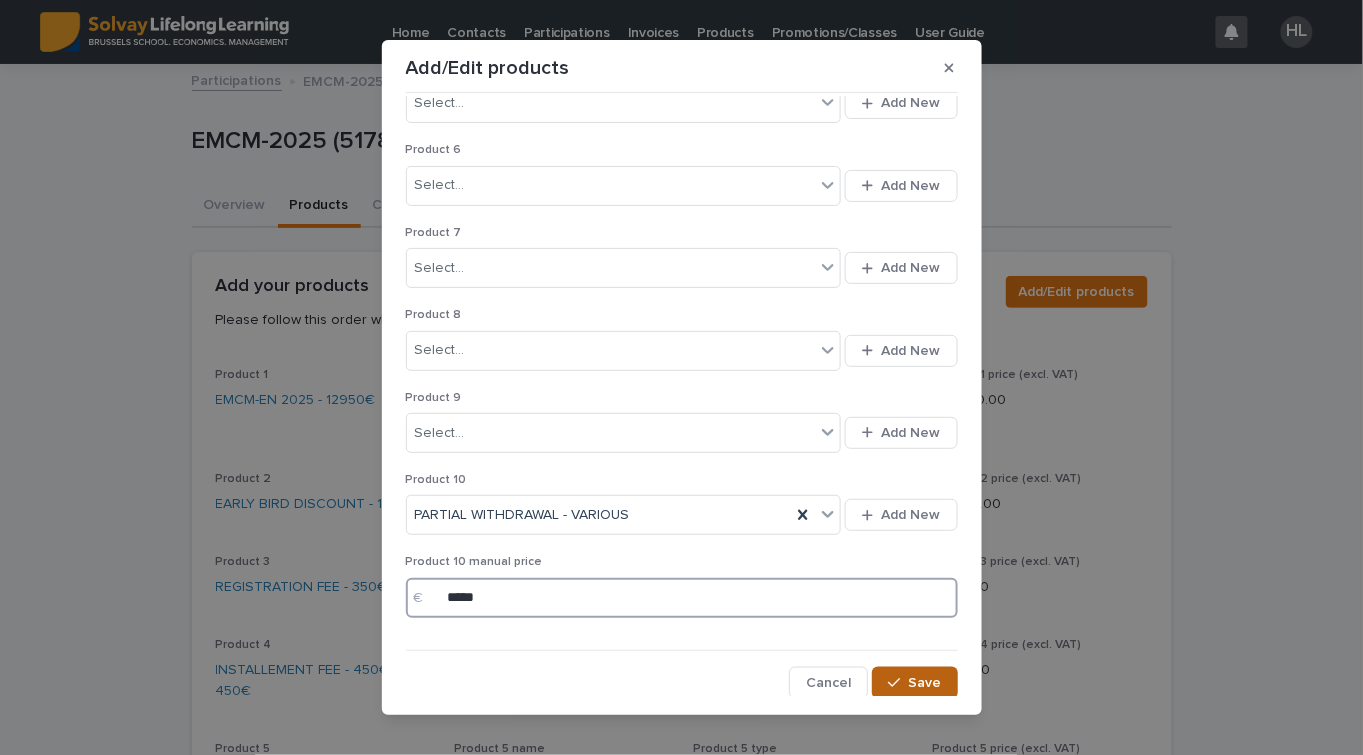 type on "*****" 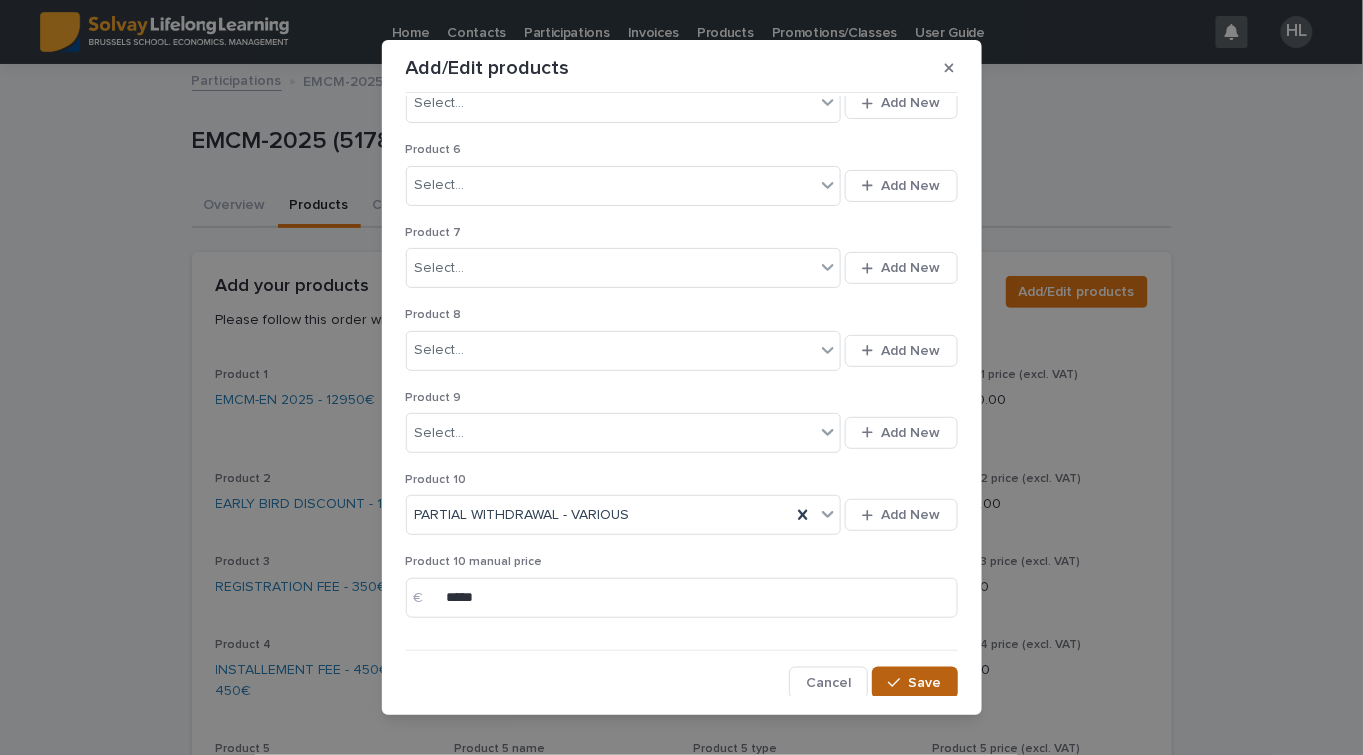 click on "Save" at bounding box center [925, 683] 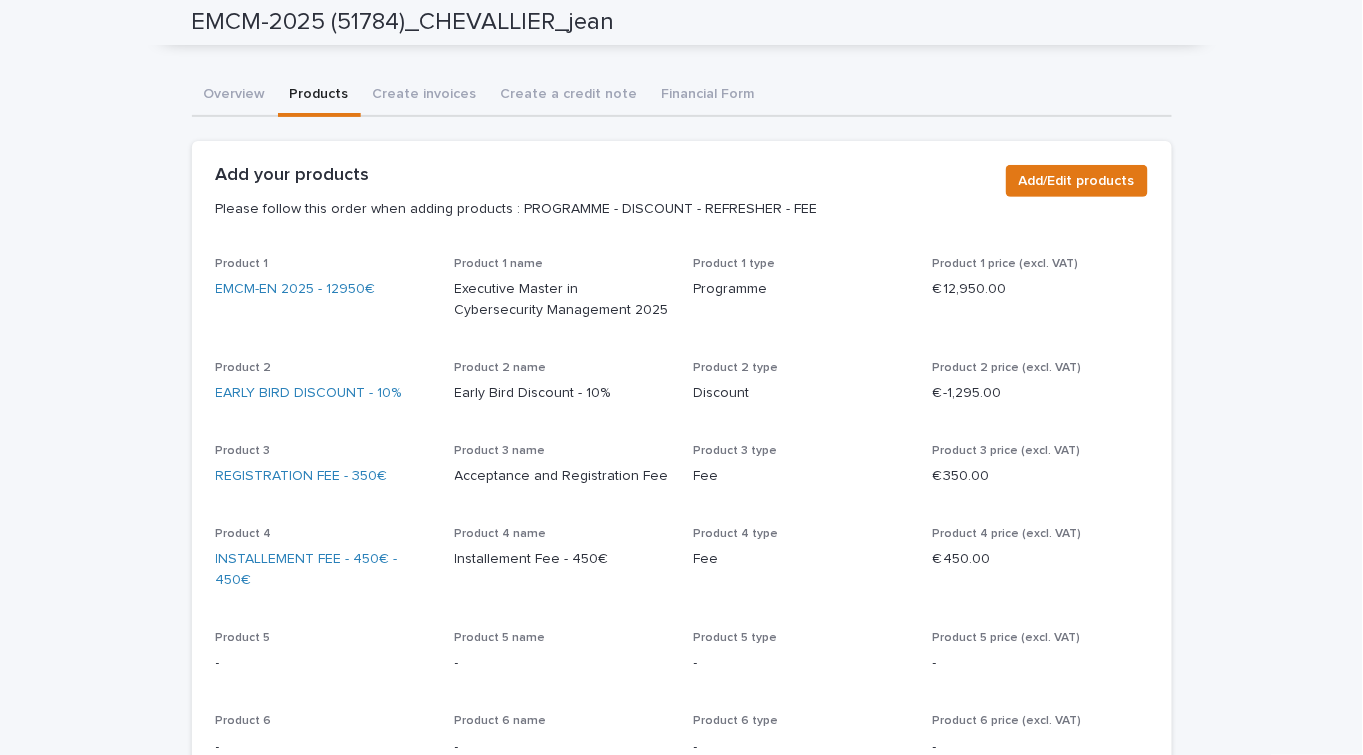 scroll, scrollTop: 0, scrollLeft: 0, axis: both 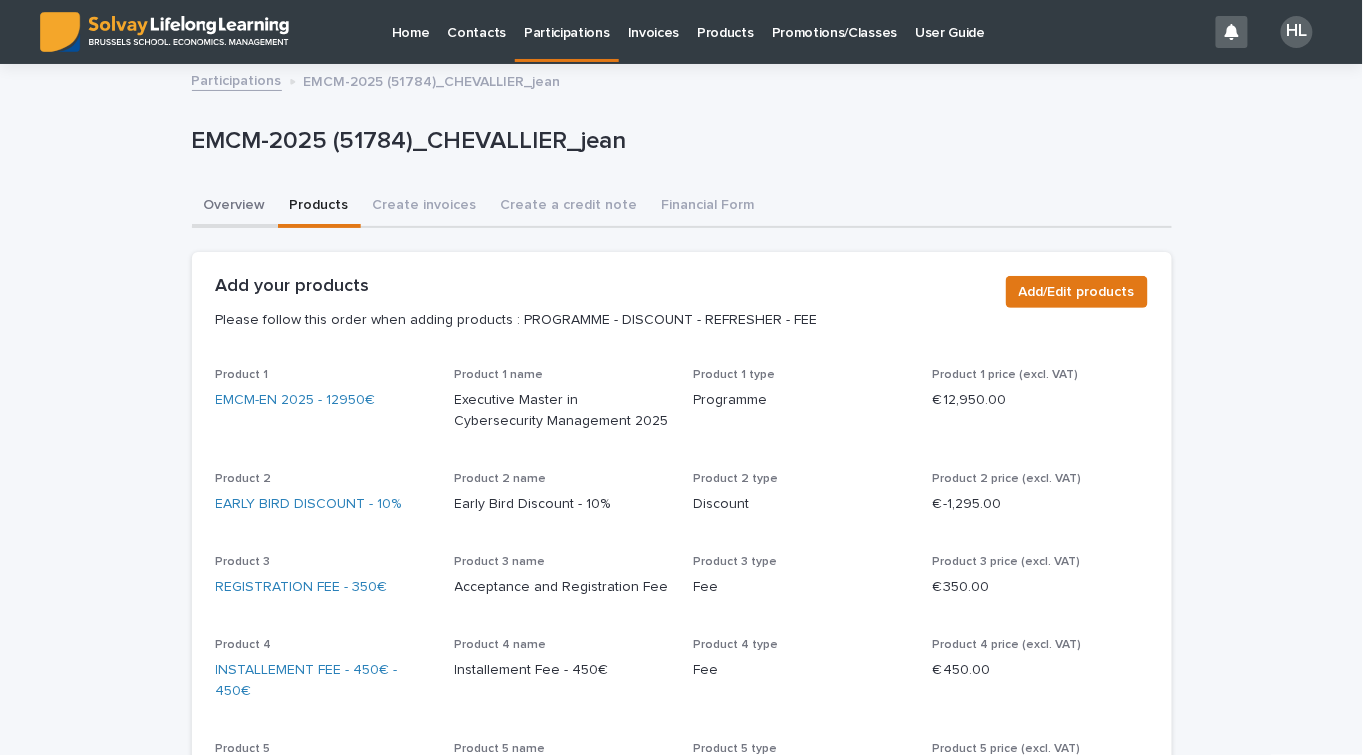 click on "Overview" at bounding box center [235, 207] 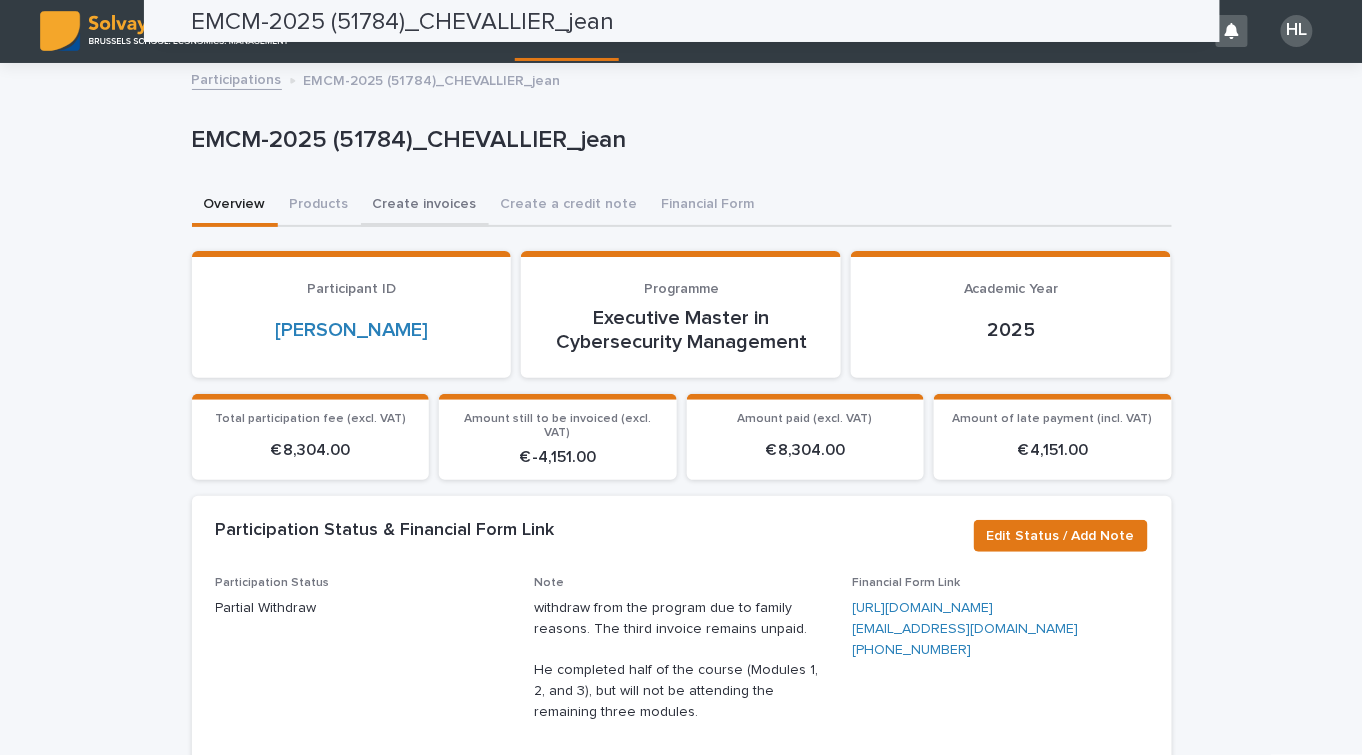 scroll, scrollTop: 0, scrollLeft: 0, axis: both 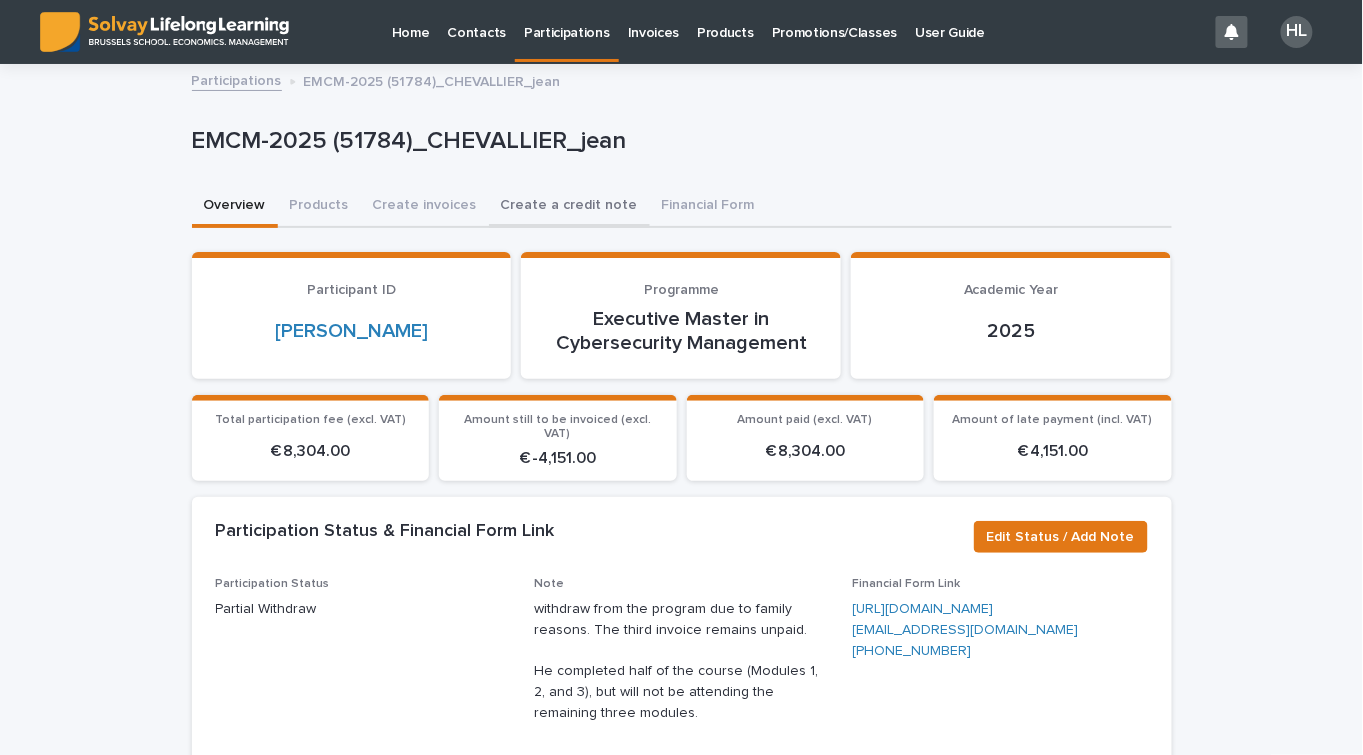 click on "Create a credit note" at bounding box center [569, 207] 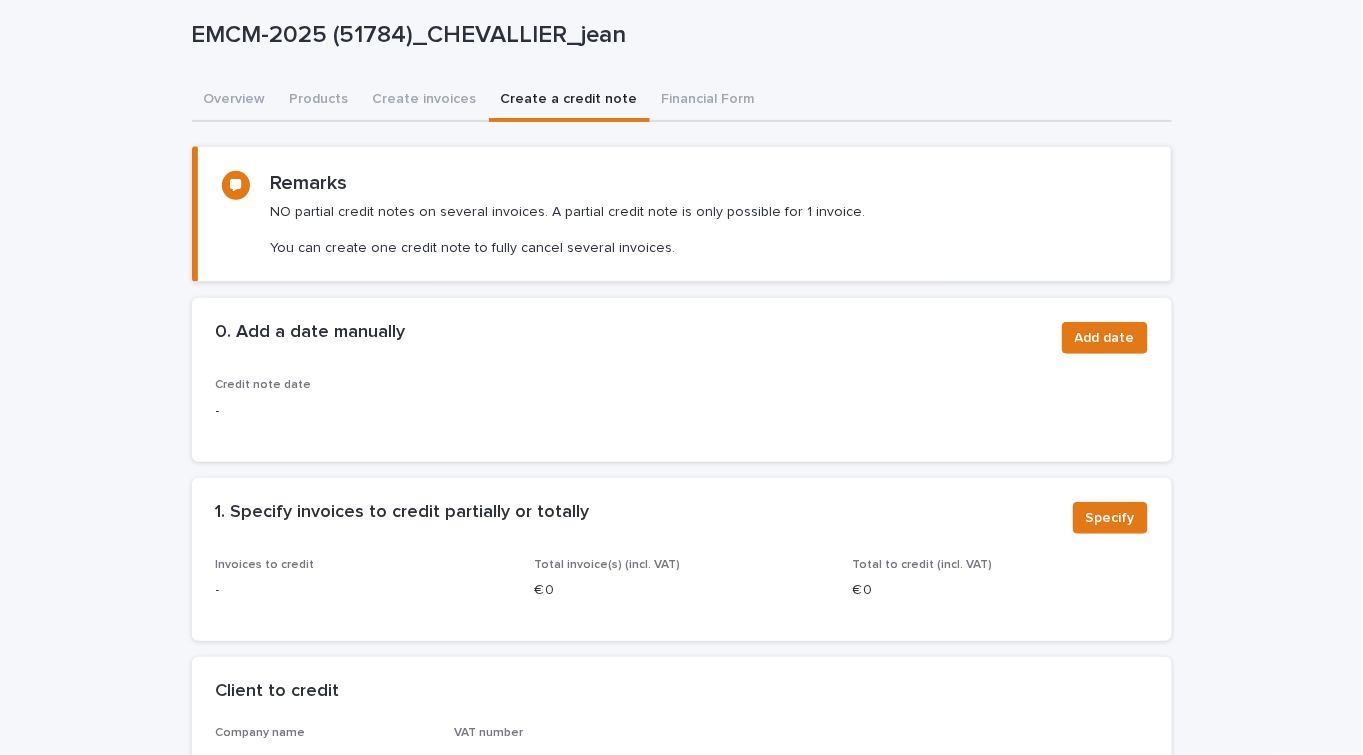 scroll, scrollTop: 181, scrollLeft: 0, axis: vertical 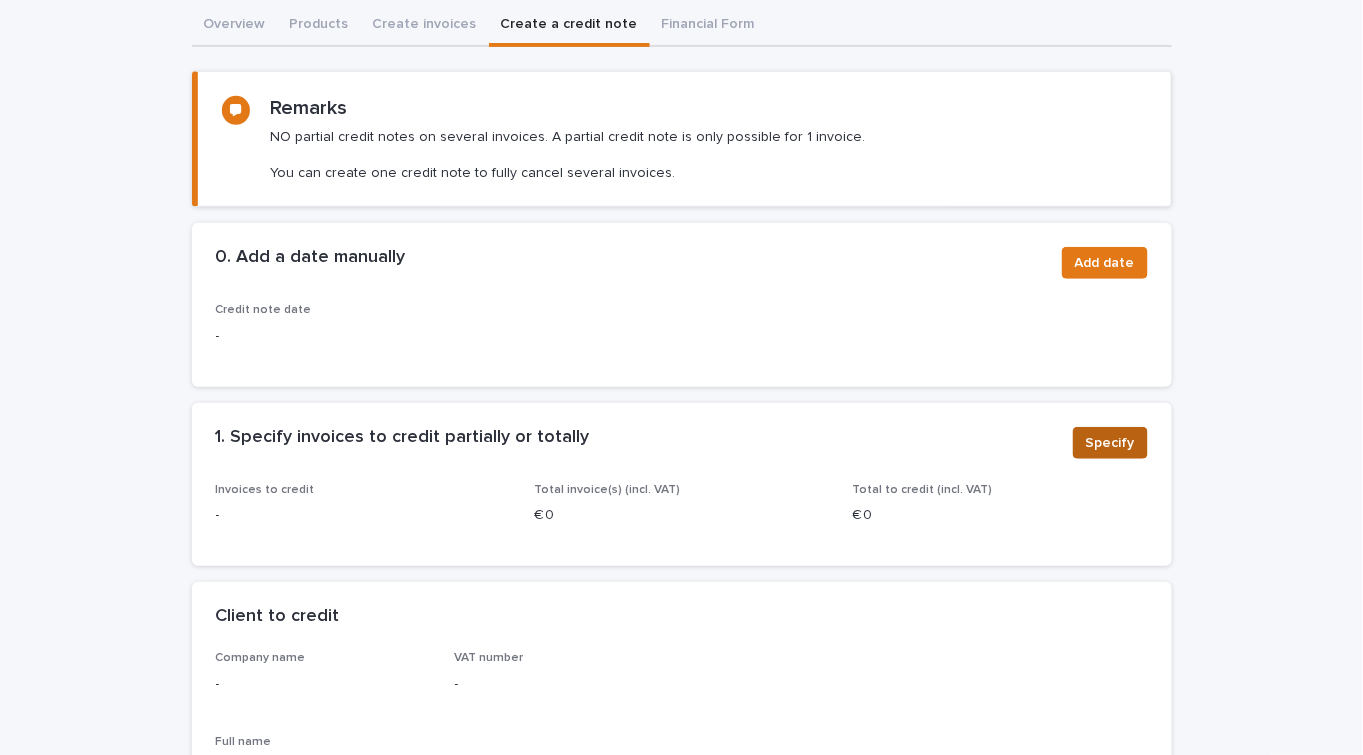 click on "Specify" at bounding box center [1110, 443] 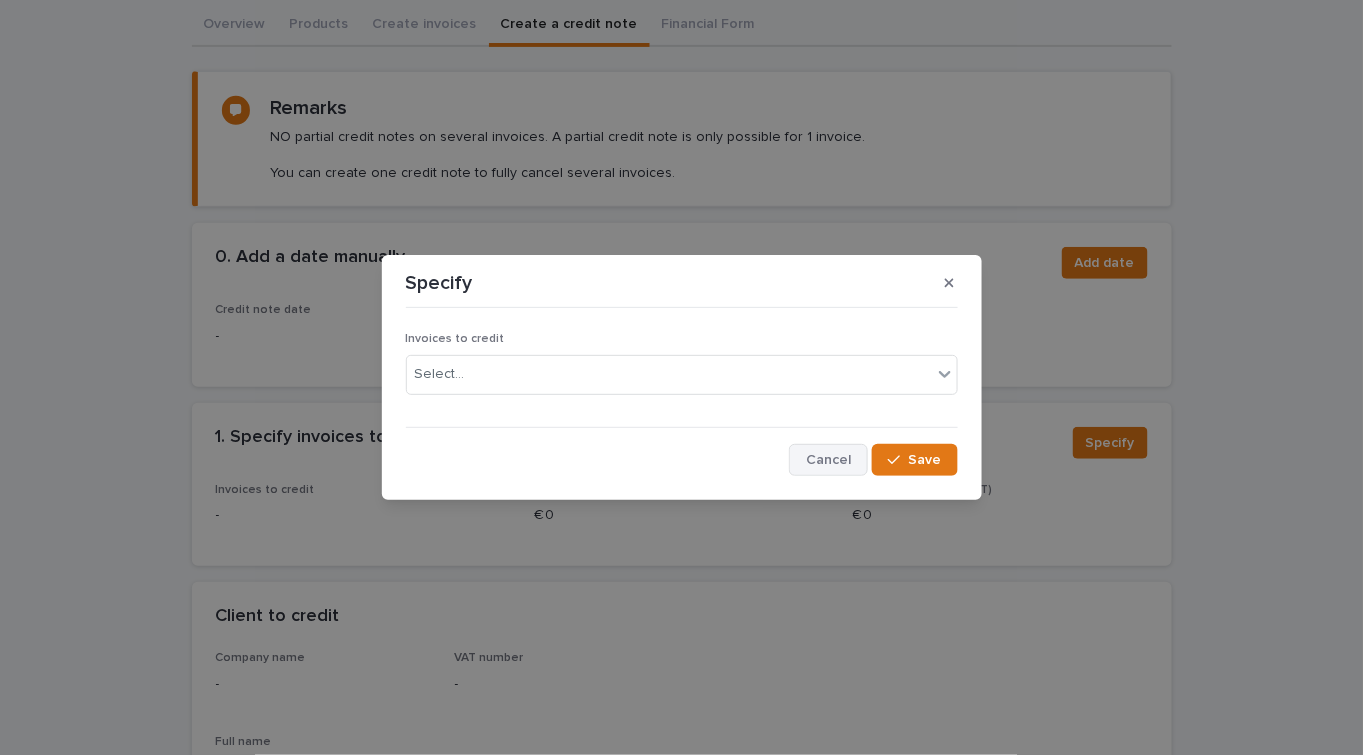 click on "Cancel" at bounding box center (828, 460) 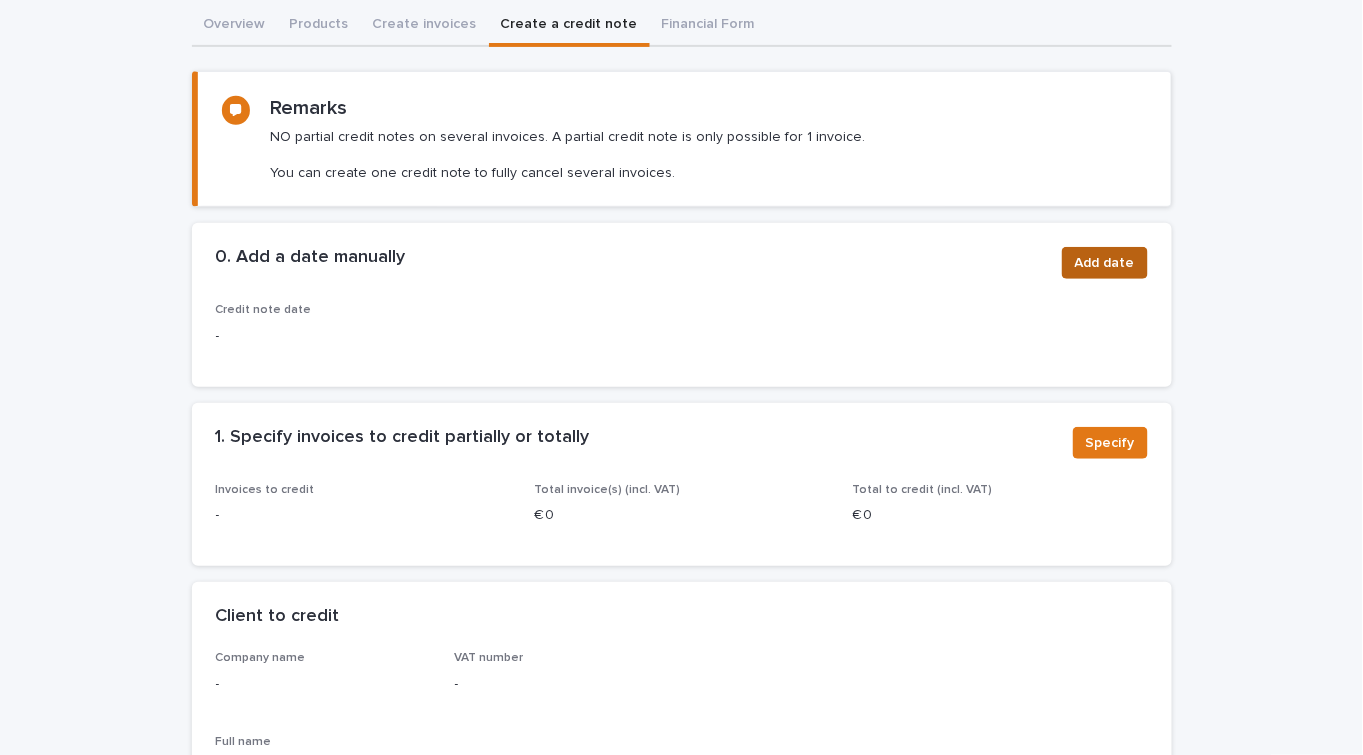 click on "Add date" at bounding box center [1105, 263] 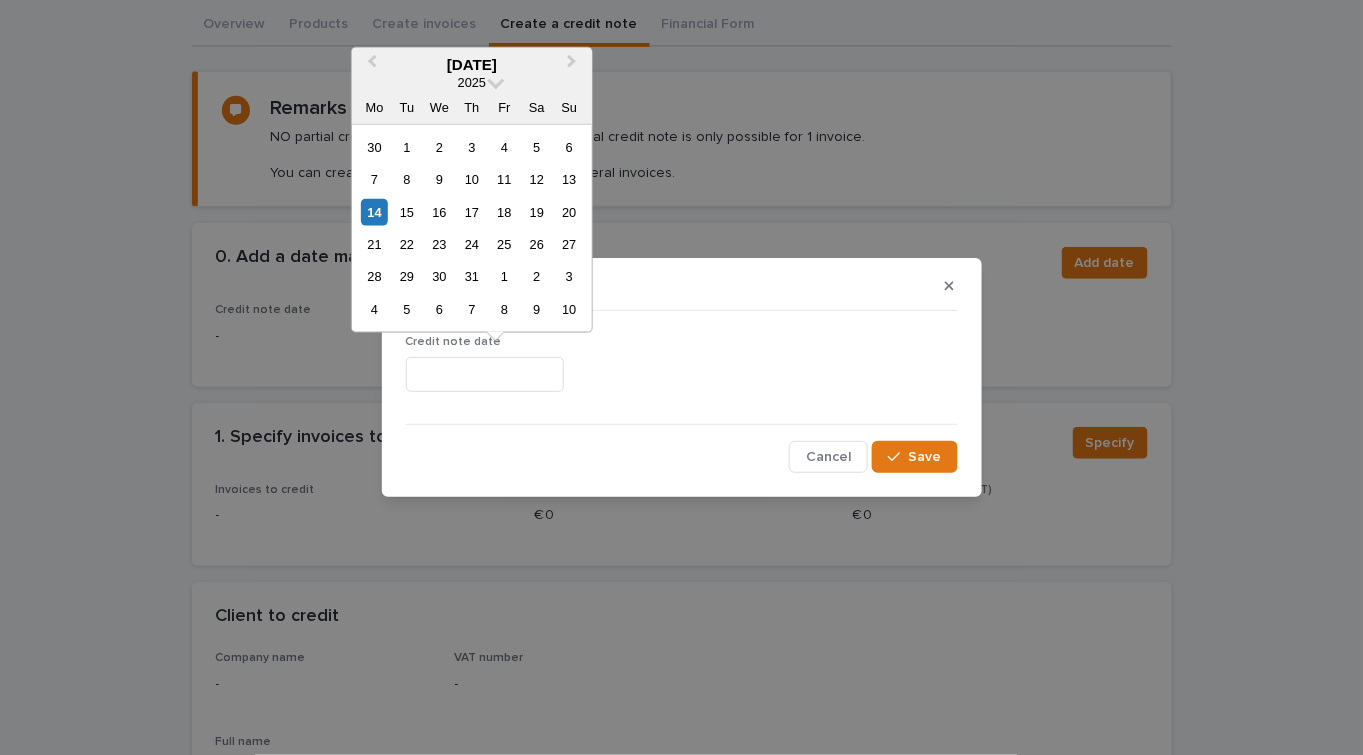 click at bounding box center (485, 374) 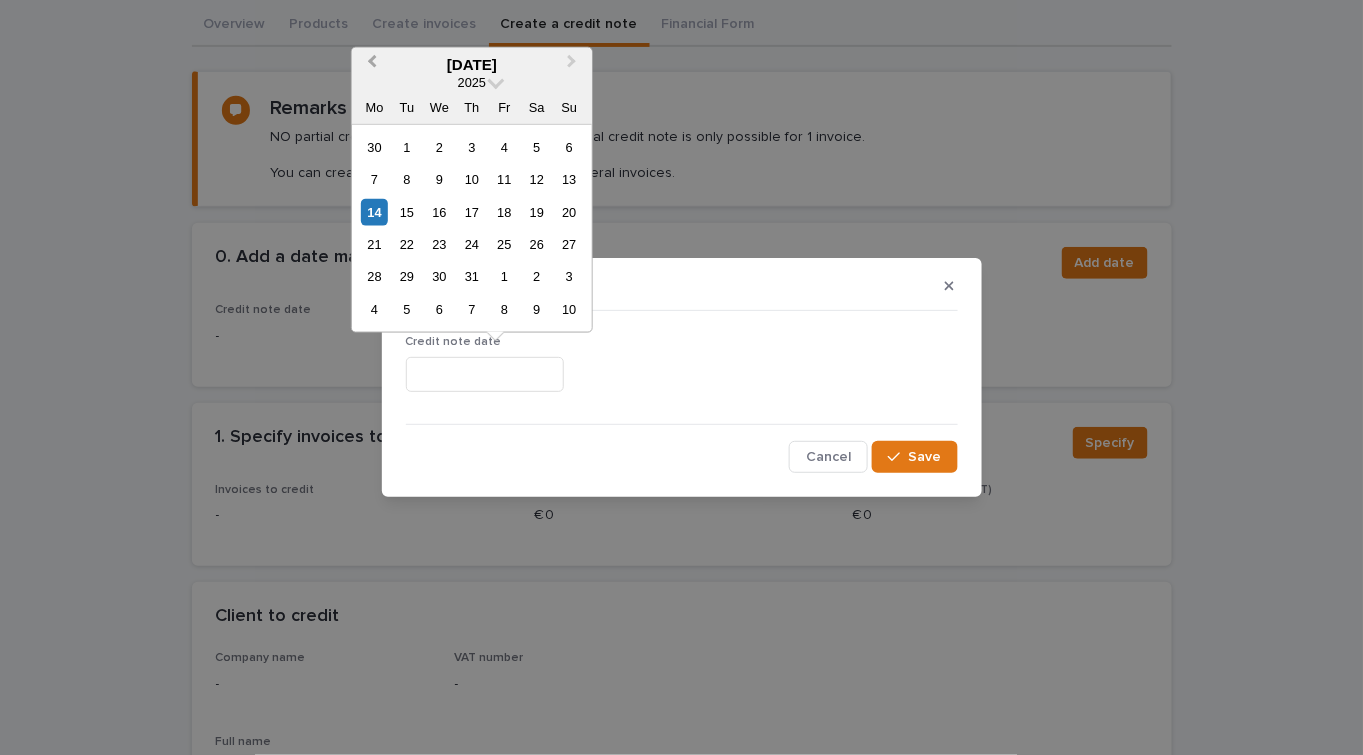 click on "Previous Month" at bounding box center (370, 65) 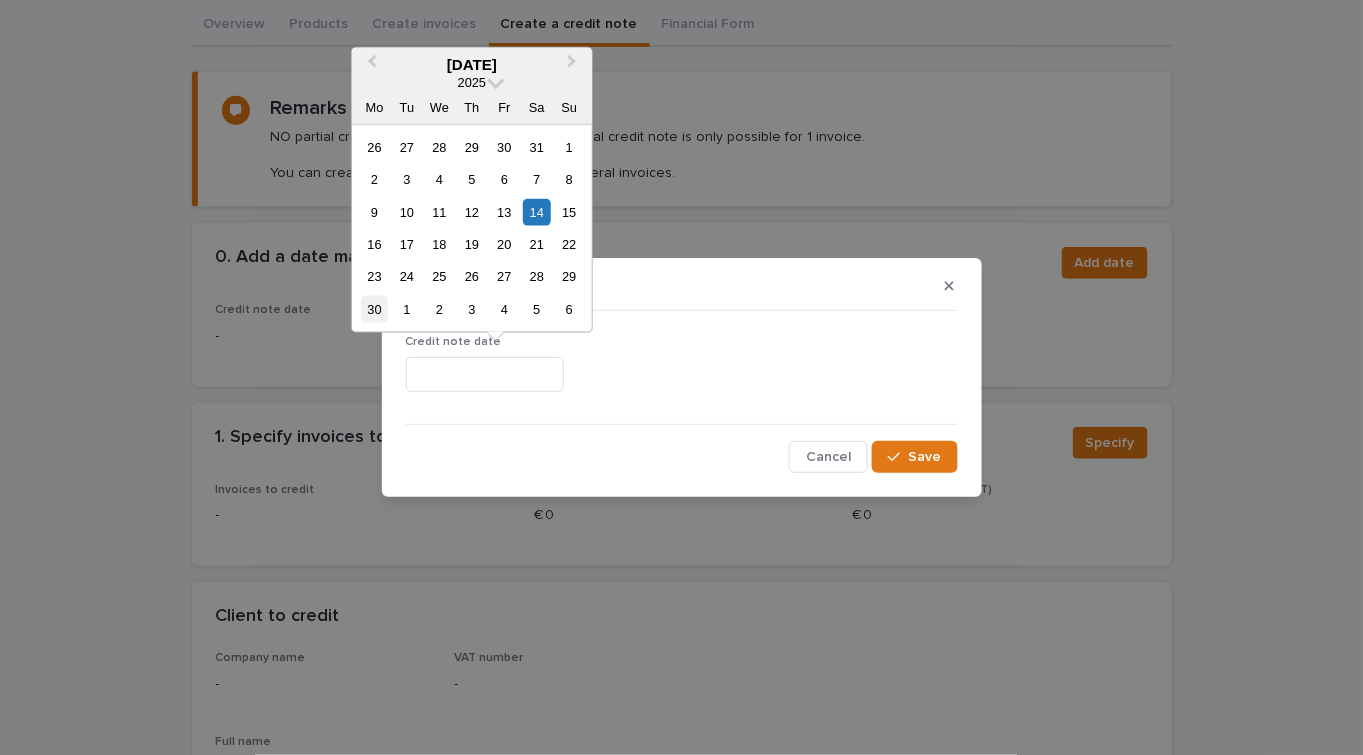 click on "30" at bounding box center [374, 309] 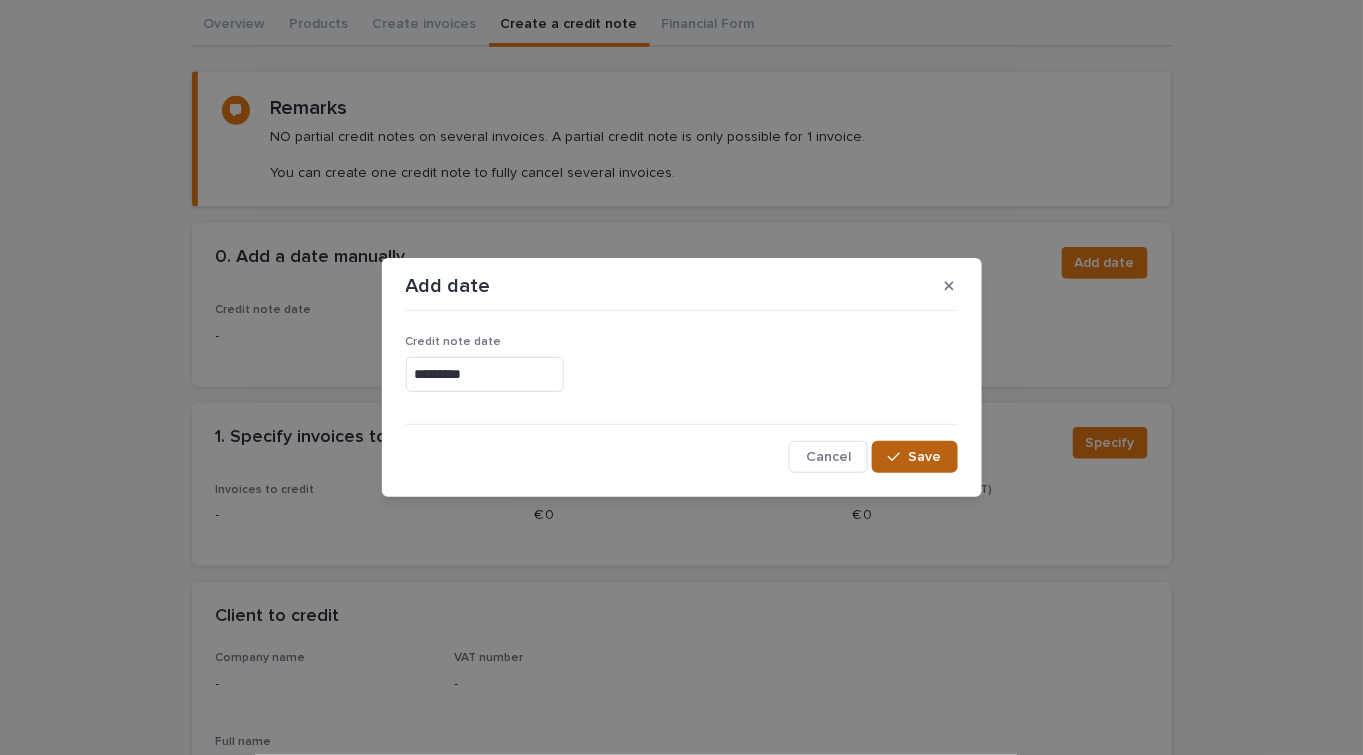 click on "Save" at bounding box center [914, 457] 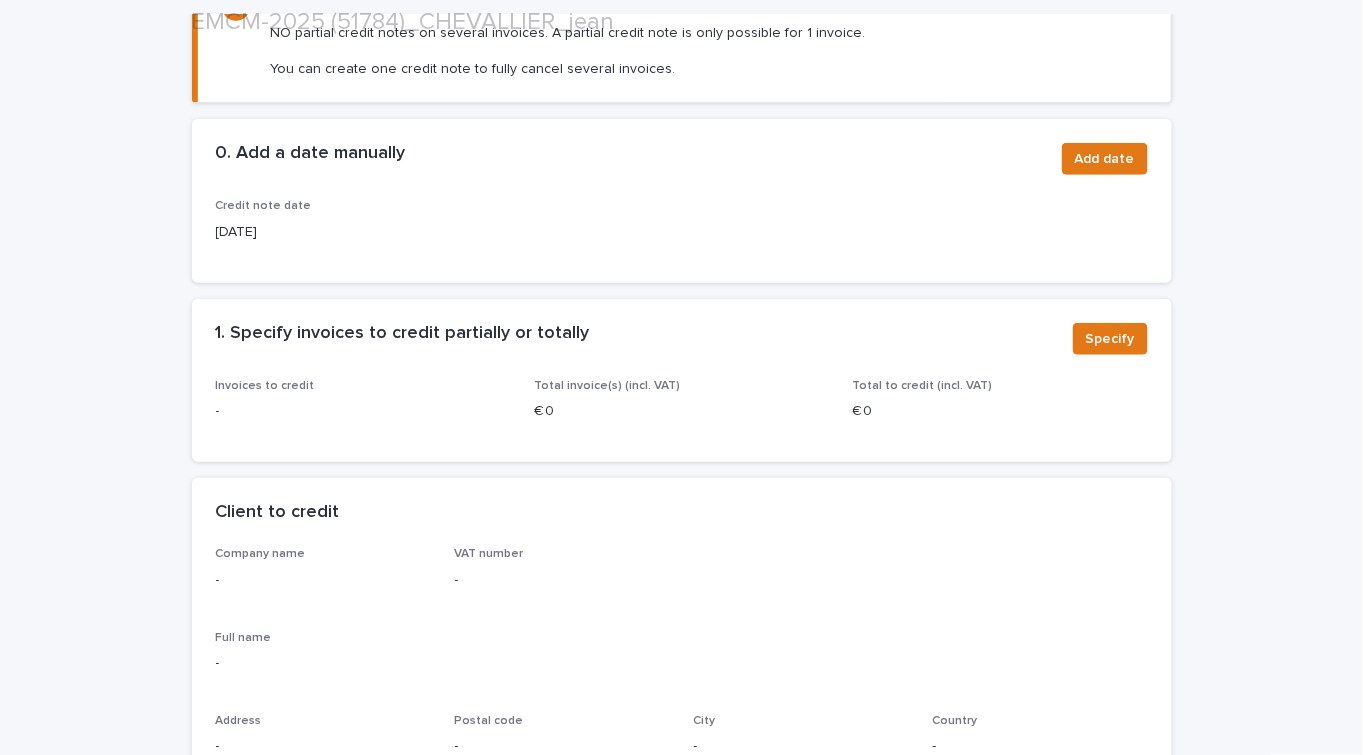 scroll, scrollTop: 363, scrollLeft: 0, axis: vertical 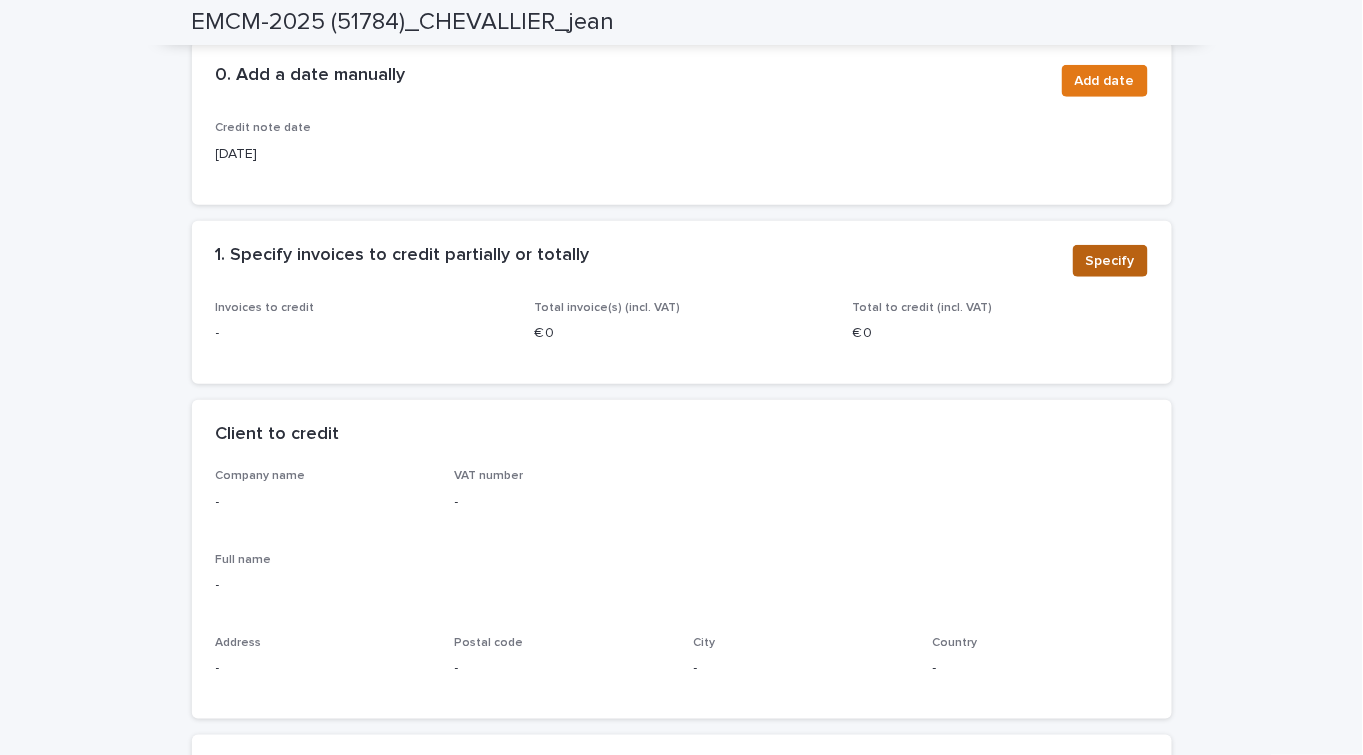 click on "Specify" at bounding box center [1110, 261] 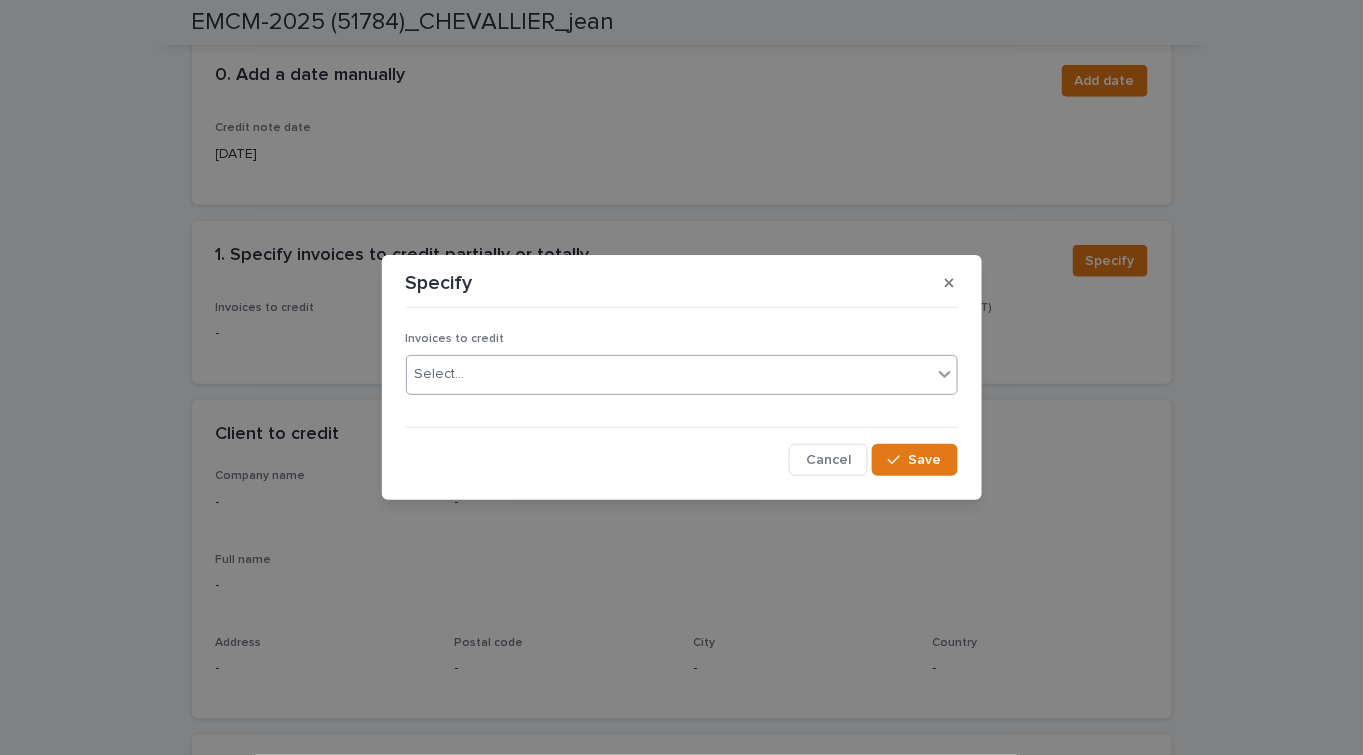 click on "Select..." at bounding box center [669, 374] 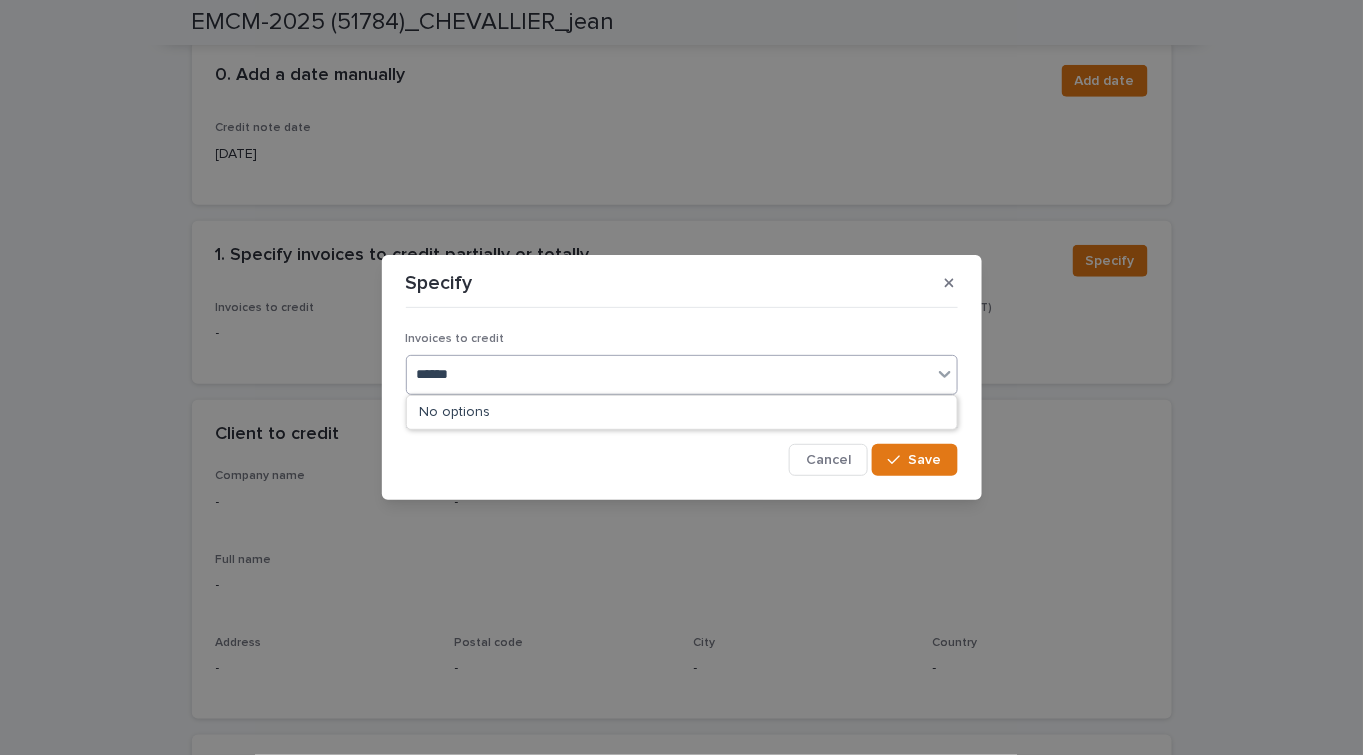 type on "*******" 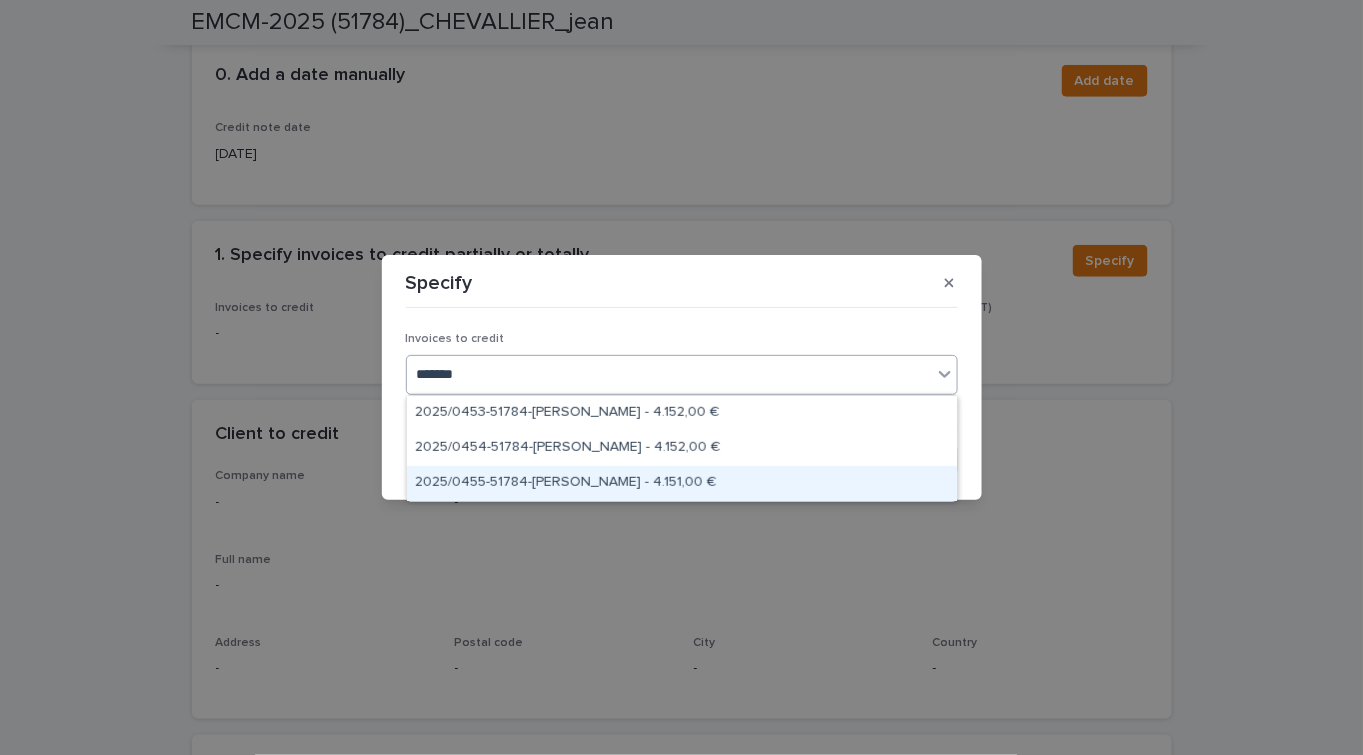 click on "2025/0455-51784-[PERSON_NAME] - 4.151,00 €" at bounding box center (682, 483) 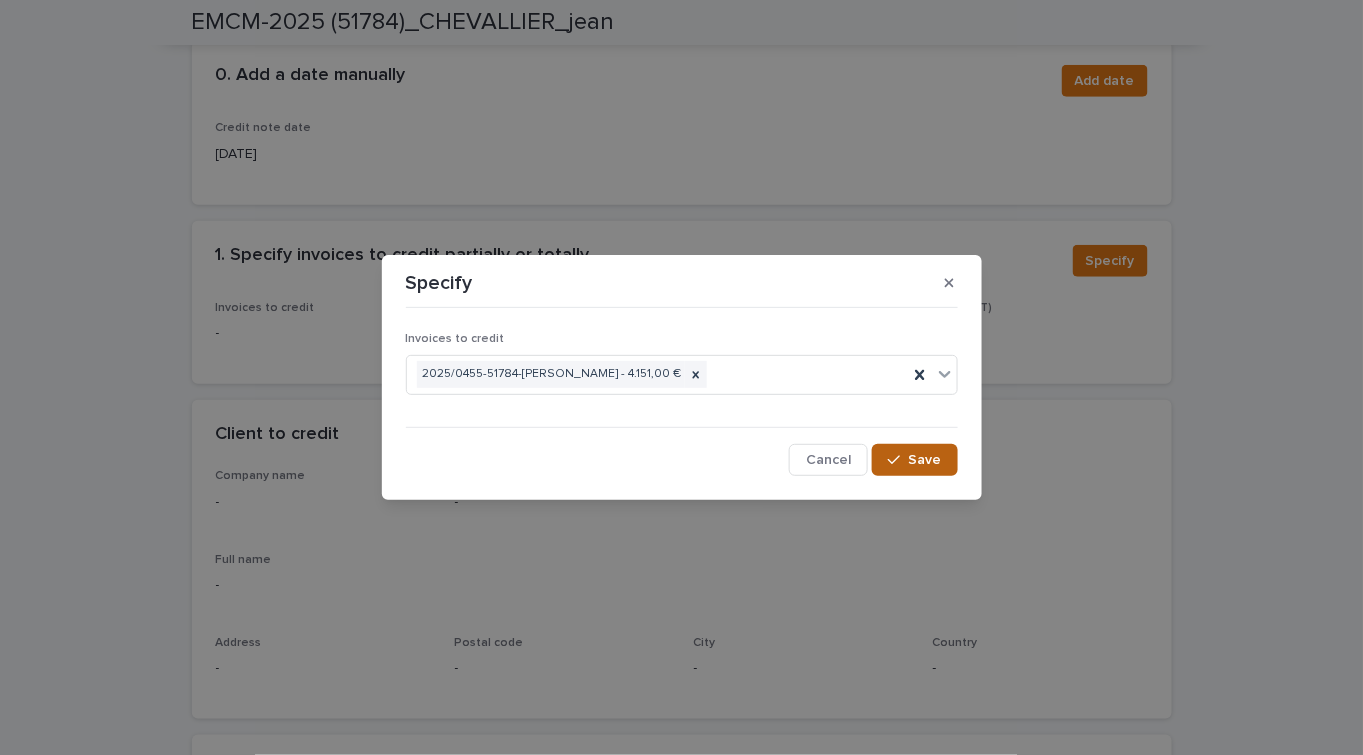 click 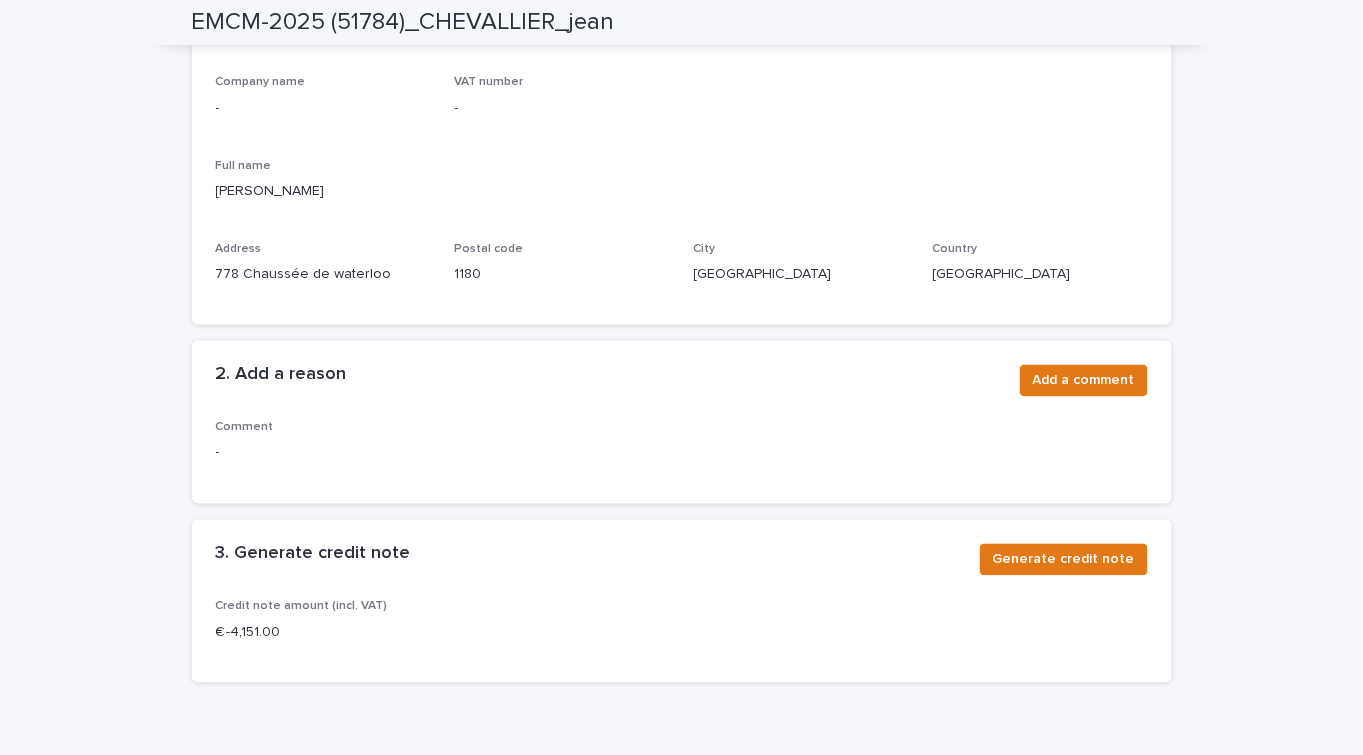 scroll, scrollTop: 824, scrollLeft: 0, axis: vertical 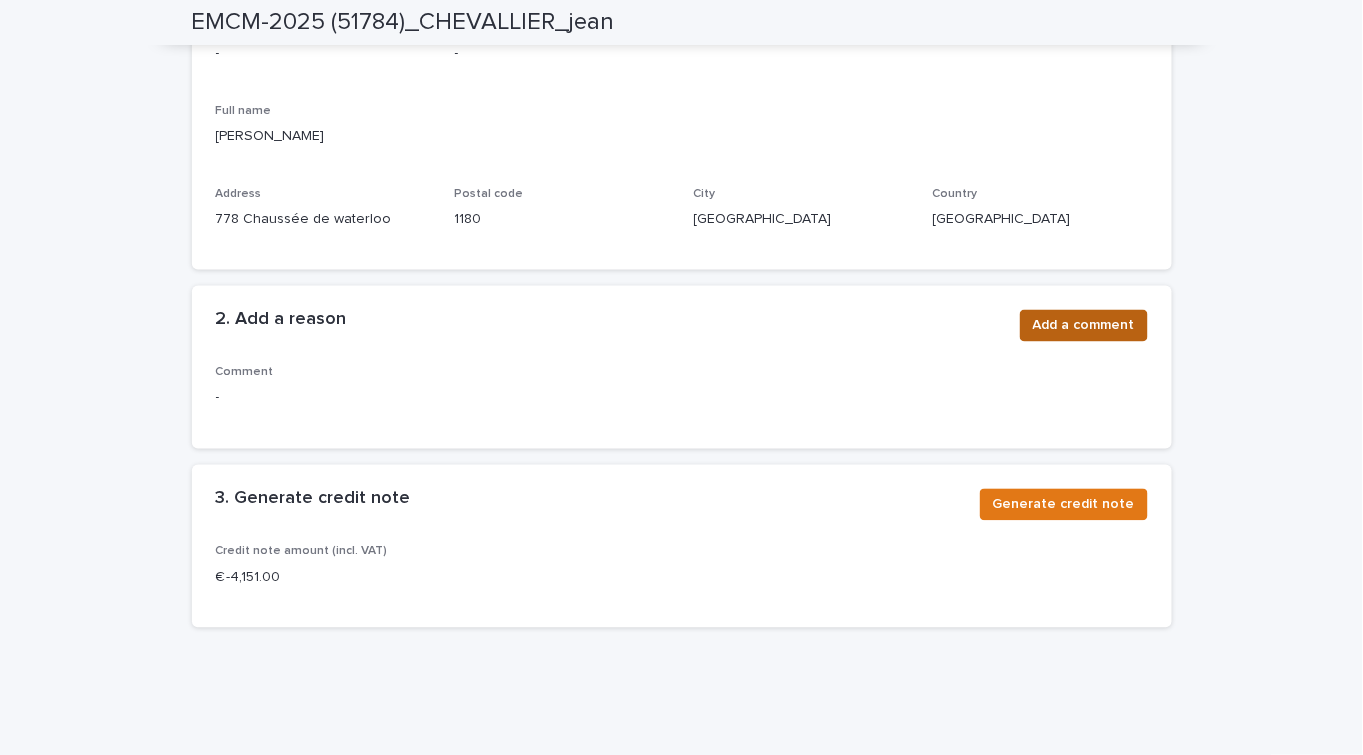 click on "Add a comment" at bounding box center (1084, 326) 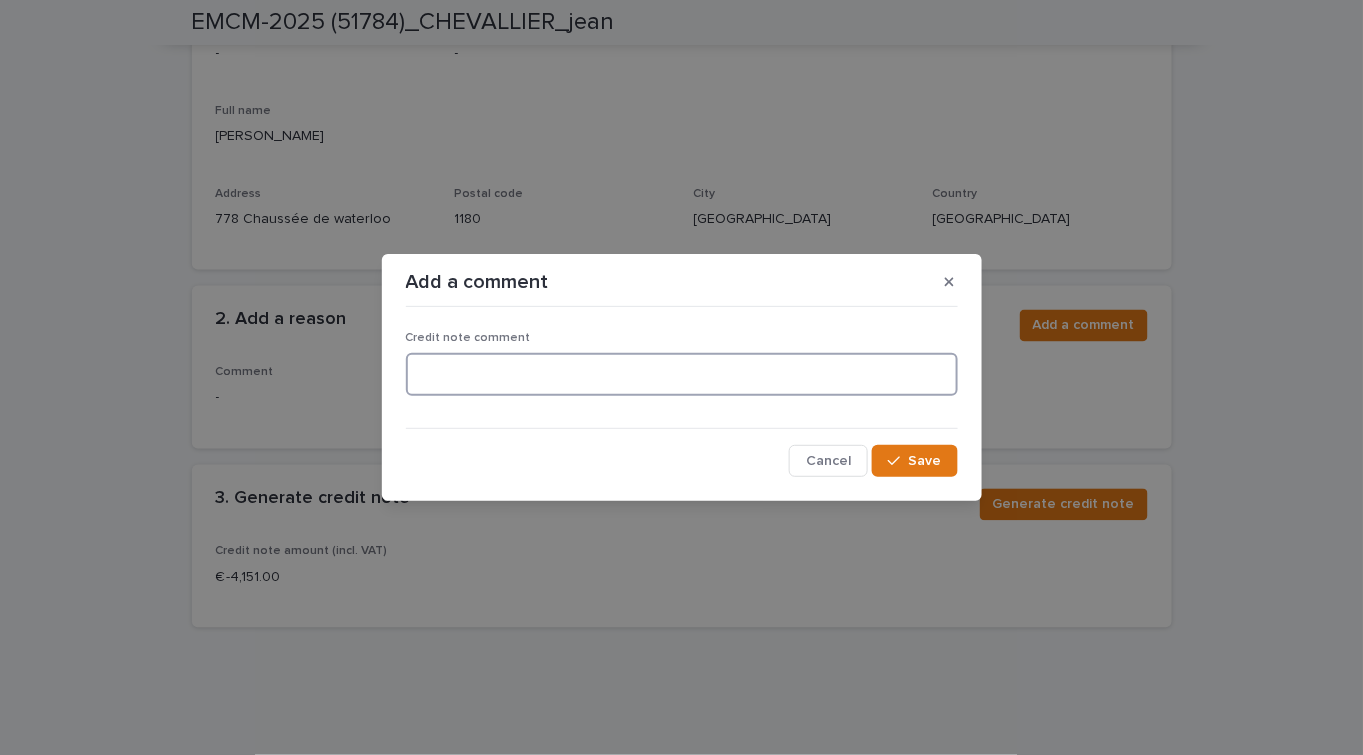 click at bounding box center (682, 374) 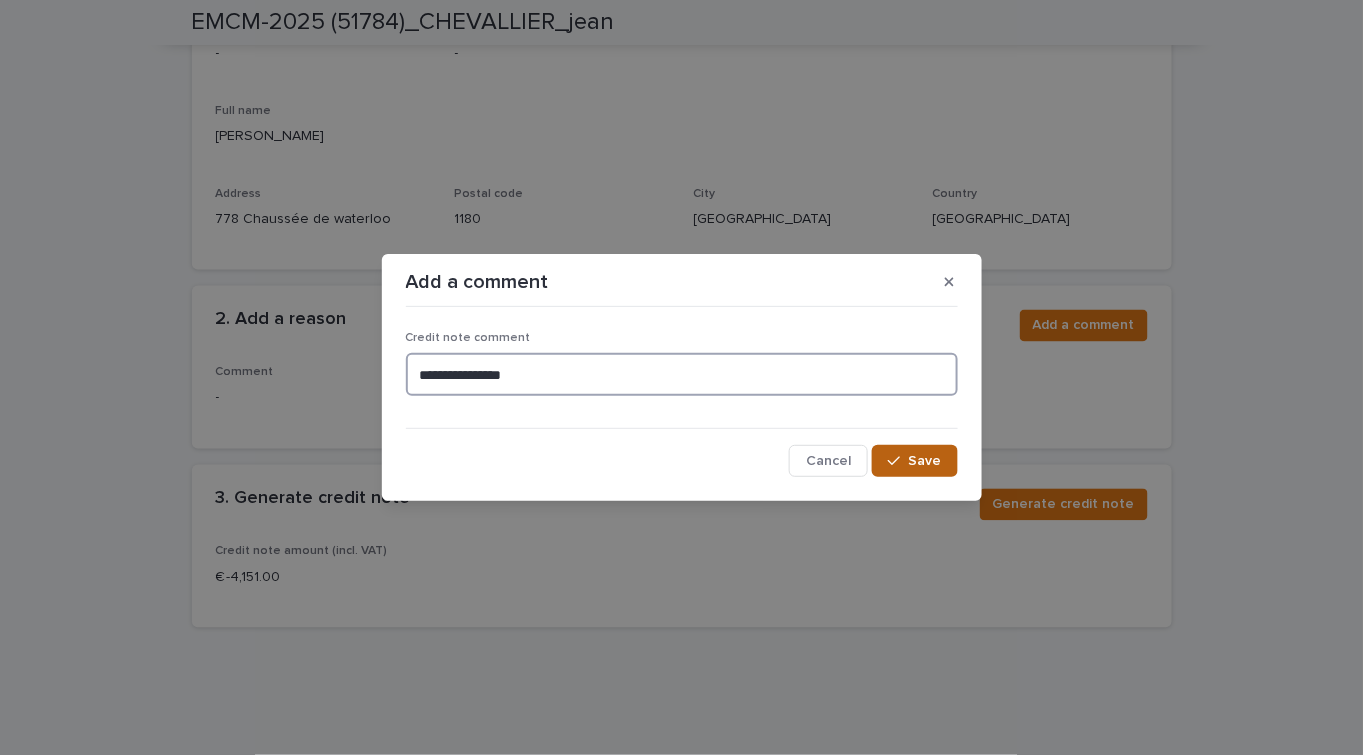 type on "**********" 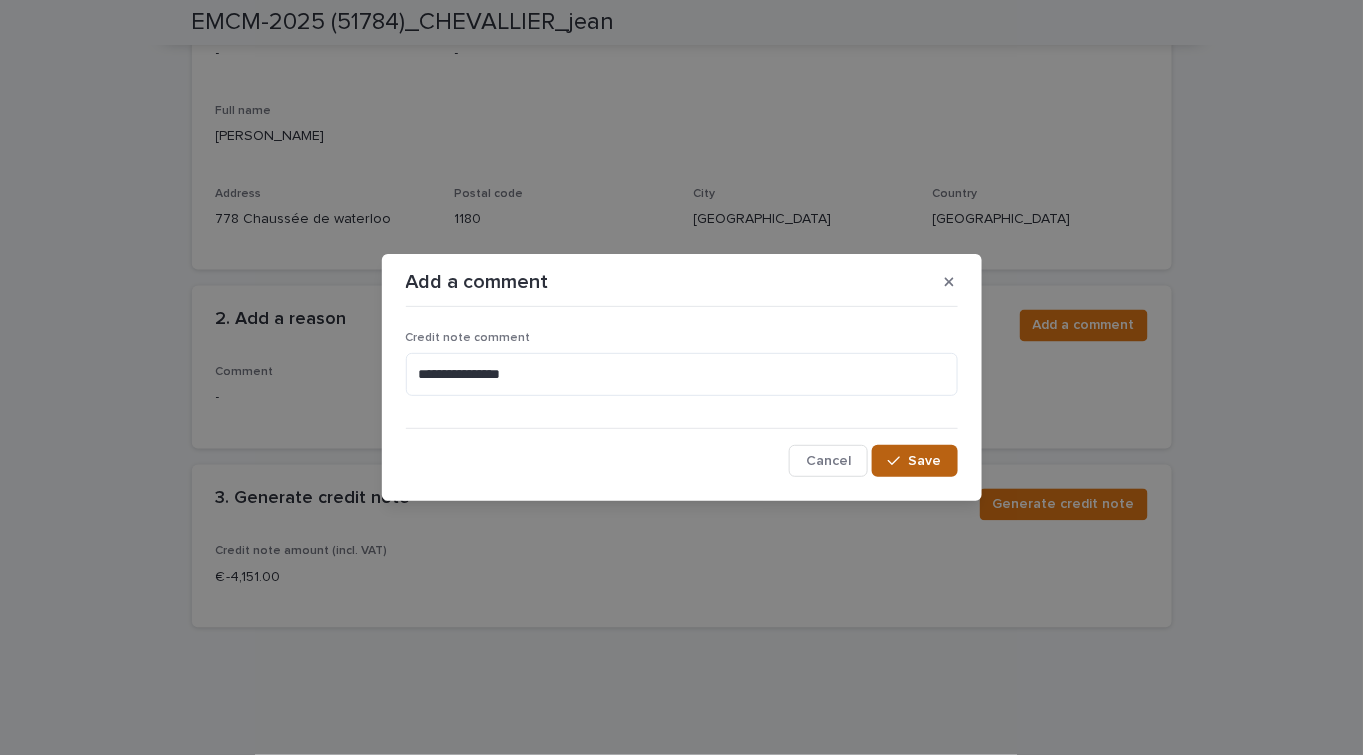 click at bounding box center (898, 461) 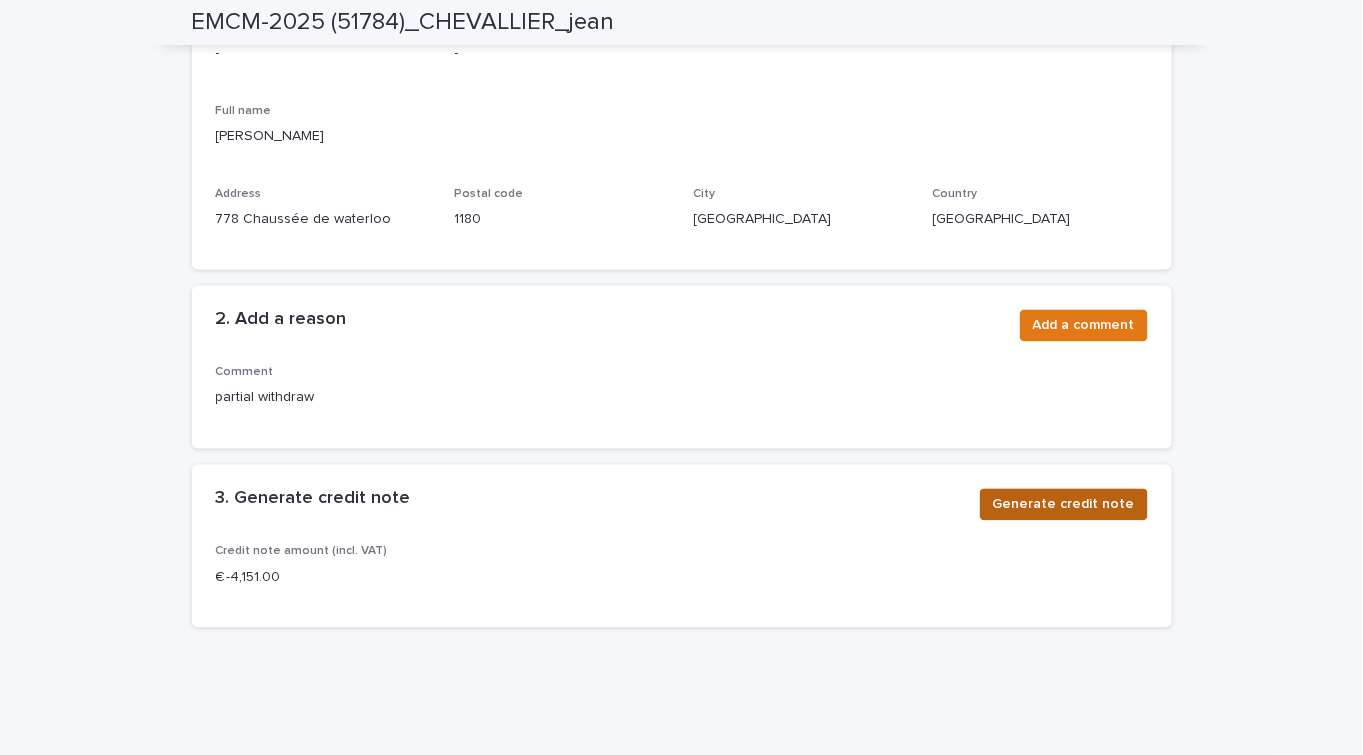 click on "Generate credit note" at bounding box center (1064, 505) 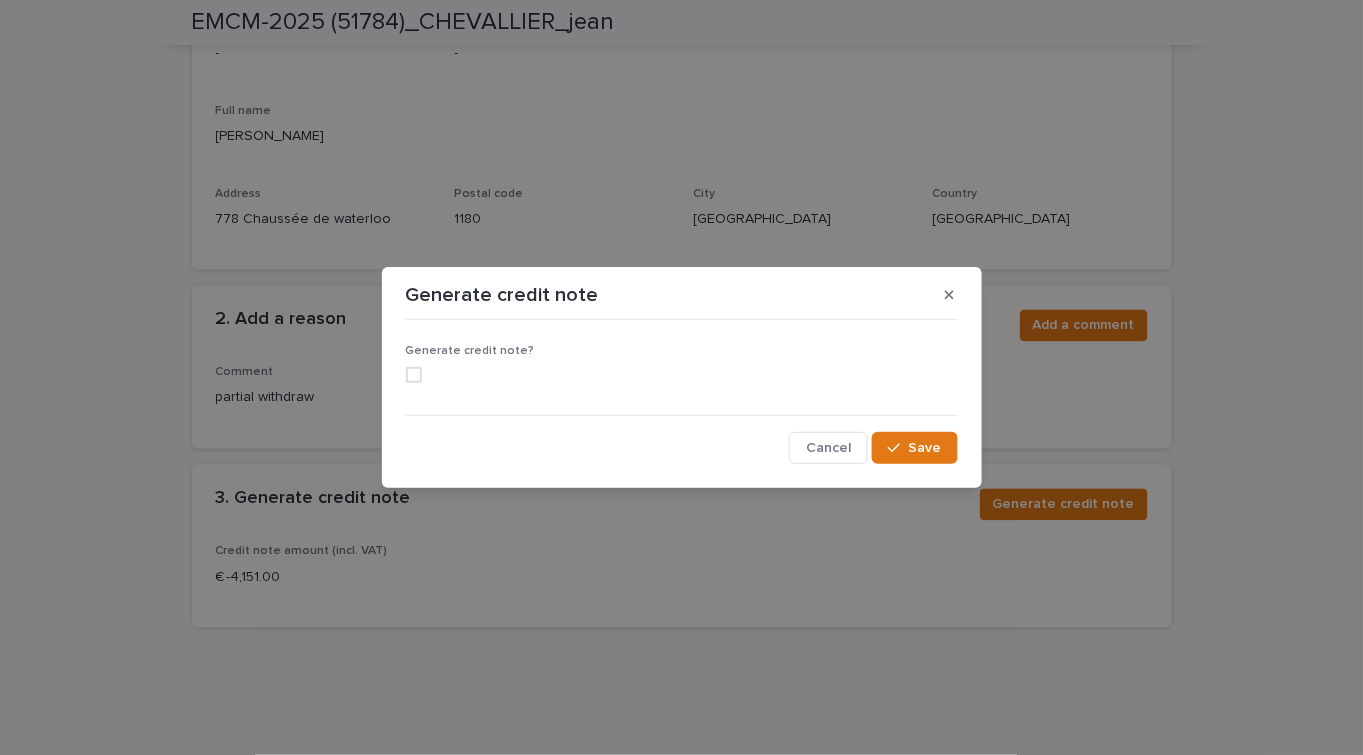 click at bounding box center [414, 375] 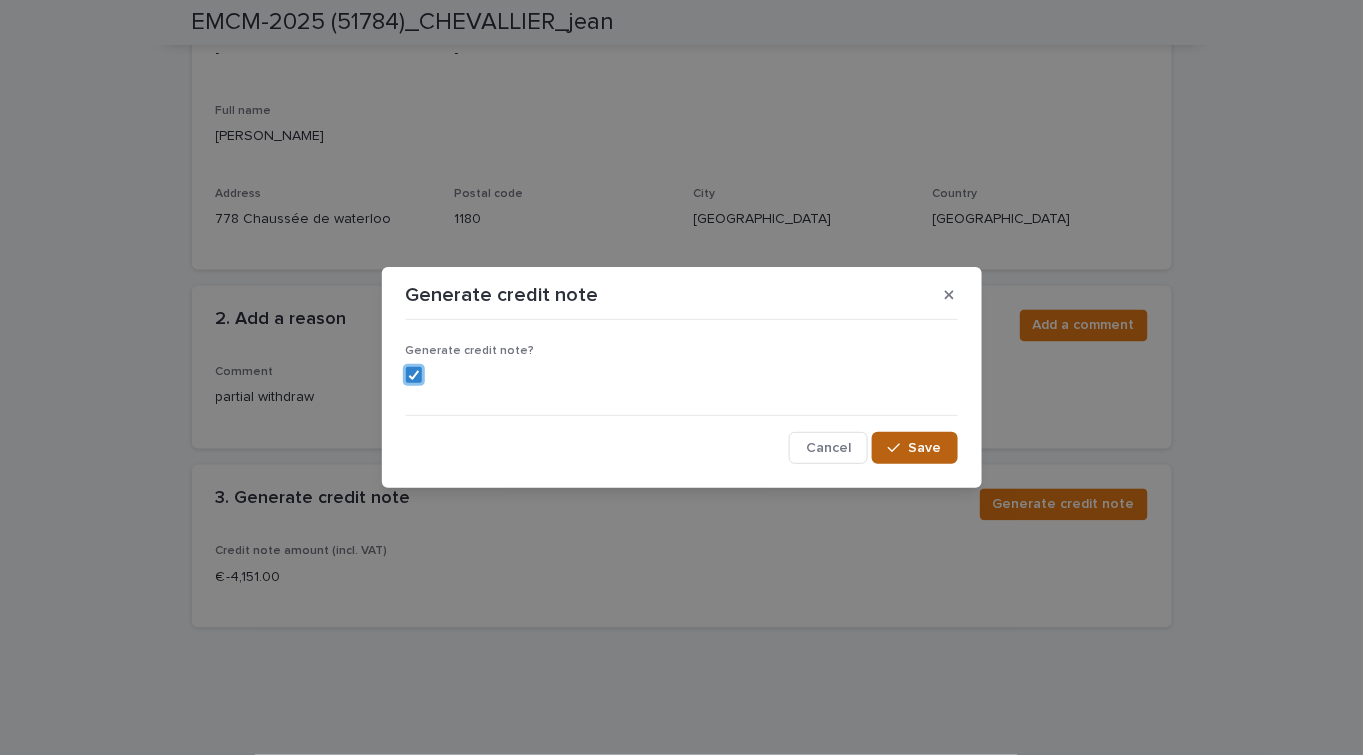 click on "Save" at bounding box center (925, 448) 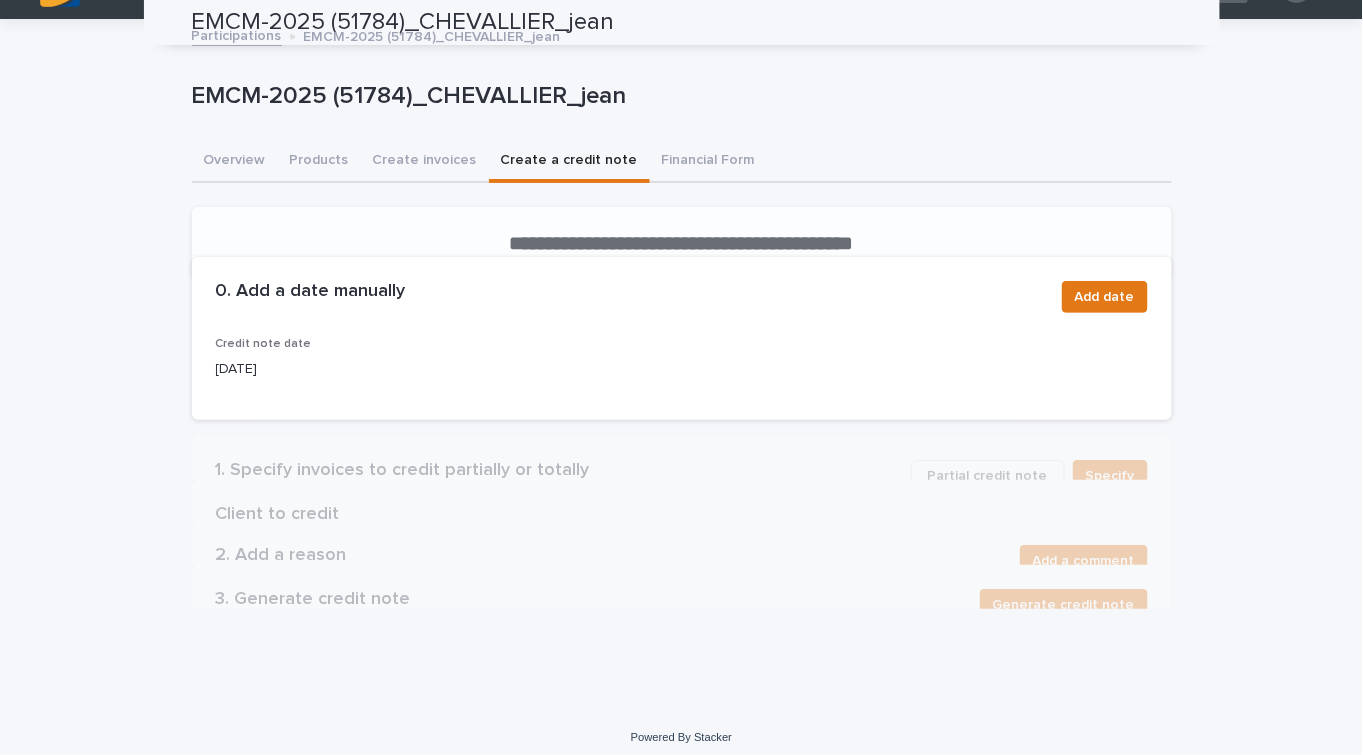 scroll, scrollTop: 0, scrollLeft: 0, axis: both 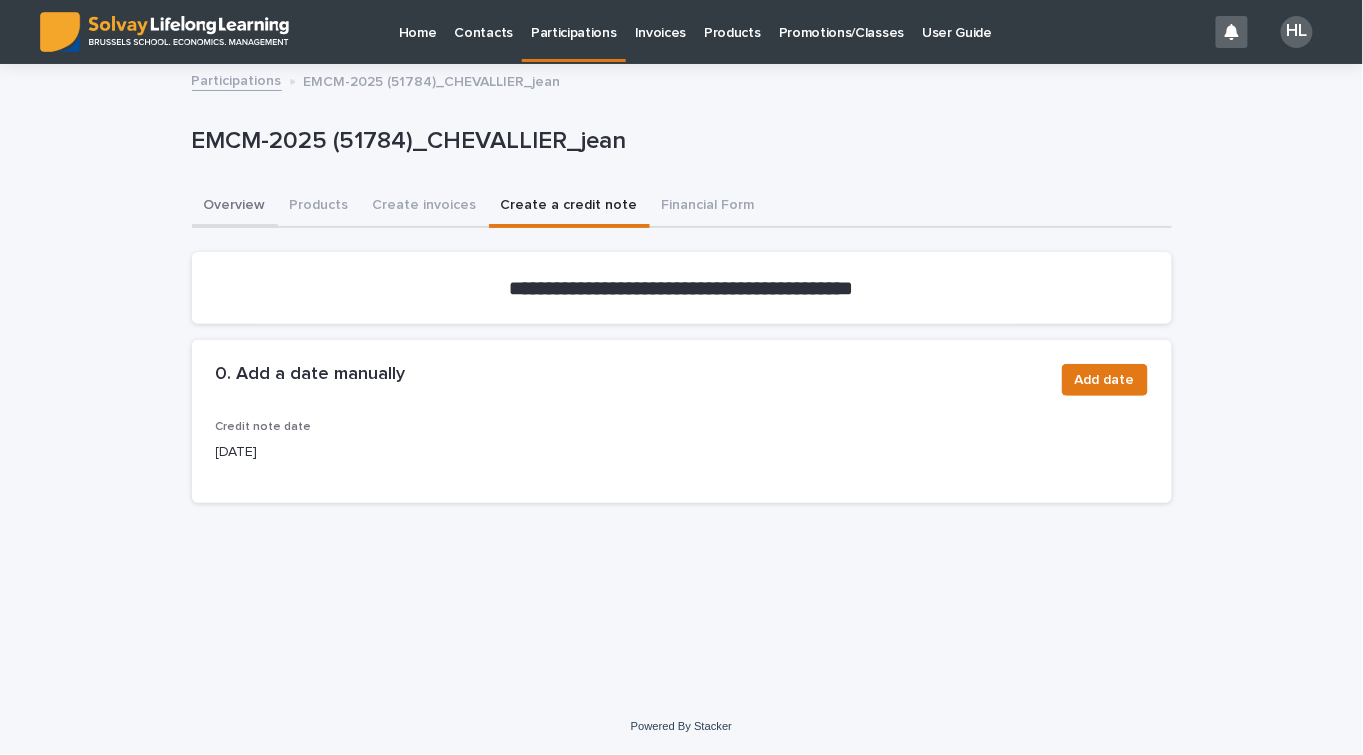 click on "Overview" at bounding box center [235, 207] 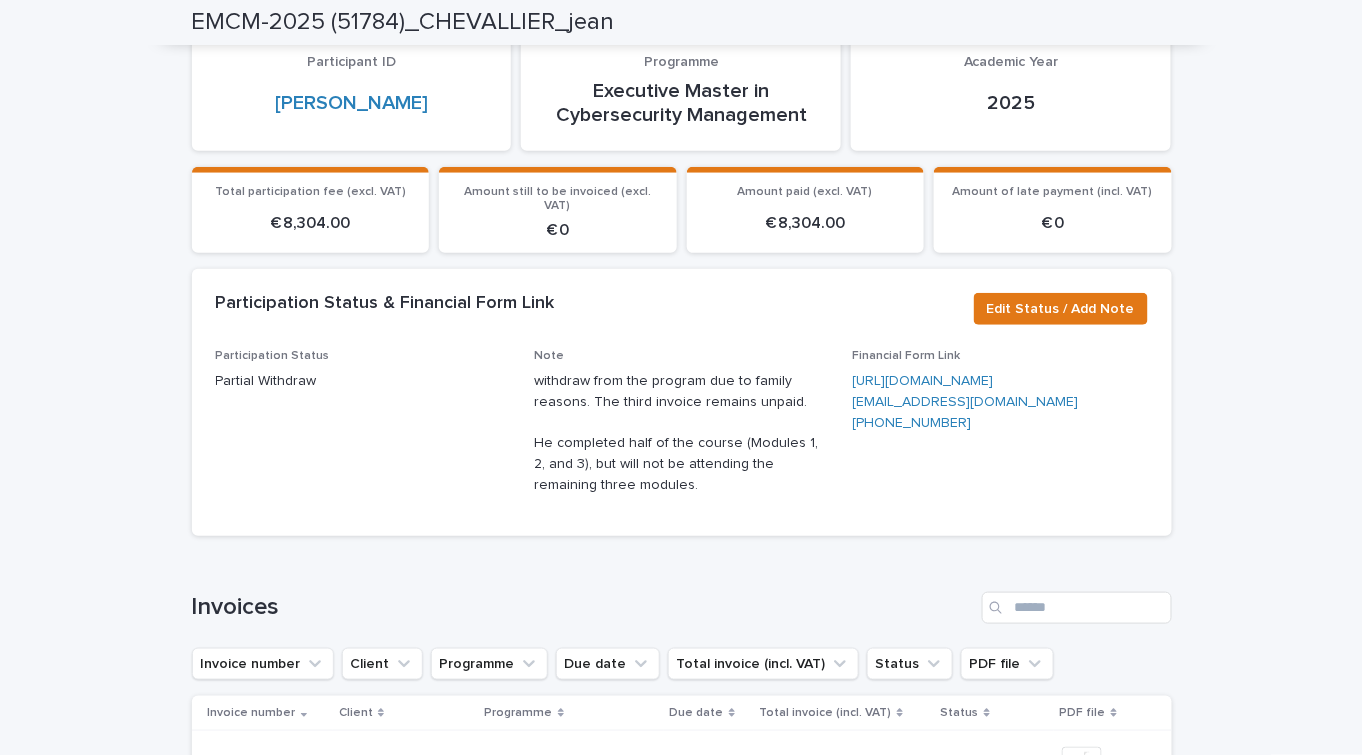 scroll, scrollTop: 117, scrollLeft: 0, axis: vertical 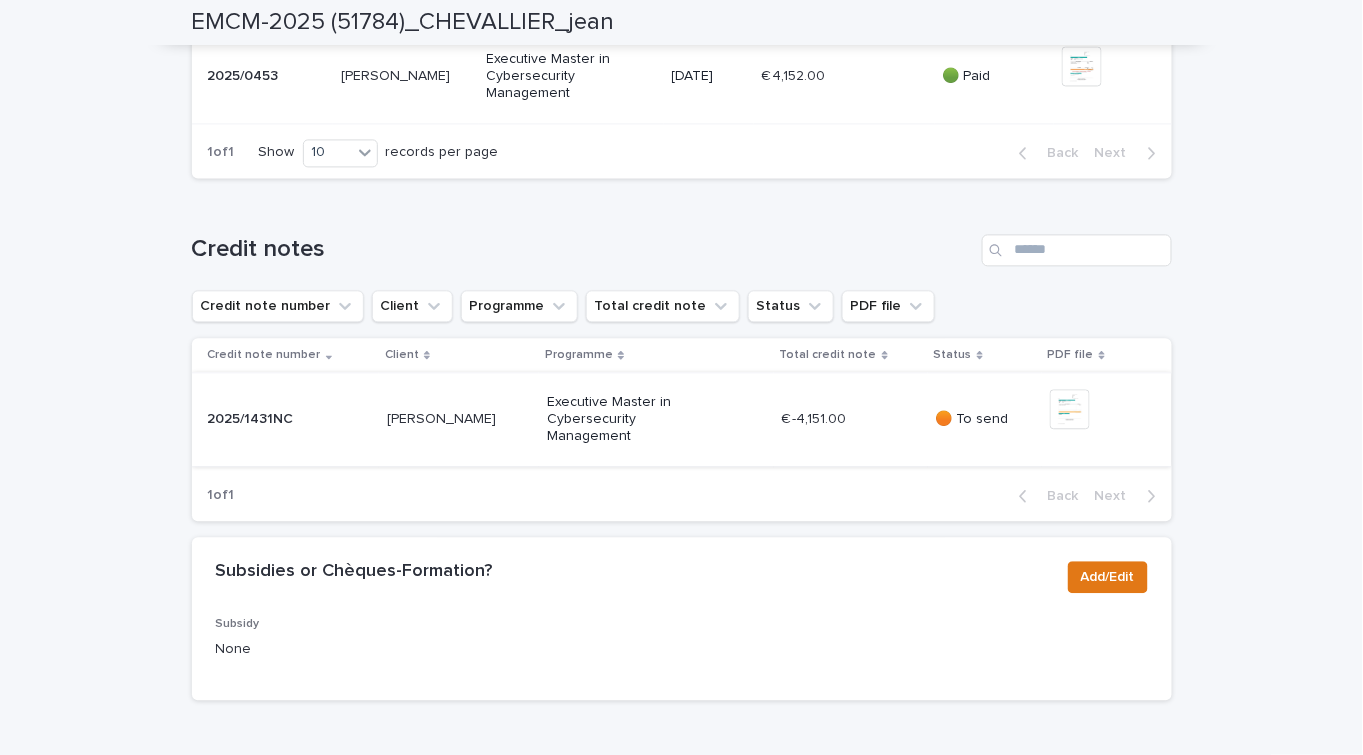 click at bounding box center (1070, 409) 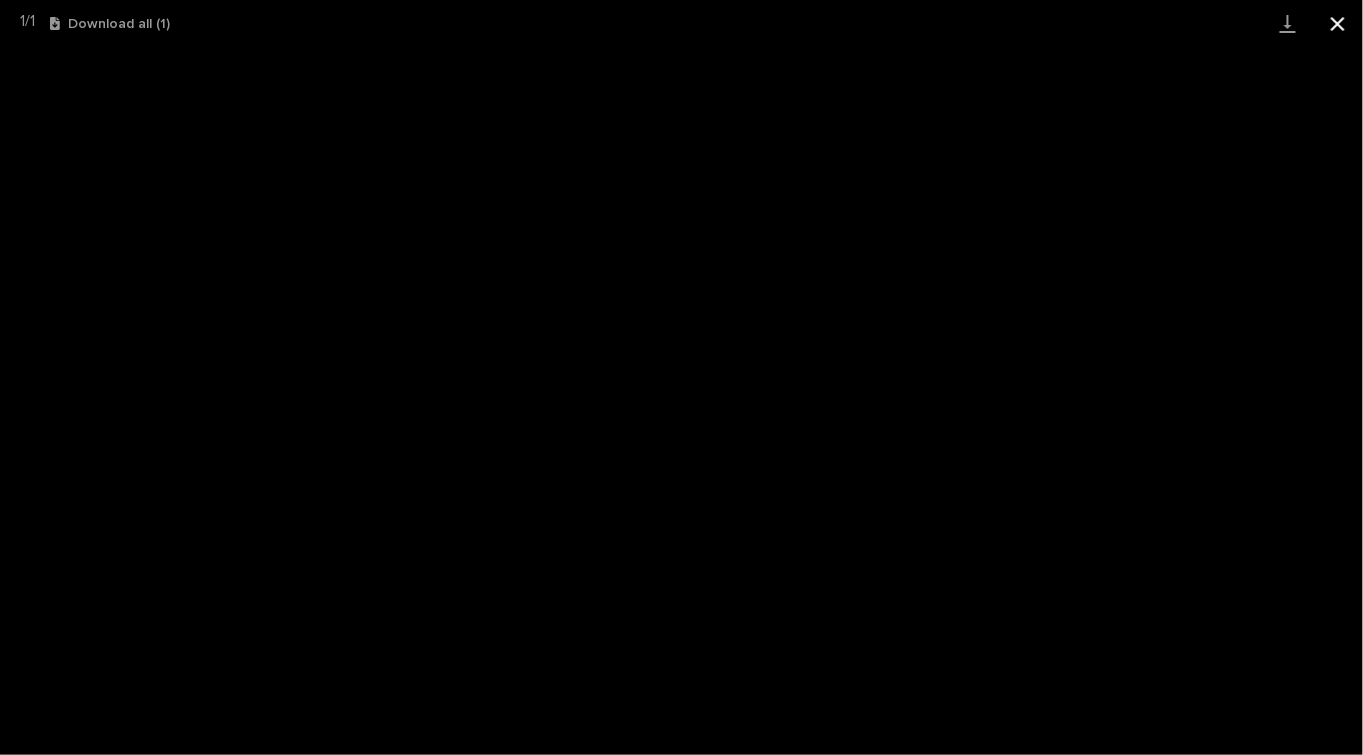 click at bounding box center (1338, 23) 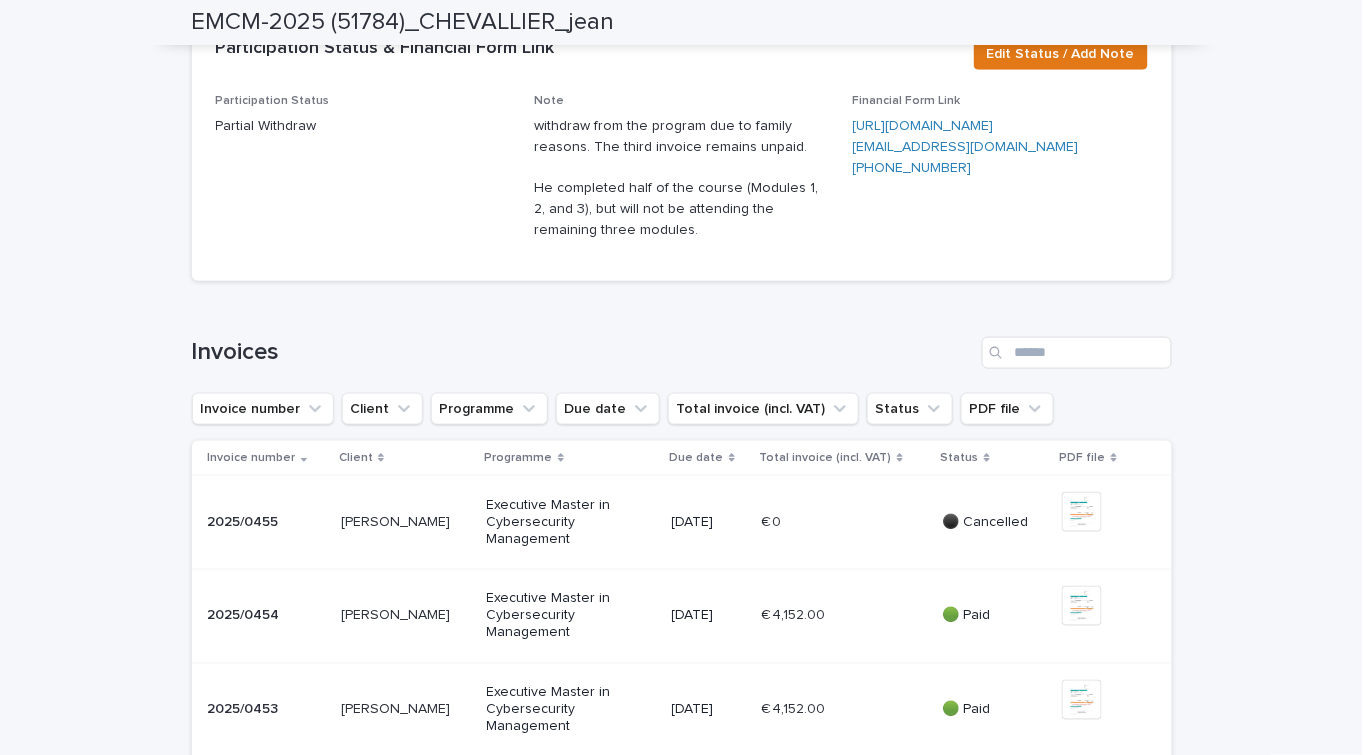 scroll, scrollTop: 0, scrollLeft: 0, axis: both 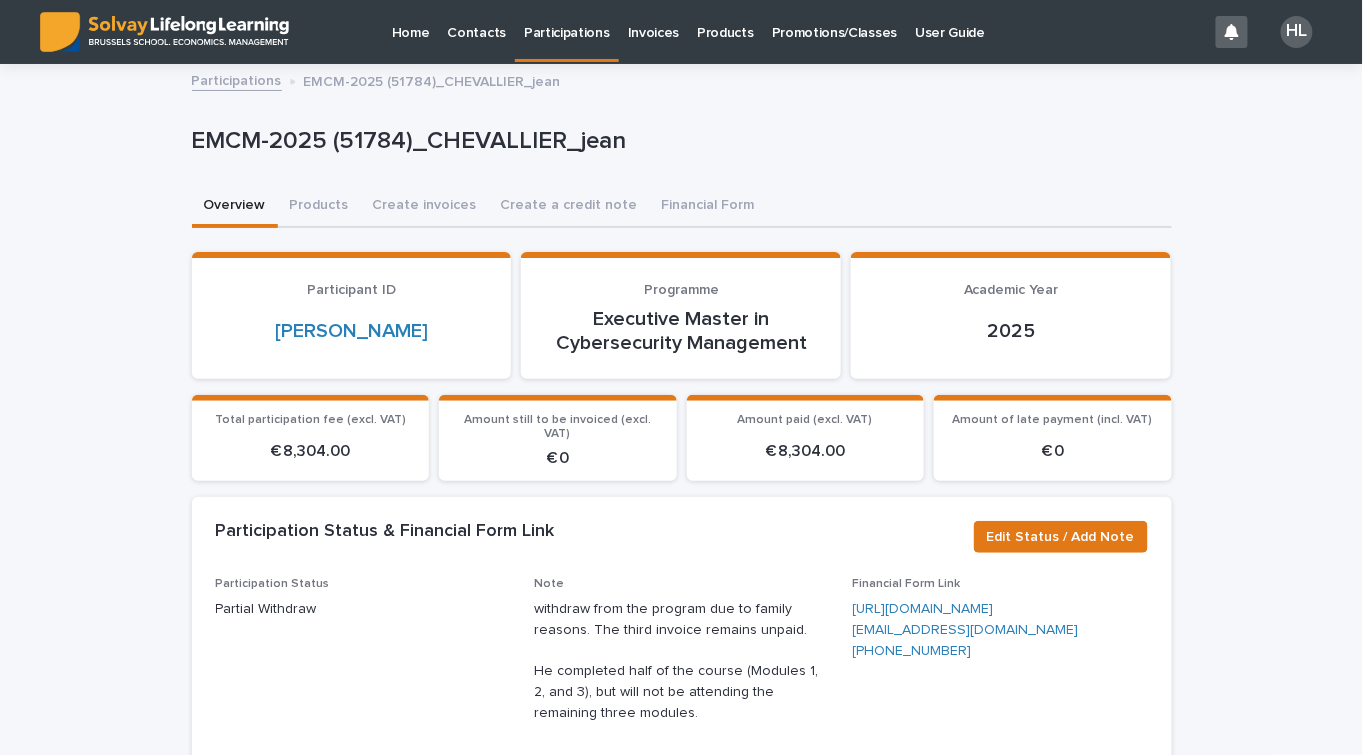 click on "Participations" at bounding box center (567, 21) 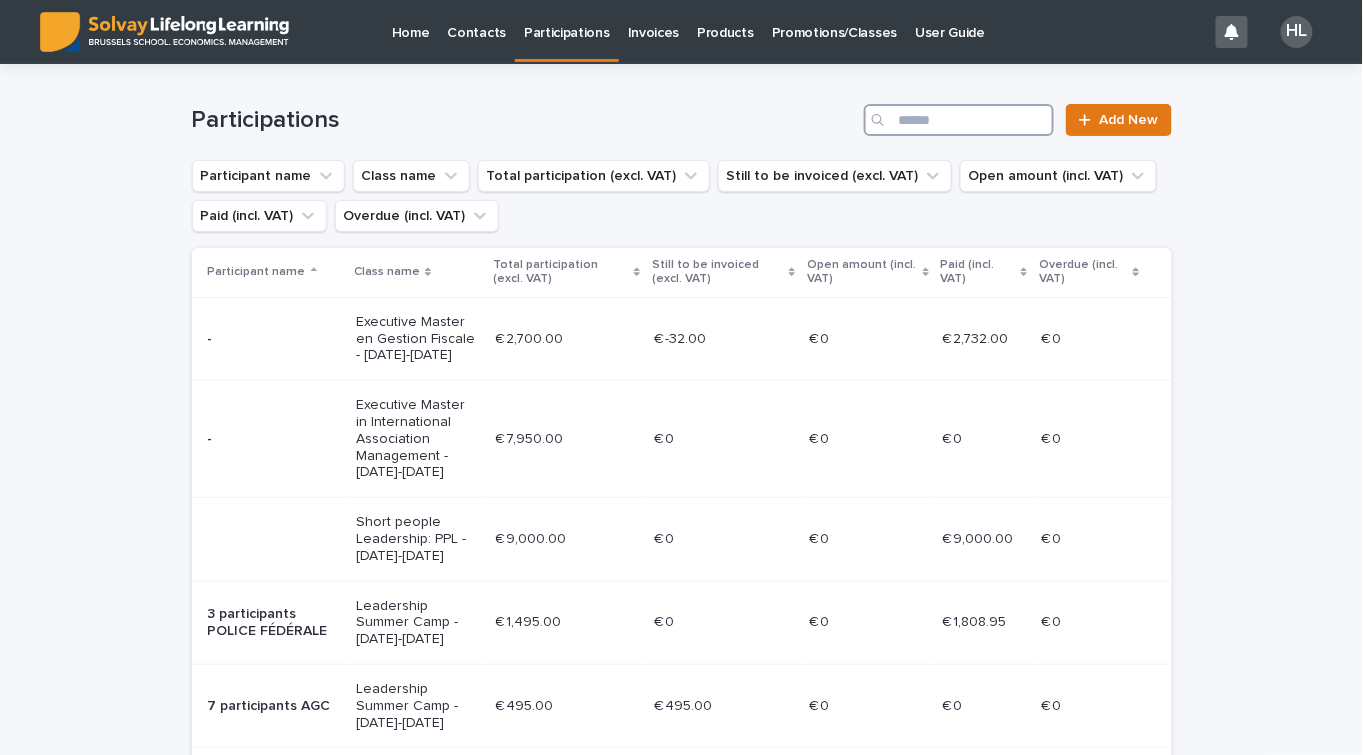 click at bounding box center [959, 120] 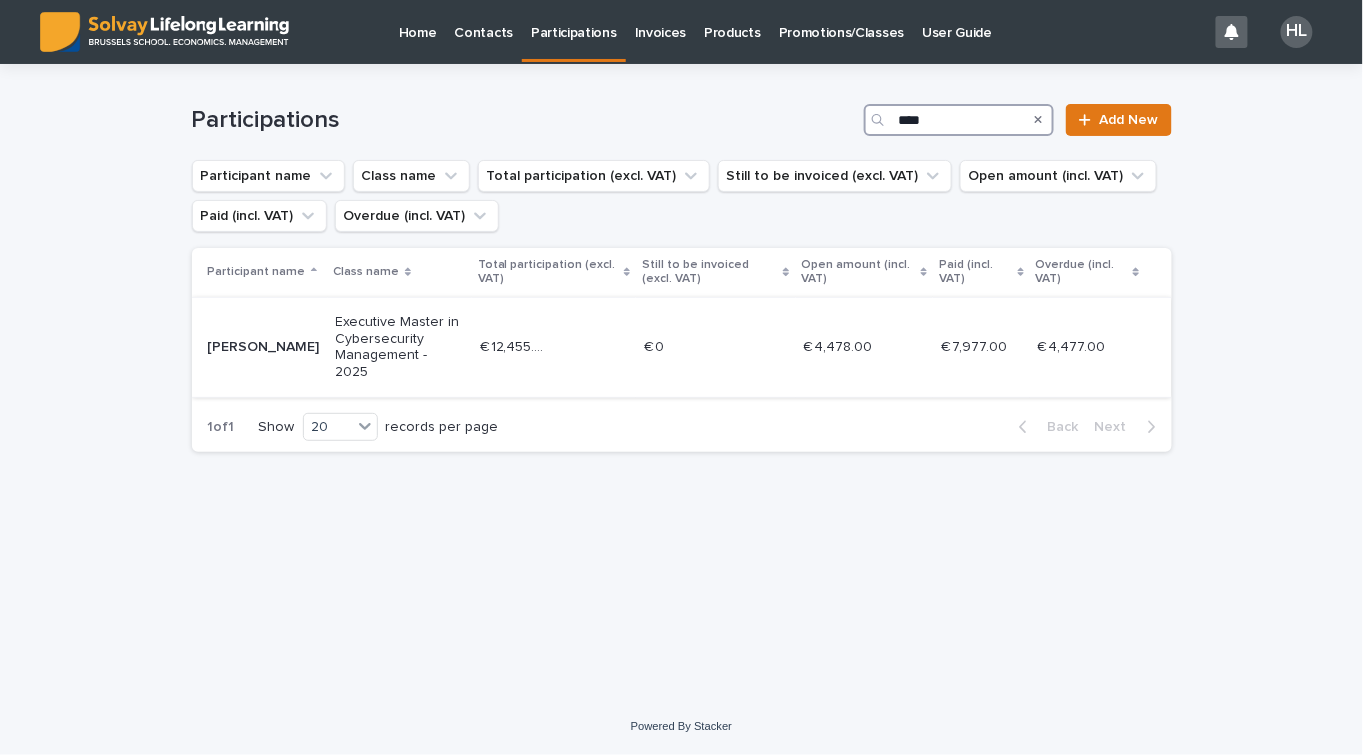 type on "****" 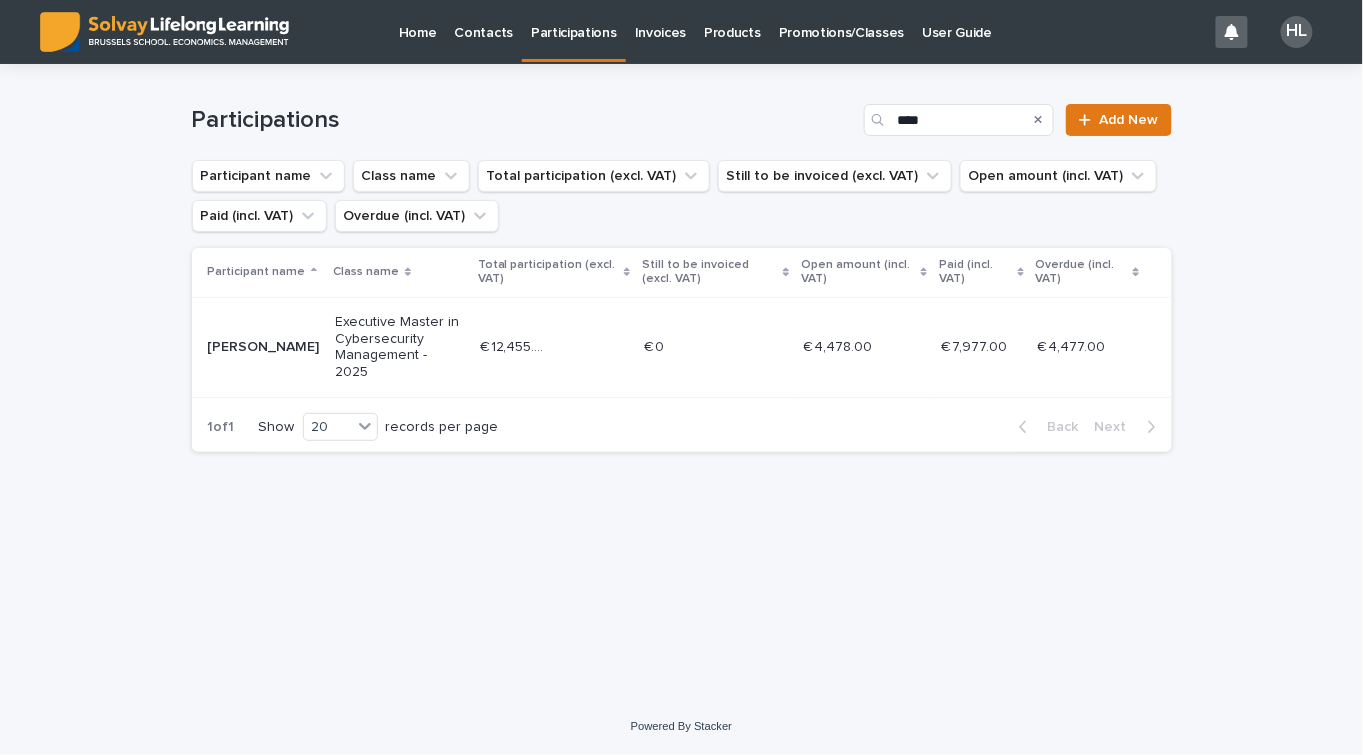 click on "€ 12,455.00 € 12,455.00" at bounding box center [554, 347] 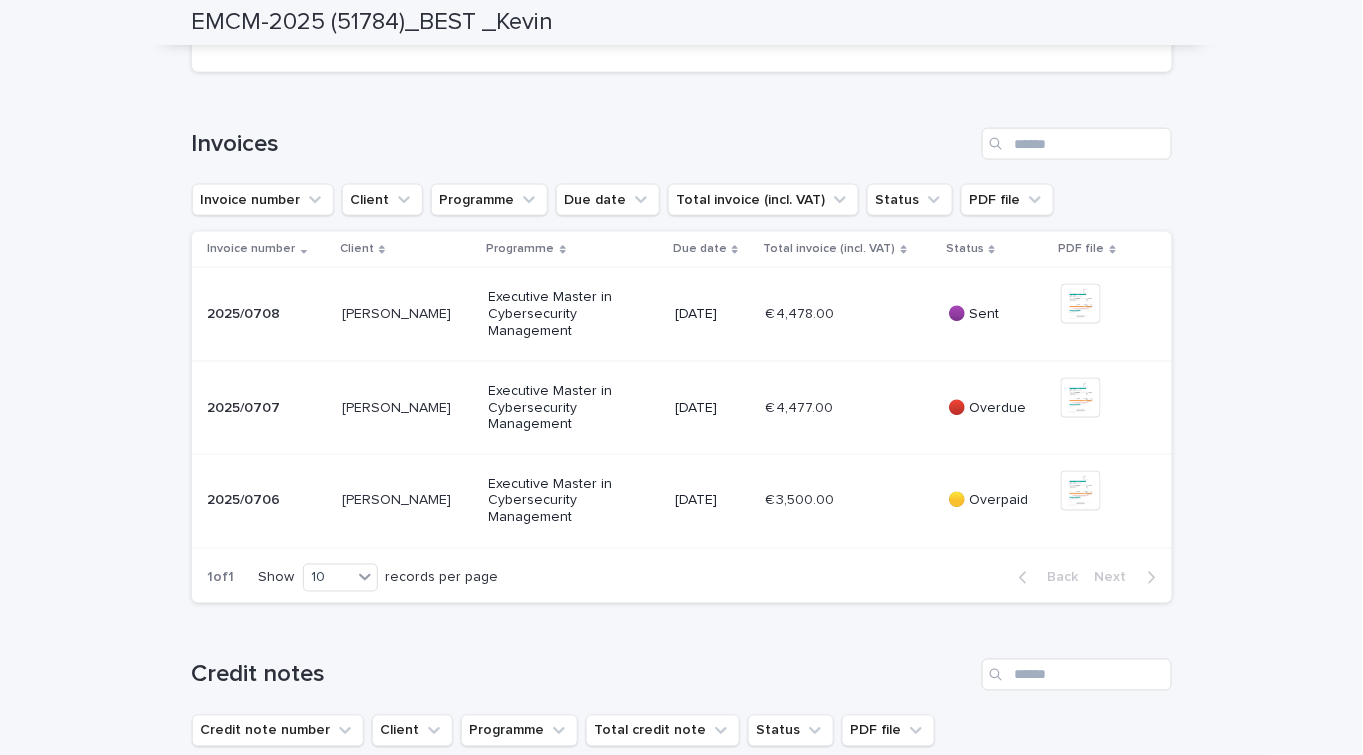 scroll, scrollTop: 636, scrollLeft: 0, axis: vertical 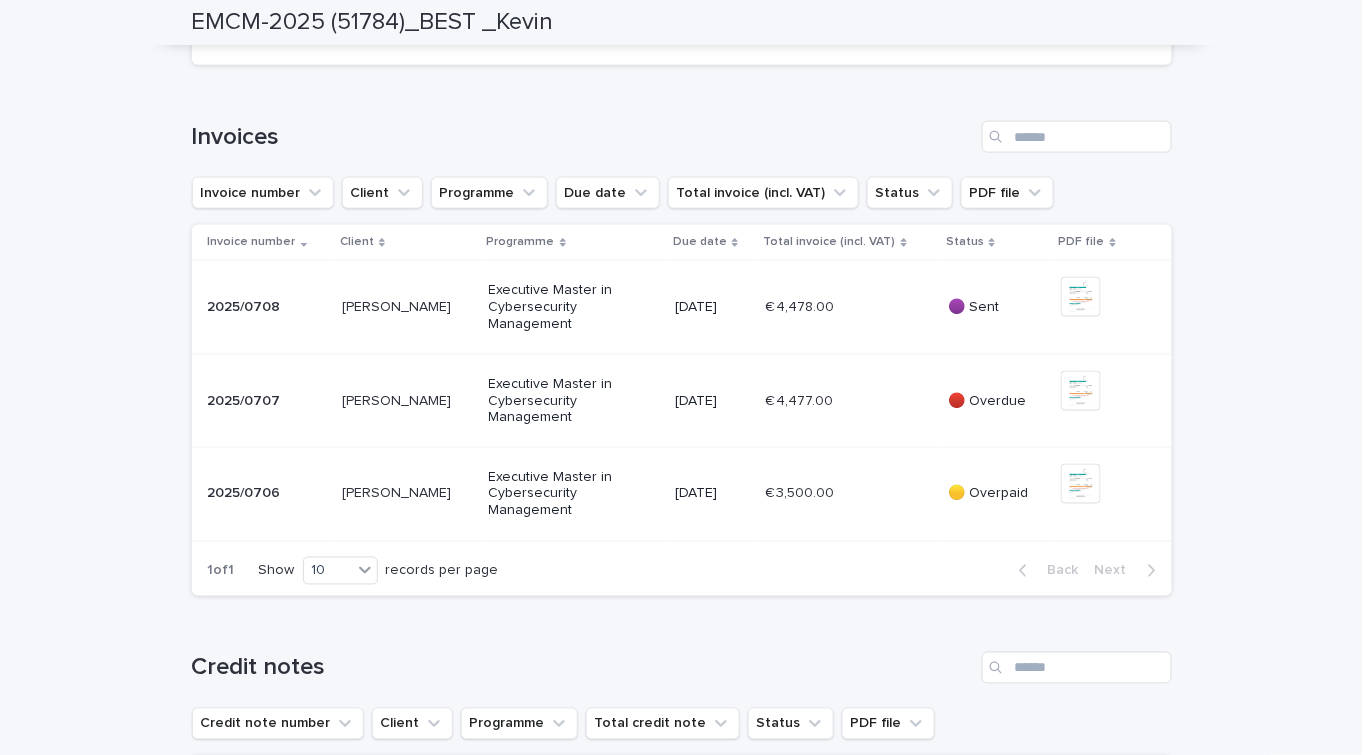 click on "€ 3,500.00" at bounding box center (802, 492) 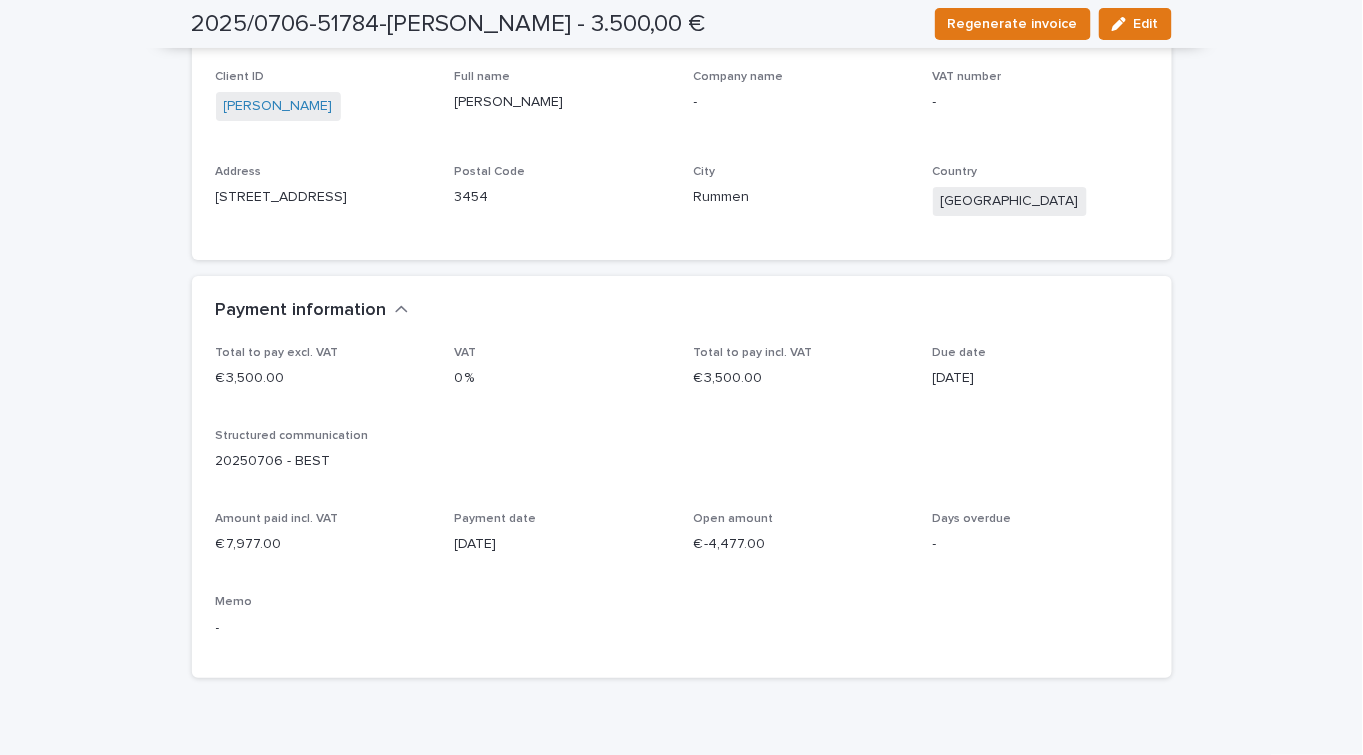 scroll, scrollTop: 1936, scrollLeft: 0, axis: vertical 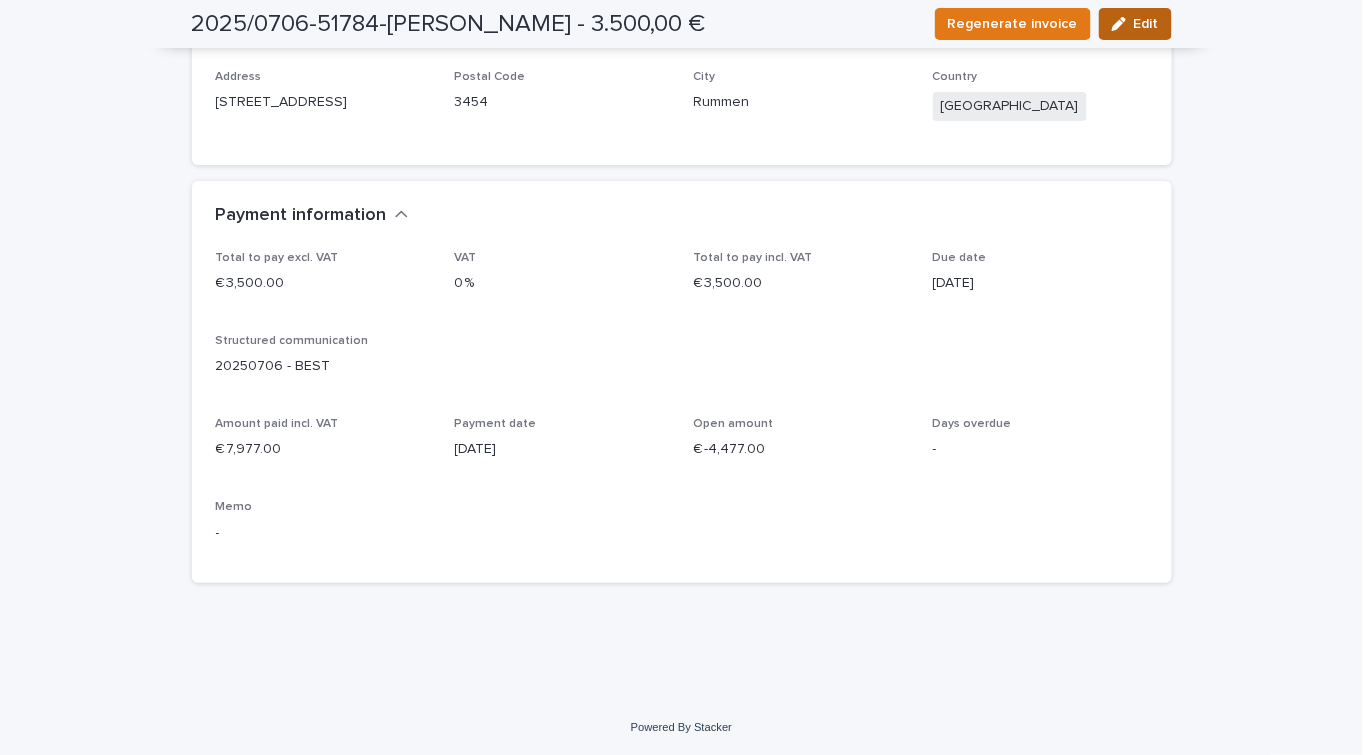 click at bounding box center [1123, 24] 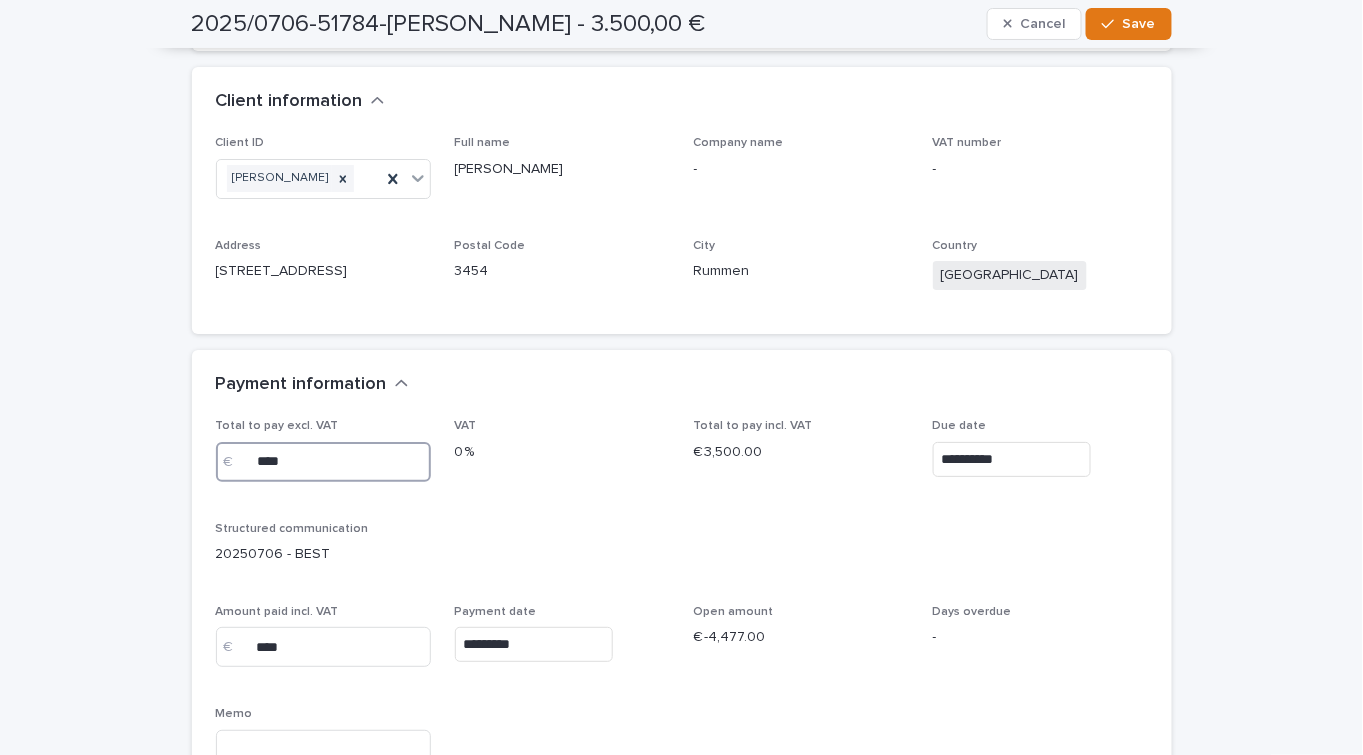 drag, startPoint x: 308, startPoint y: 463, endPoint x: 217, endPoint y: 463, distance: 91 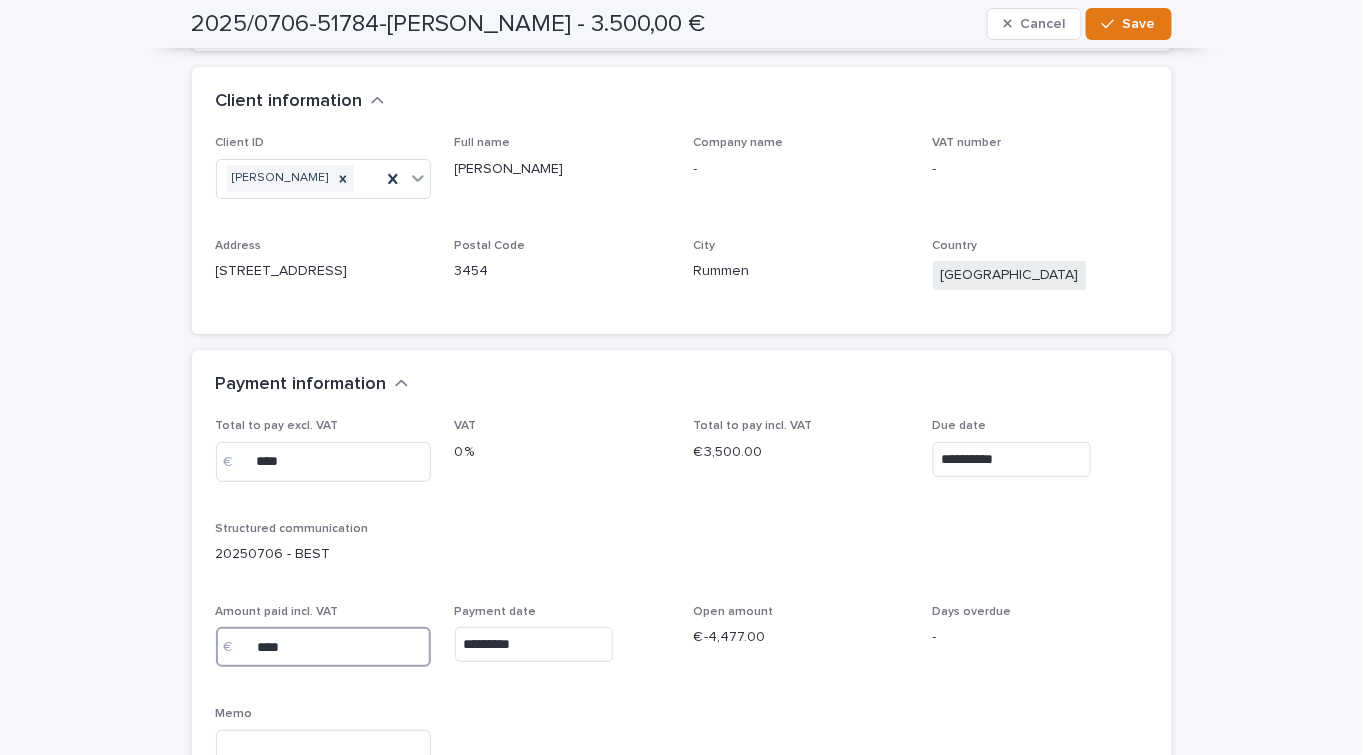 drag, startPoint x: 297, startPoint y: 652, endPoint x: 205, endPoint y: 644, distance: 92.34717 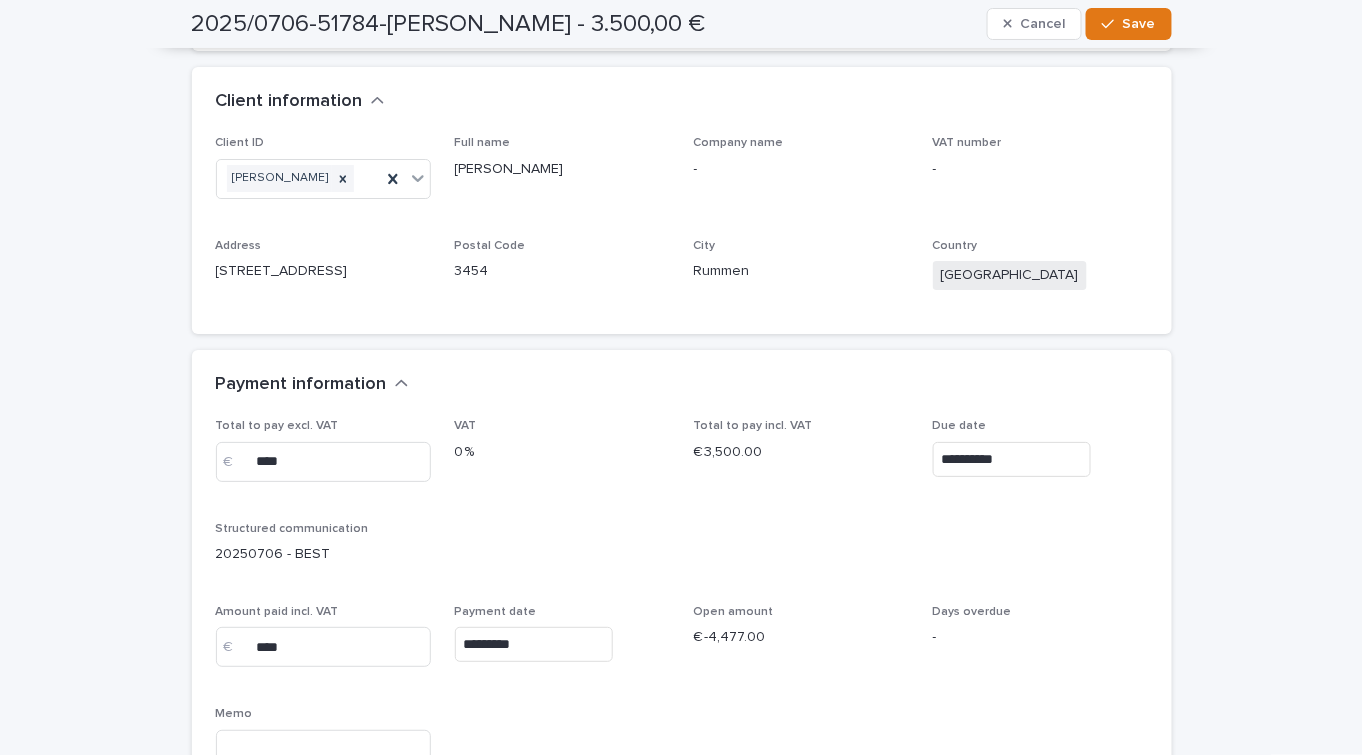 click on "*********" at bounding box center (534, 644) 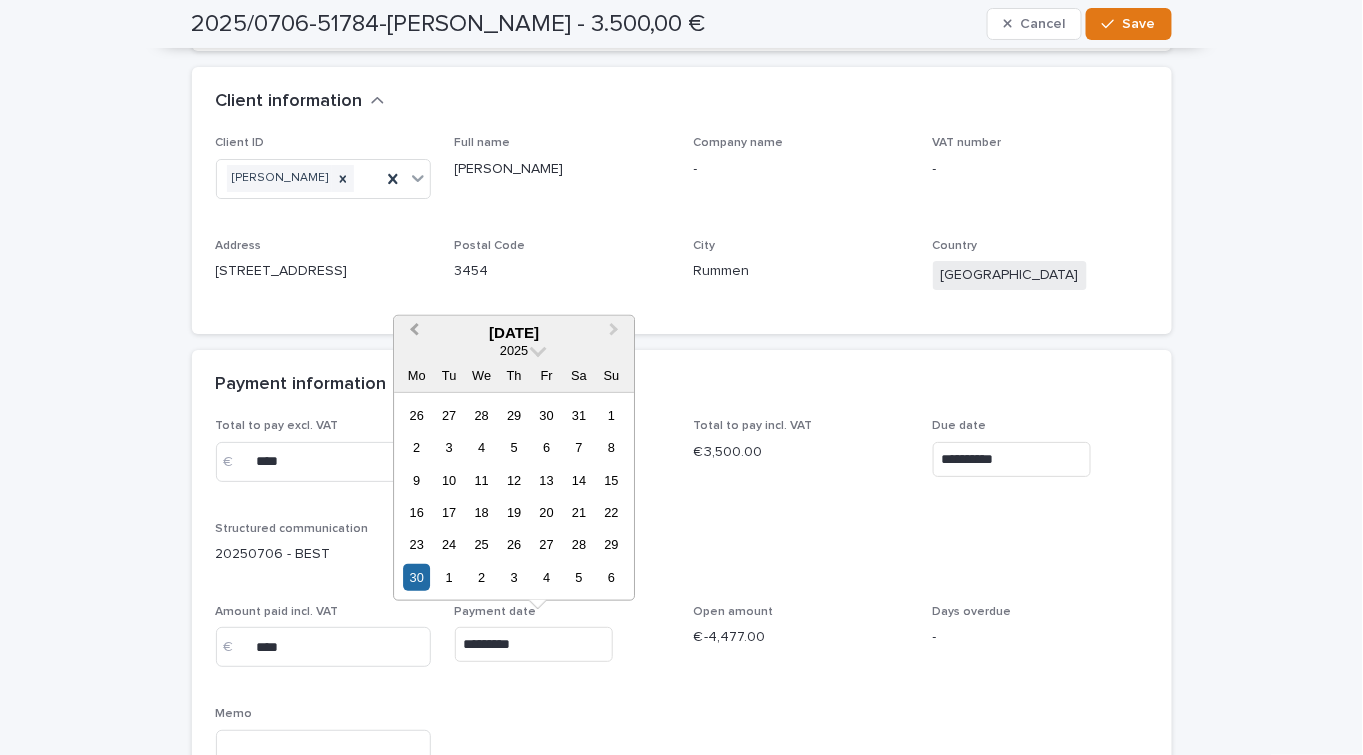 click on "Previous Month" at bounding box center (414, 332) 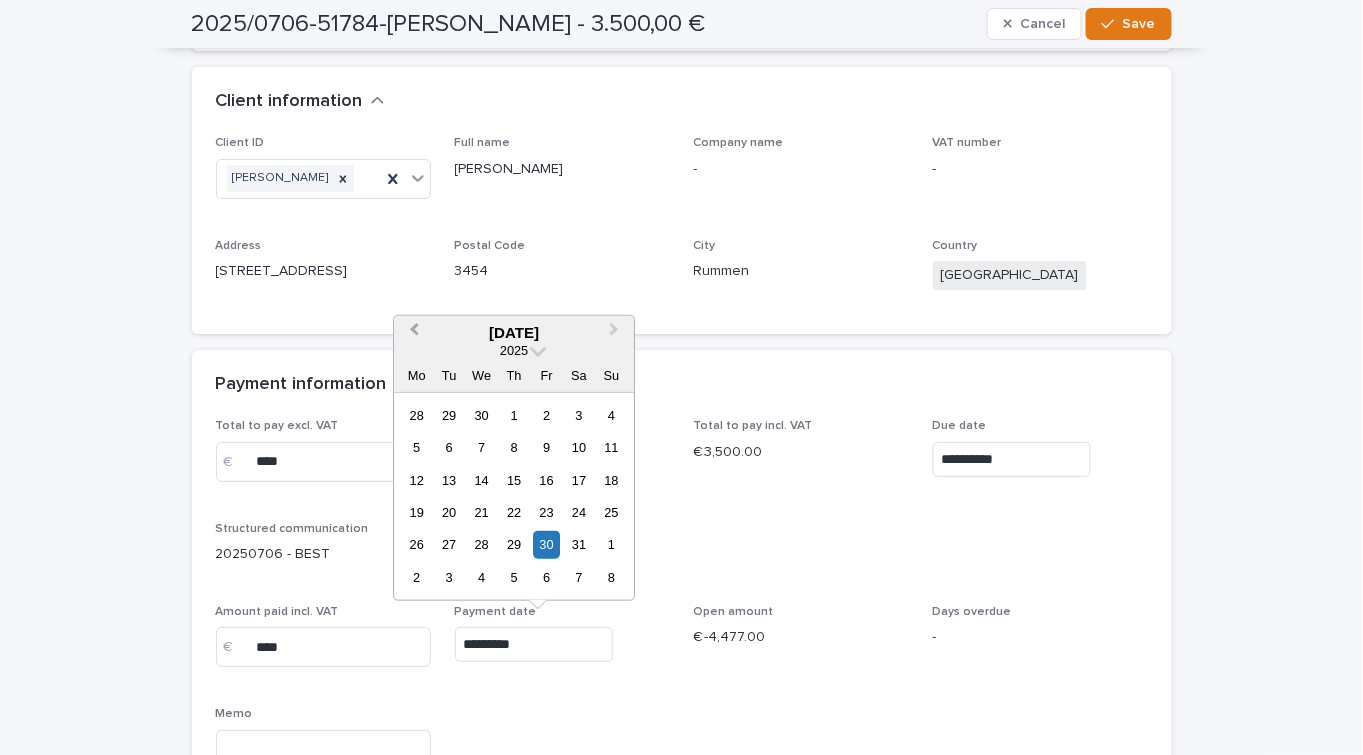 click on "Previous Month" at bounding box center [414, 332] 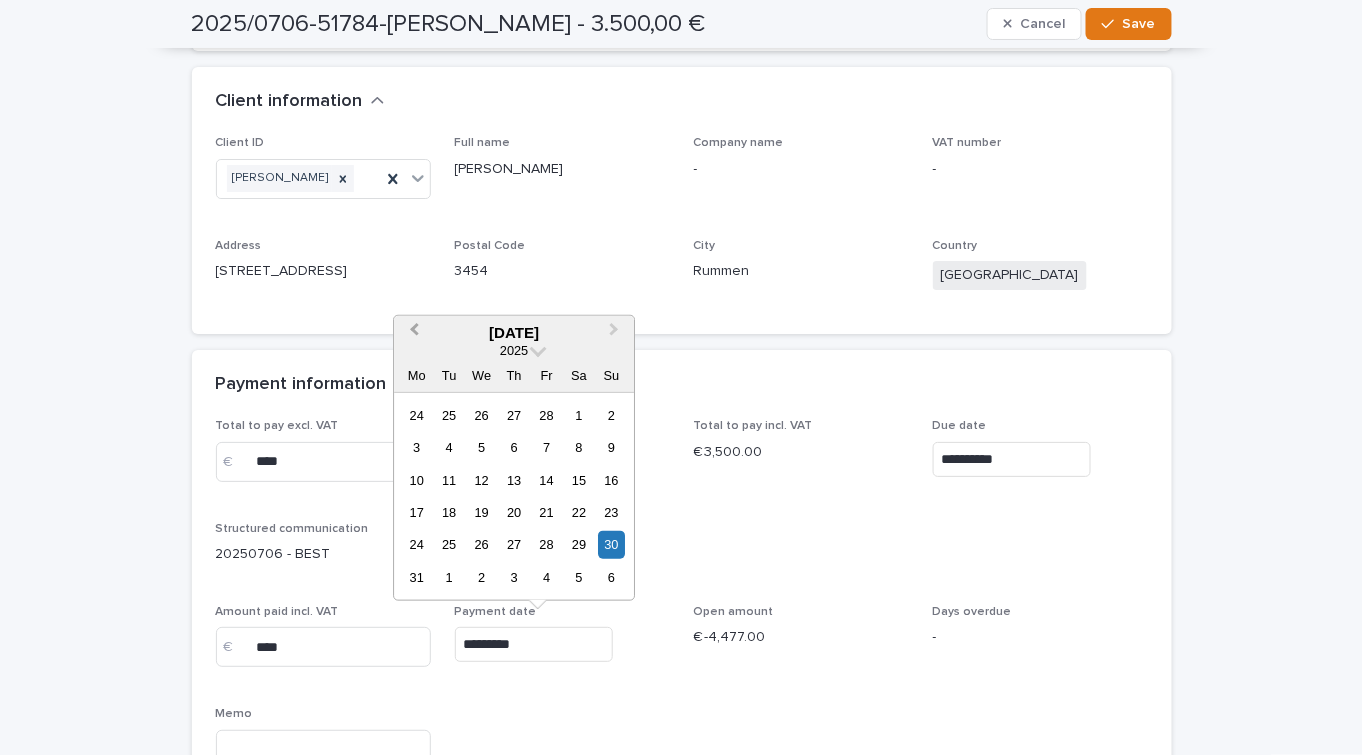 click on "Previous Month" at bounding box center [414, 332] 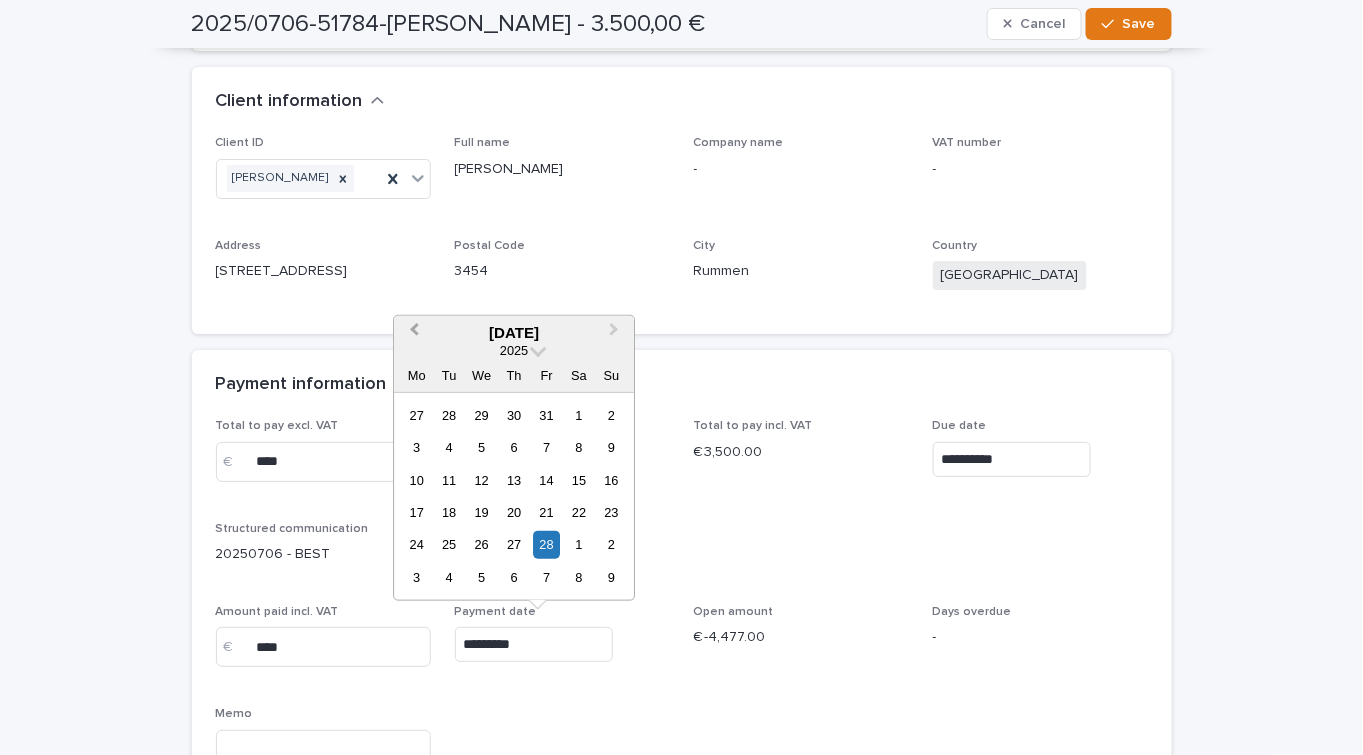 click on "Previous Month" at bounding box center (414, 332) 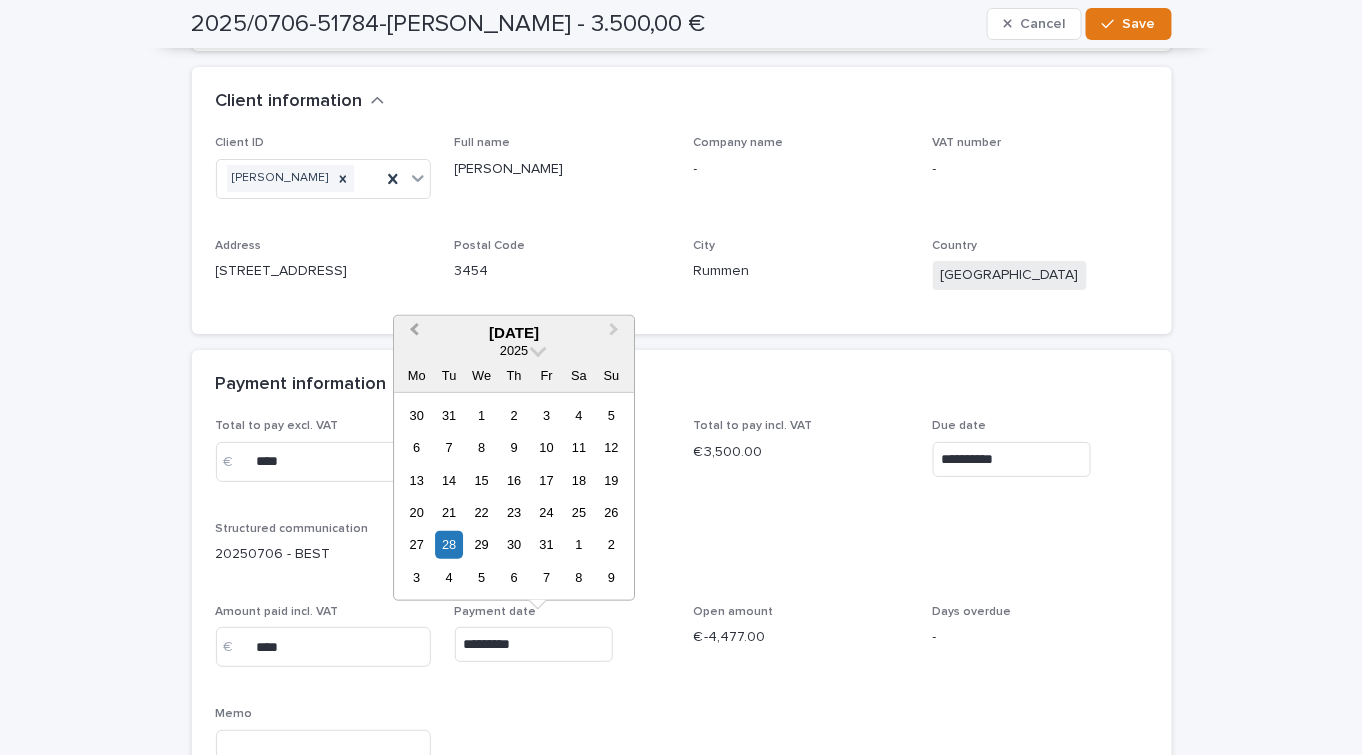 click on "Previous Month" at bounding box center [414, 332] 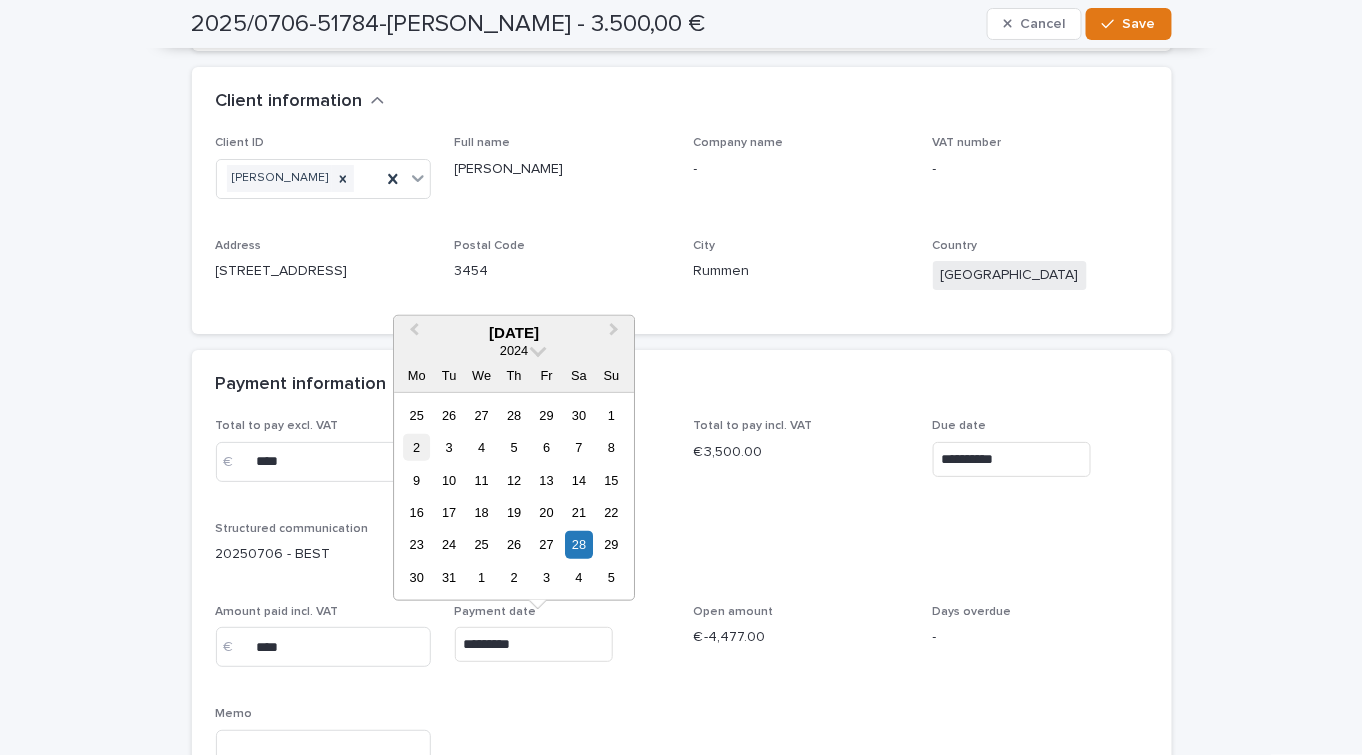 click on "2" at bounding box center [416, 447] 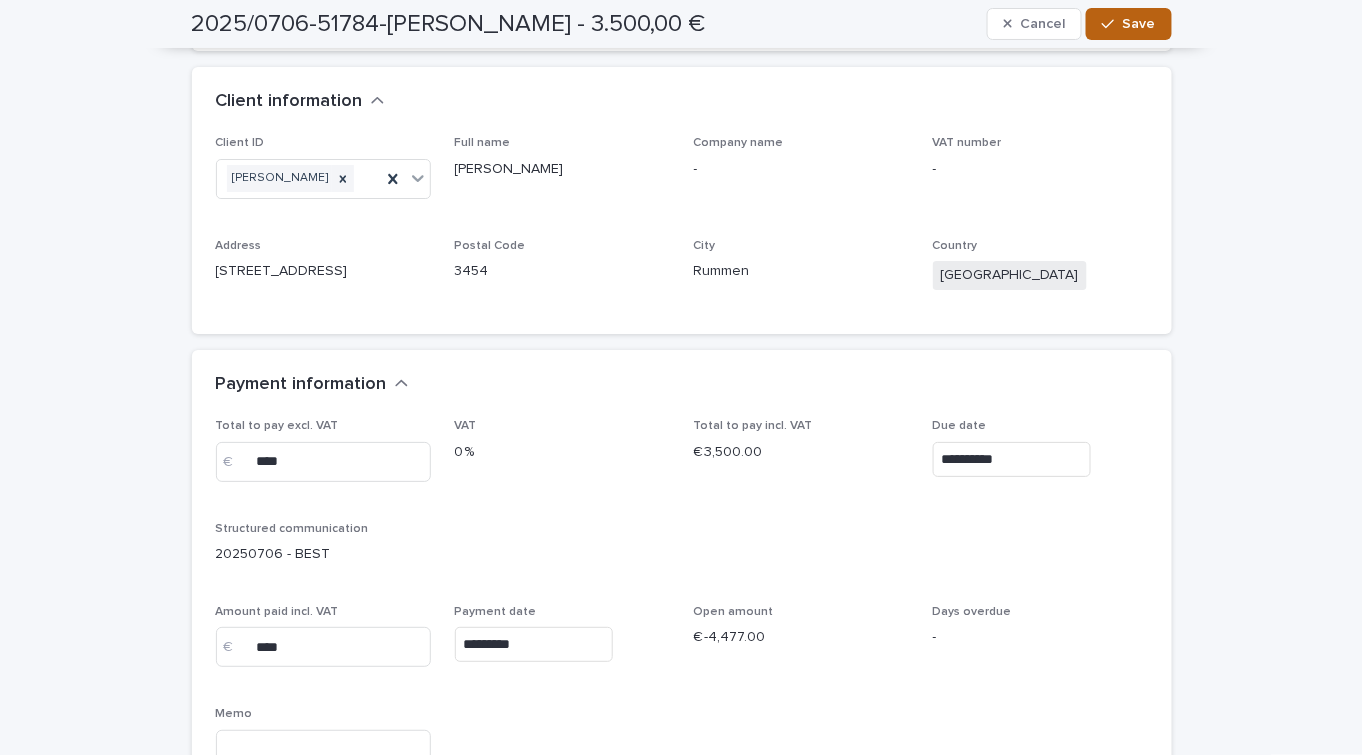 click at bounding box center [1112, 24] 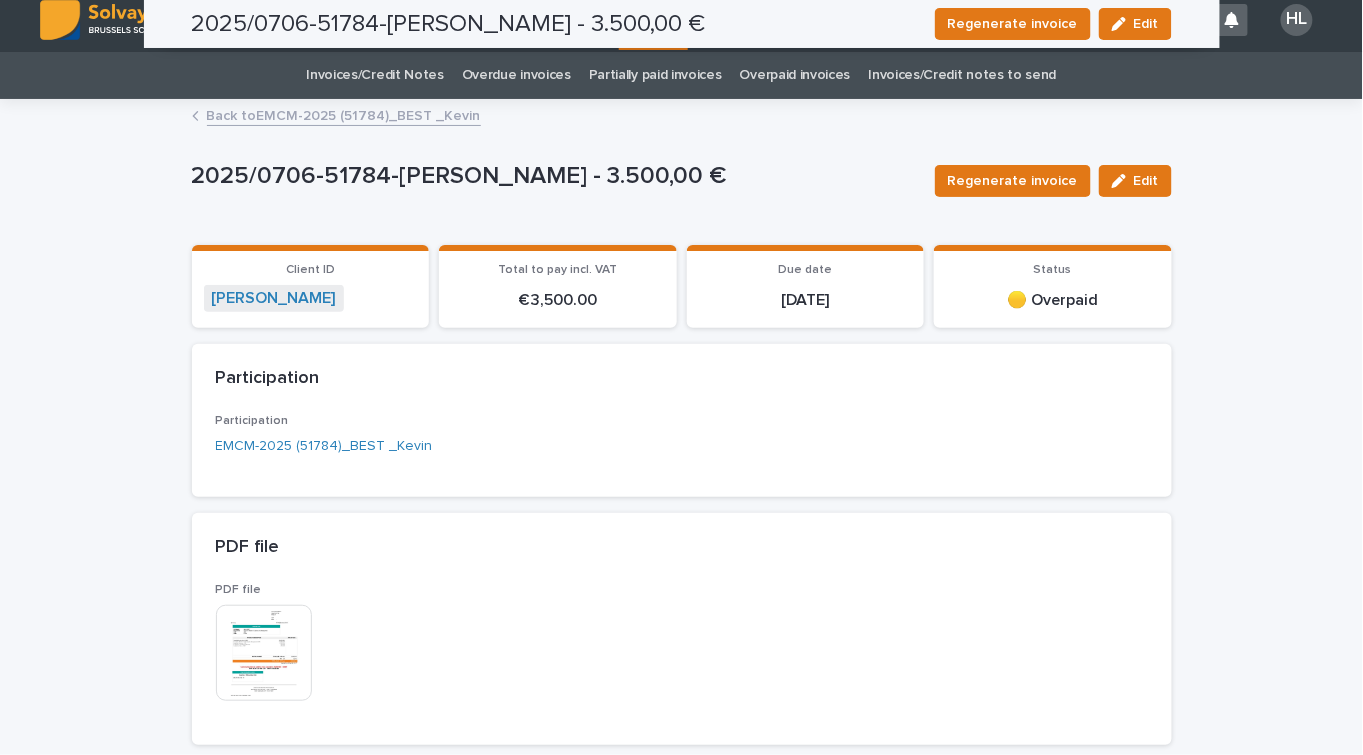 scroll, scrollTop: 0, scrollLeft: 0, axis: both 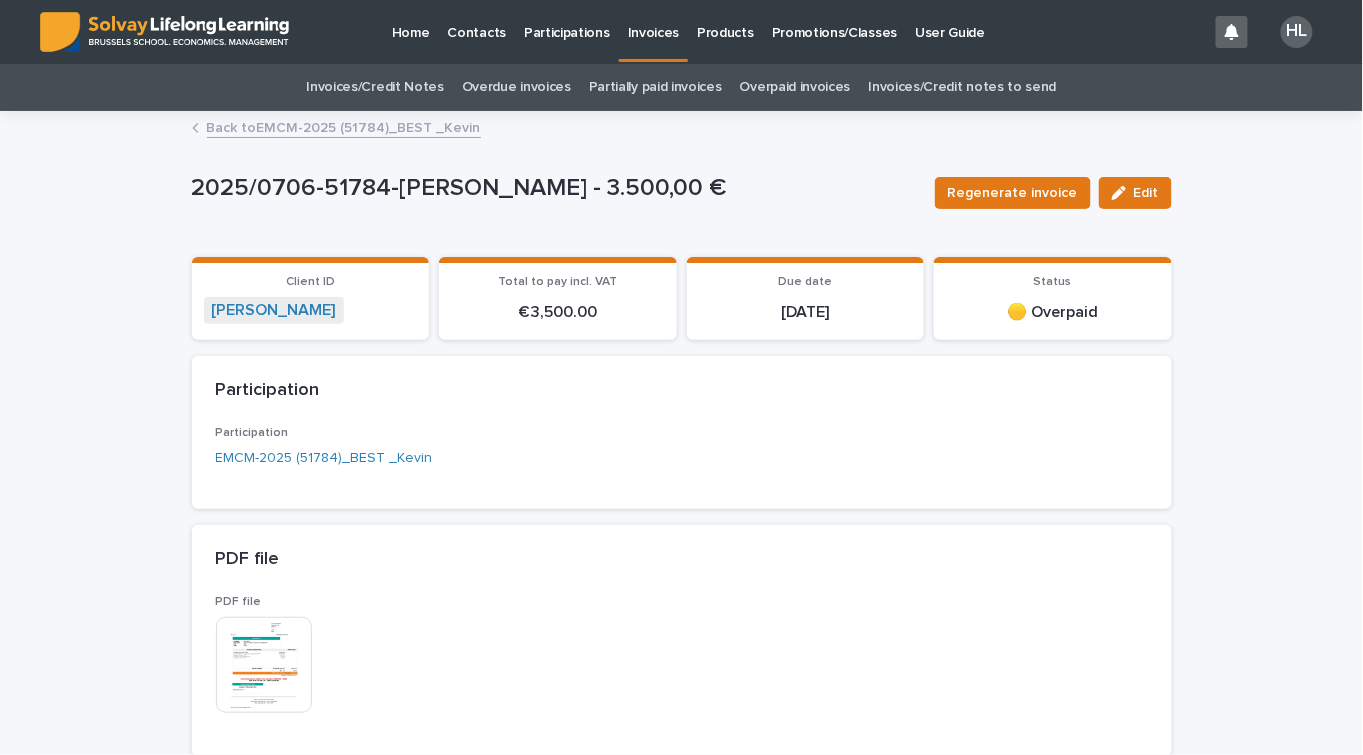 click on "Back to  EMCM-2025 (51784)_BEST _Kevin" at bounding box center [344, 126] 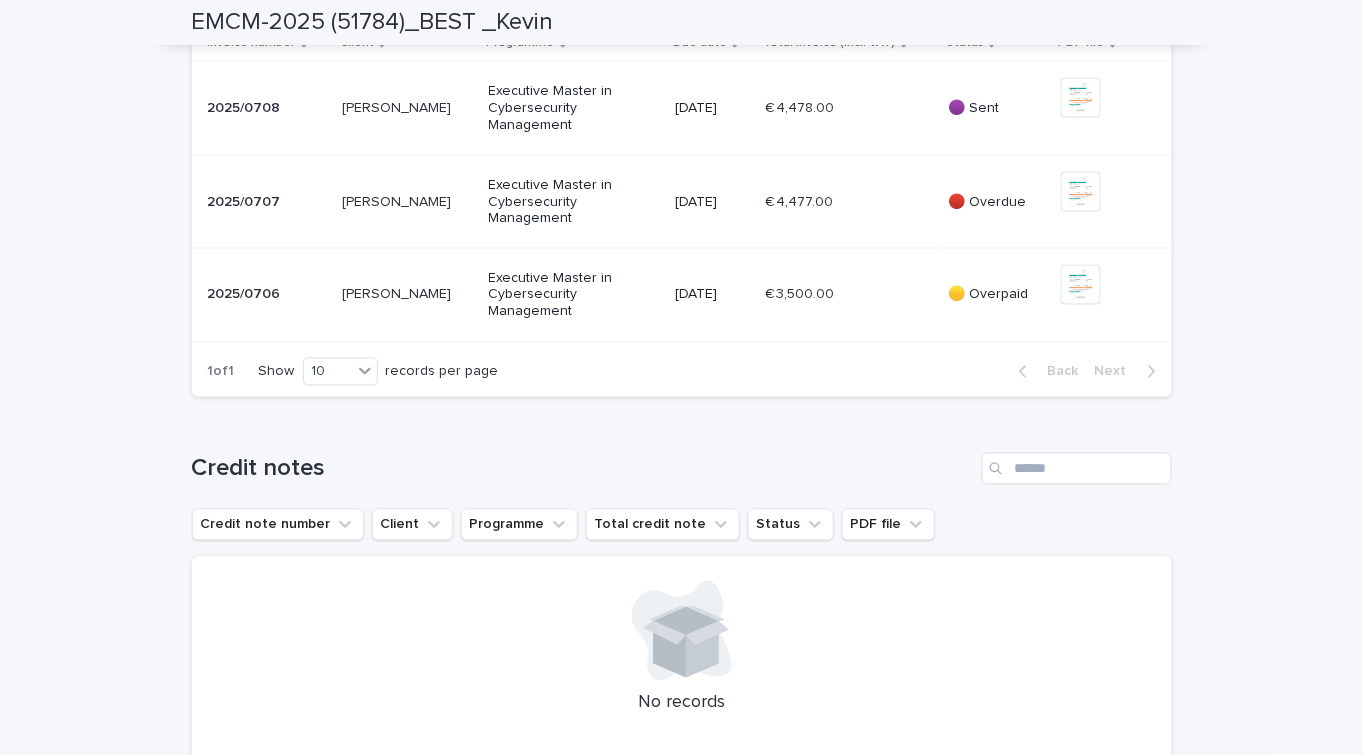 scroll, scrollTop: 1000, scrollLeft: 0, axis: vertical 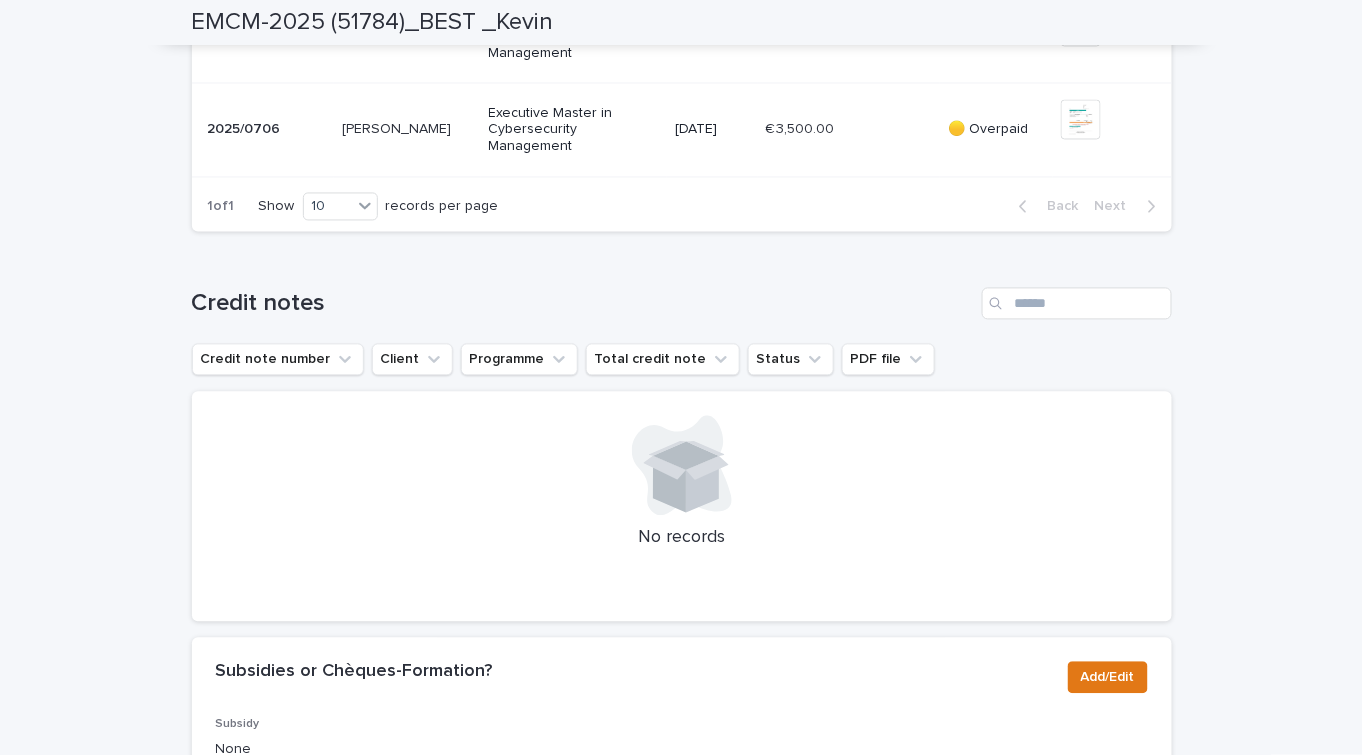 click on "Executive Master in Cybersecurity Management" at bounding box center (560, 37) 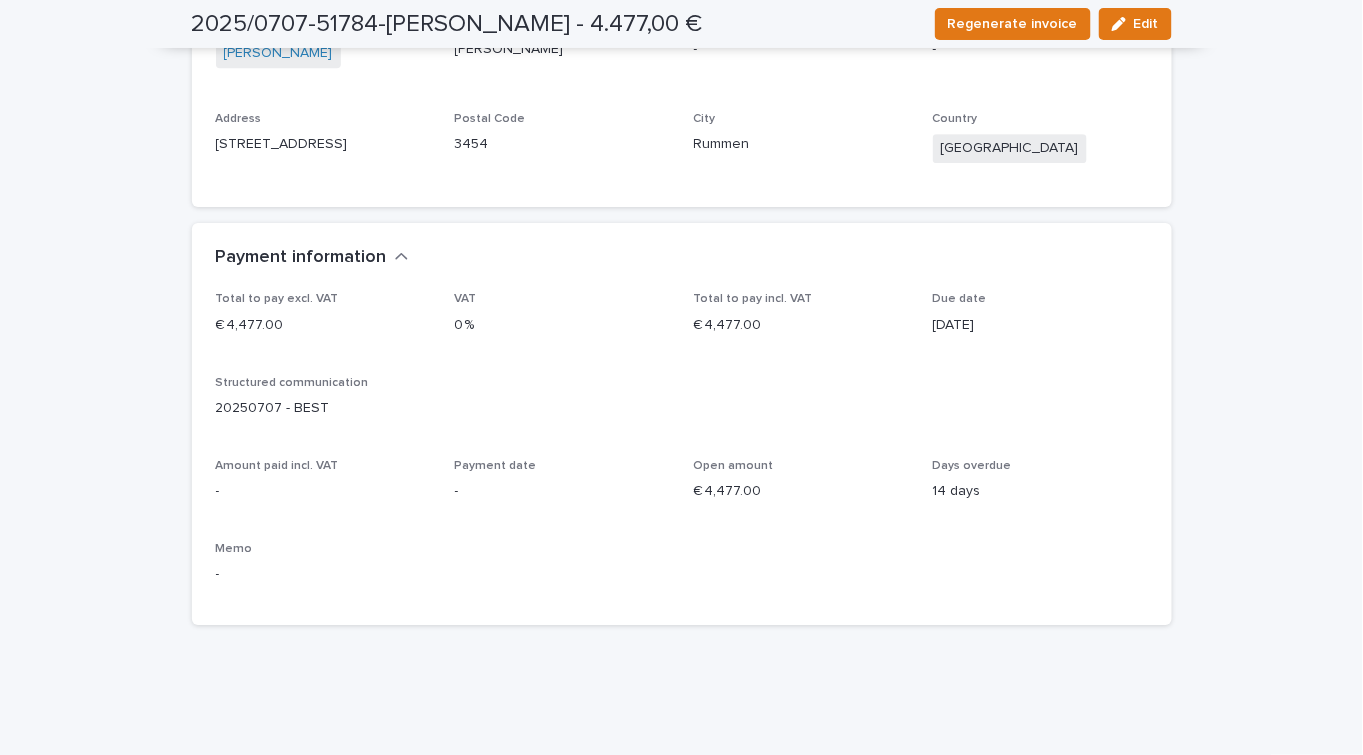 scroll, scrollTop: 1757, scrollLeft: 0, axis: vertical 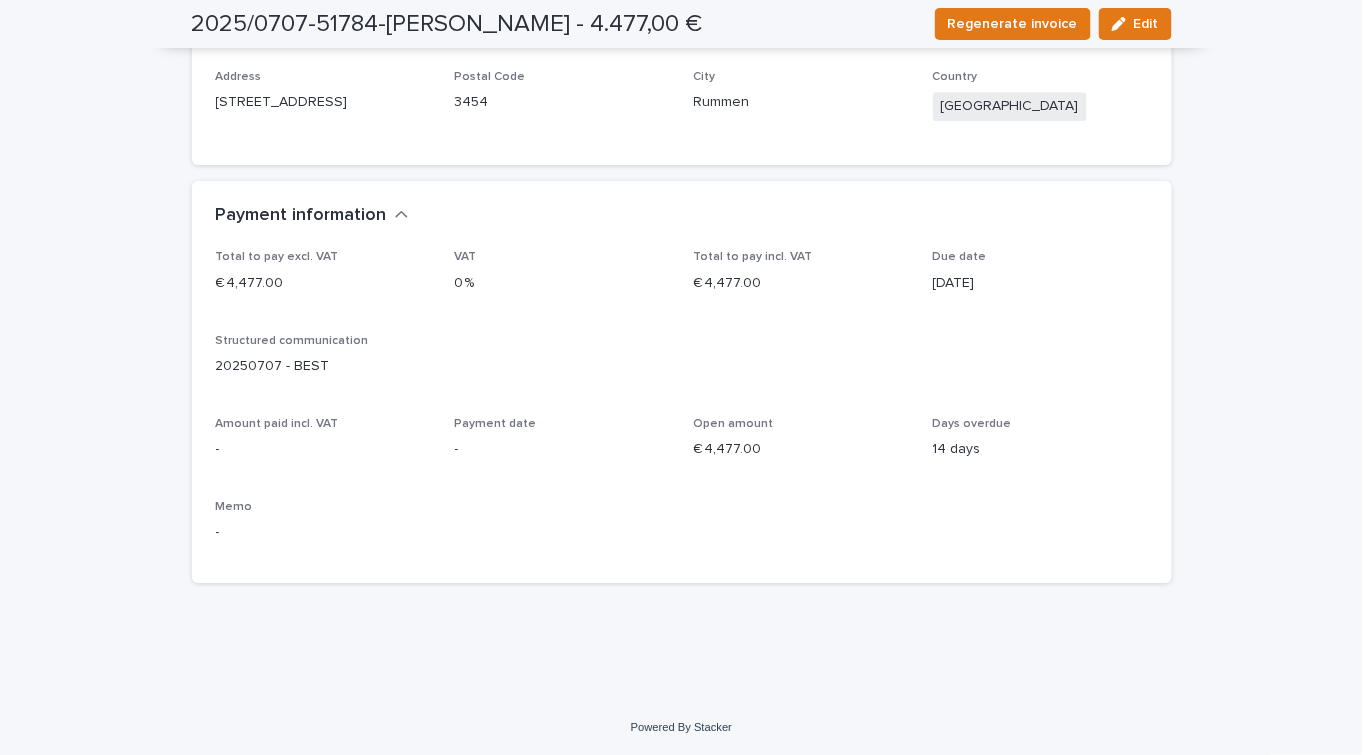 drag, startPoint x: 1149, startPoint y: 12, endPoint x: 740, endPoint y: 256, distance: 476.25308 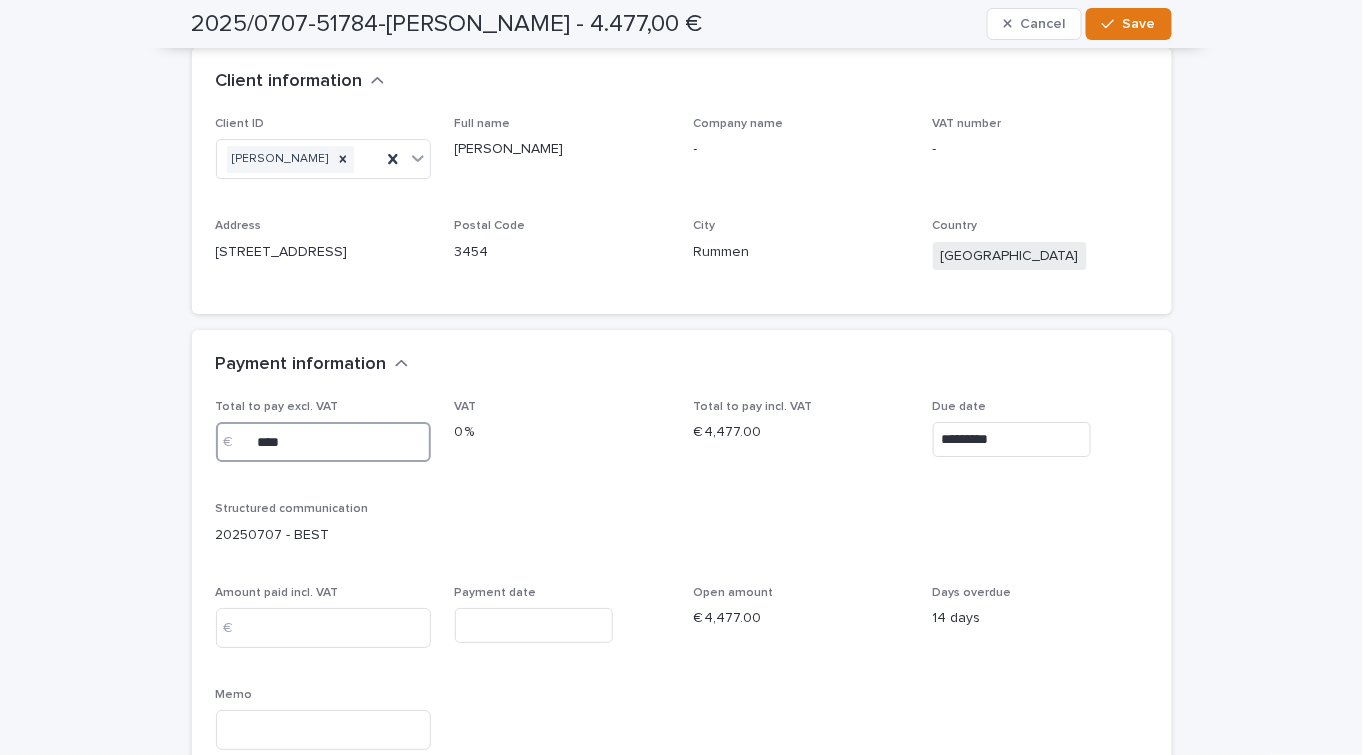 click on "€ ****" at bounding box center (323, 442) 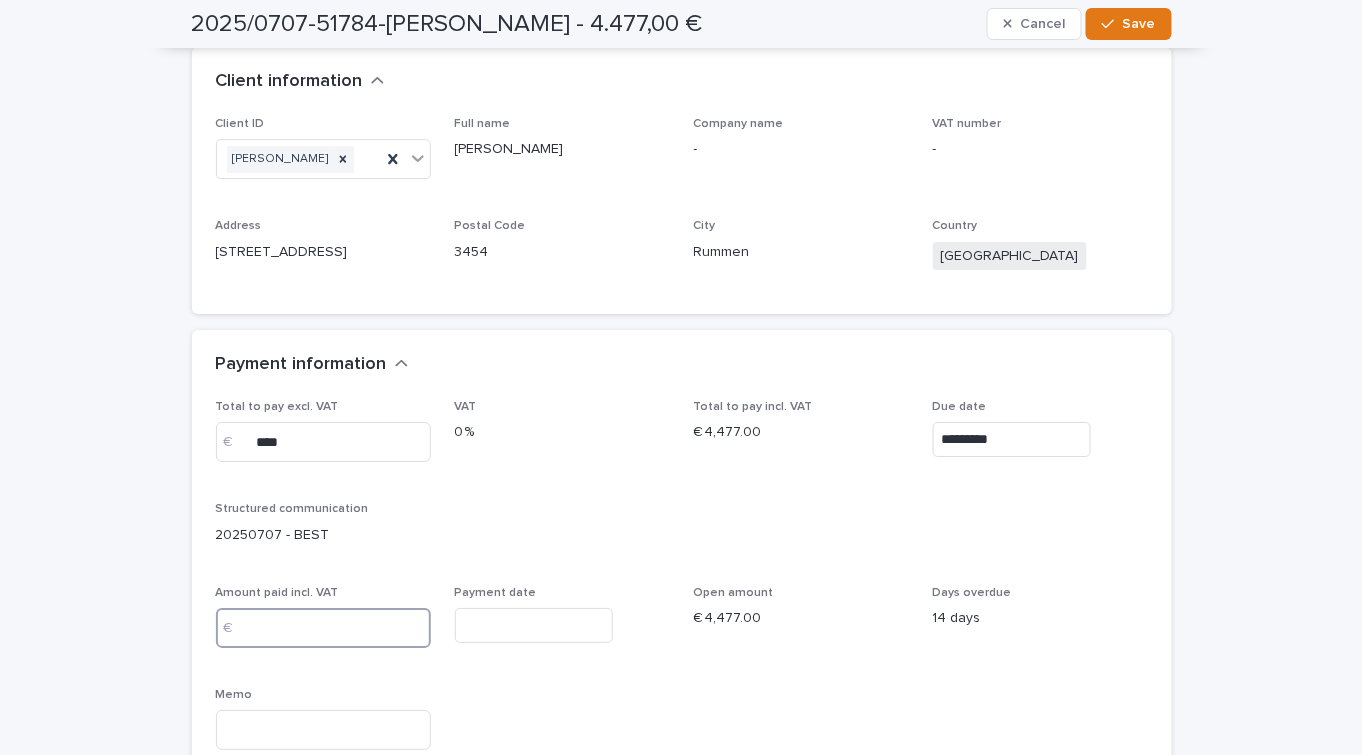click at bounding box center (323, 628) 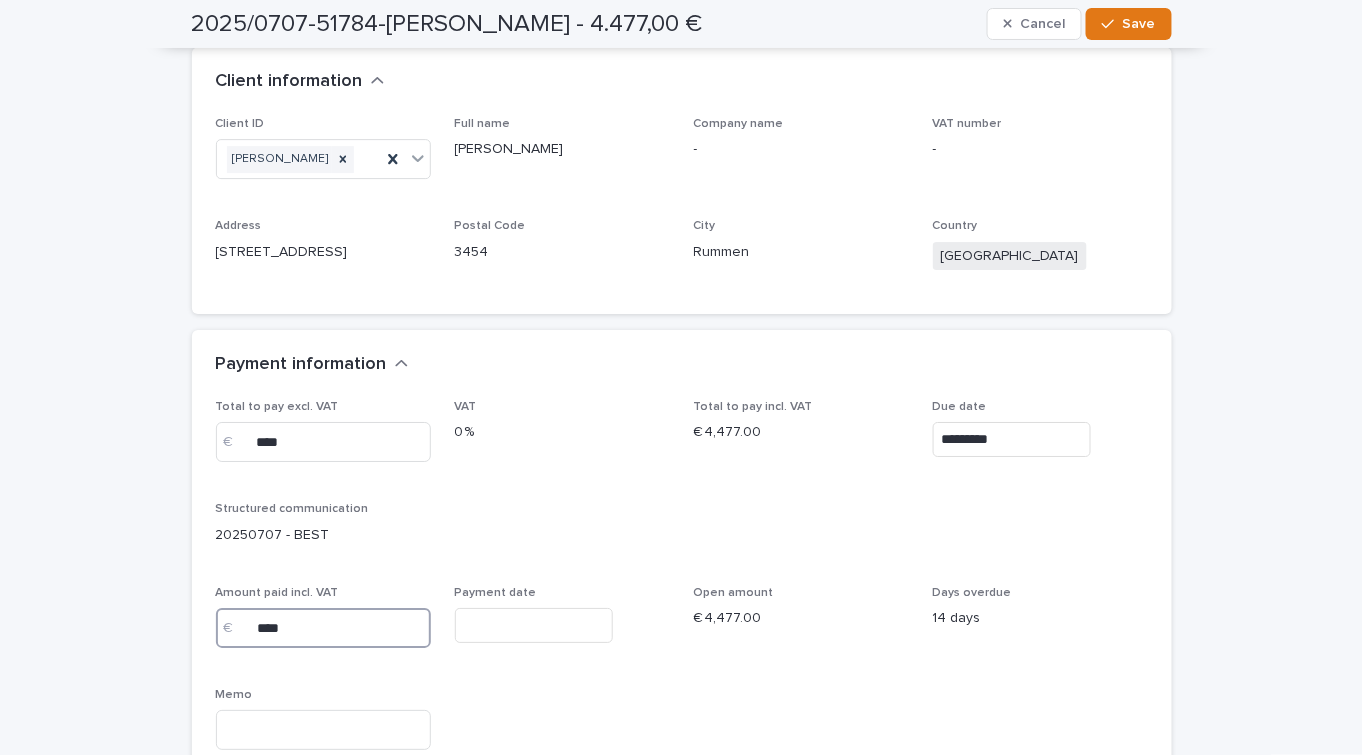 type on "****" 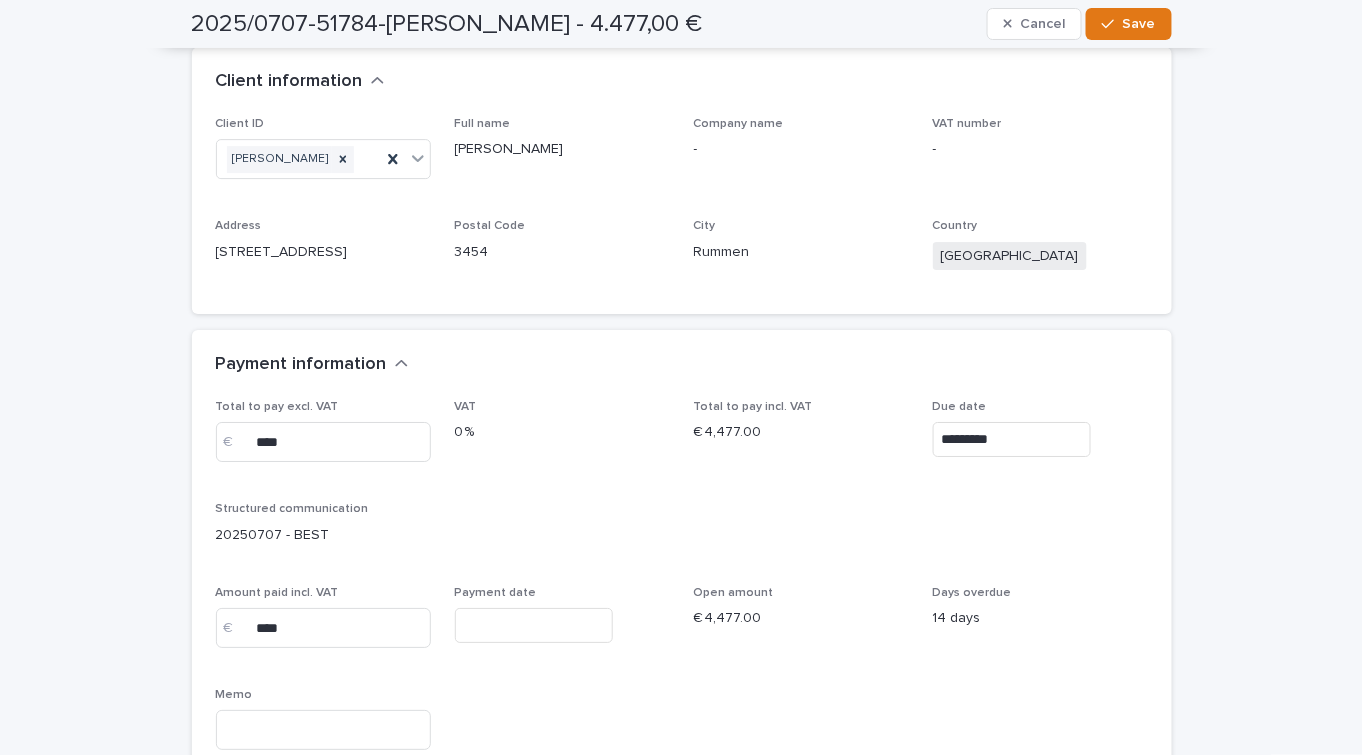 click at bounding box center (534, 625) 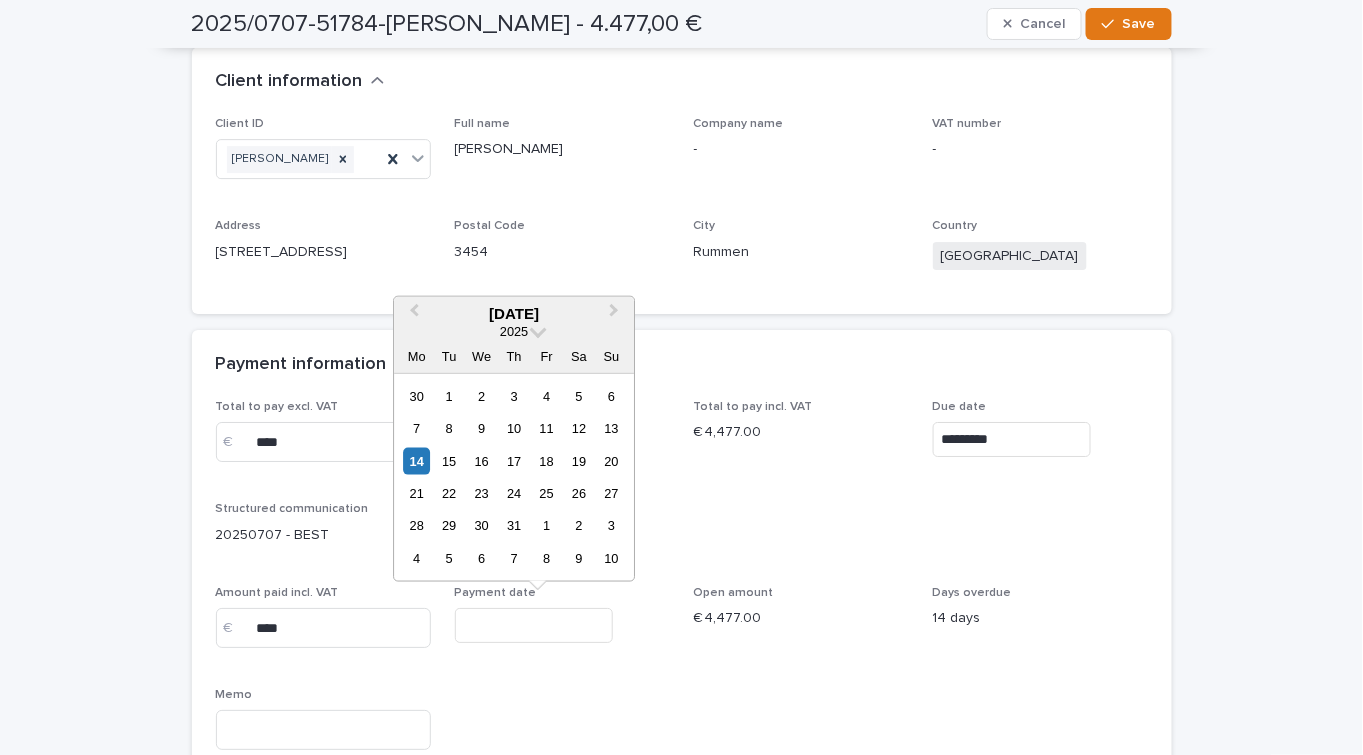 click on "30" at bounding box center (416, 395) 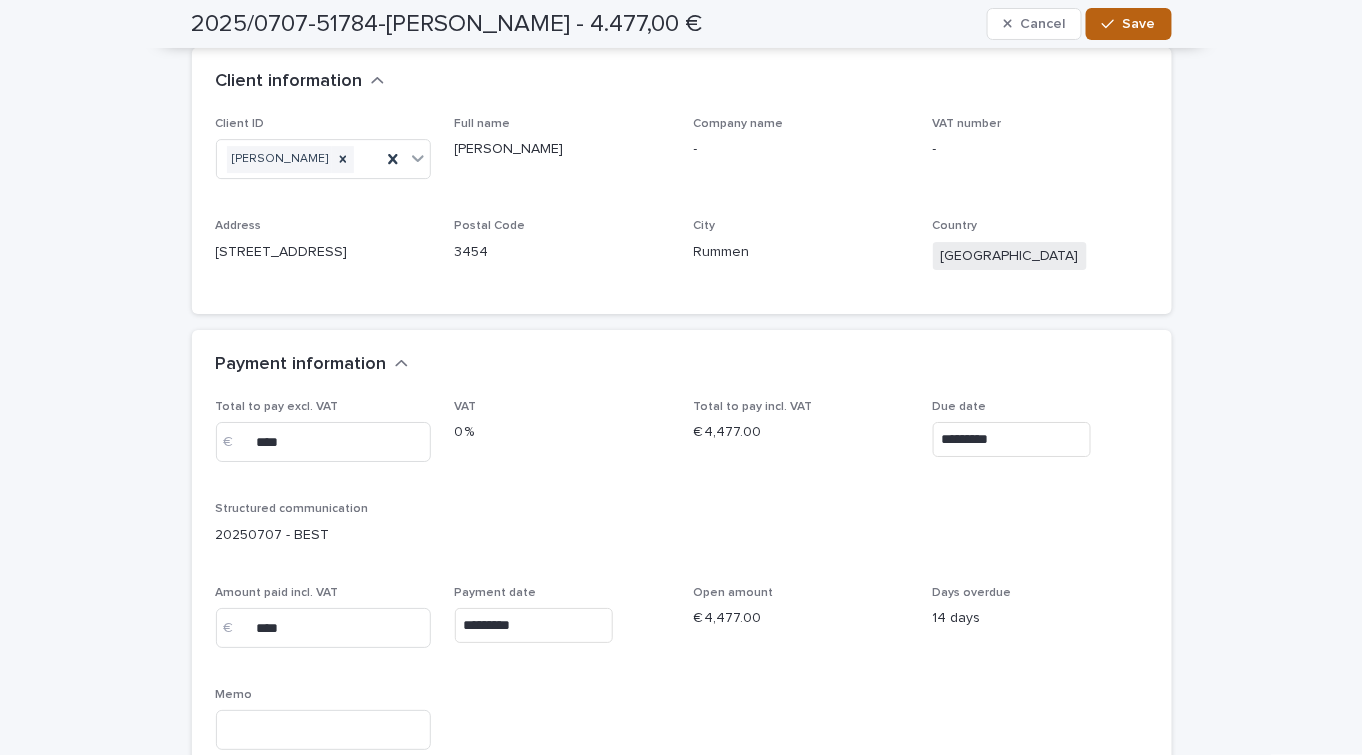 click on "Save" at bounding box center [1139, 24] 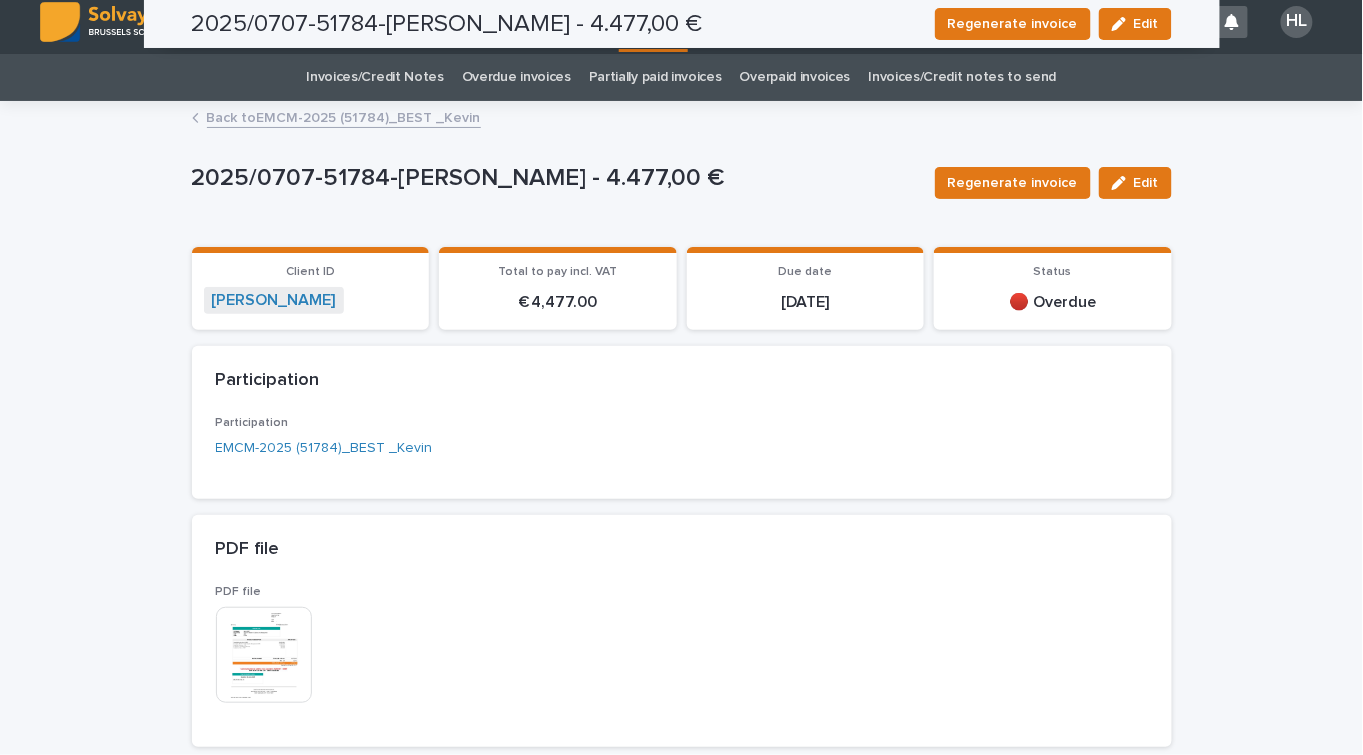 scroll, scrollTop: 0, scrollLeft: 0, axis: both 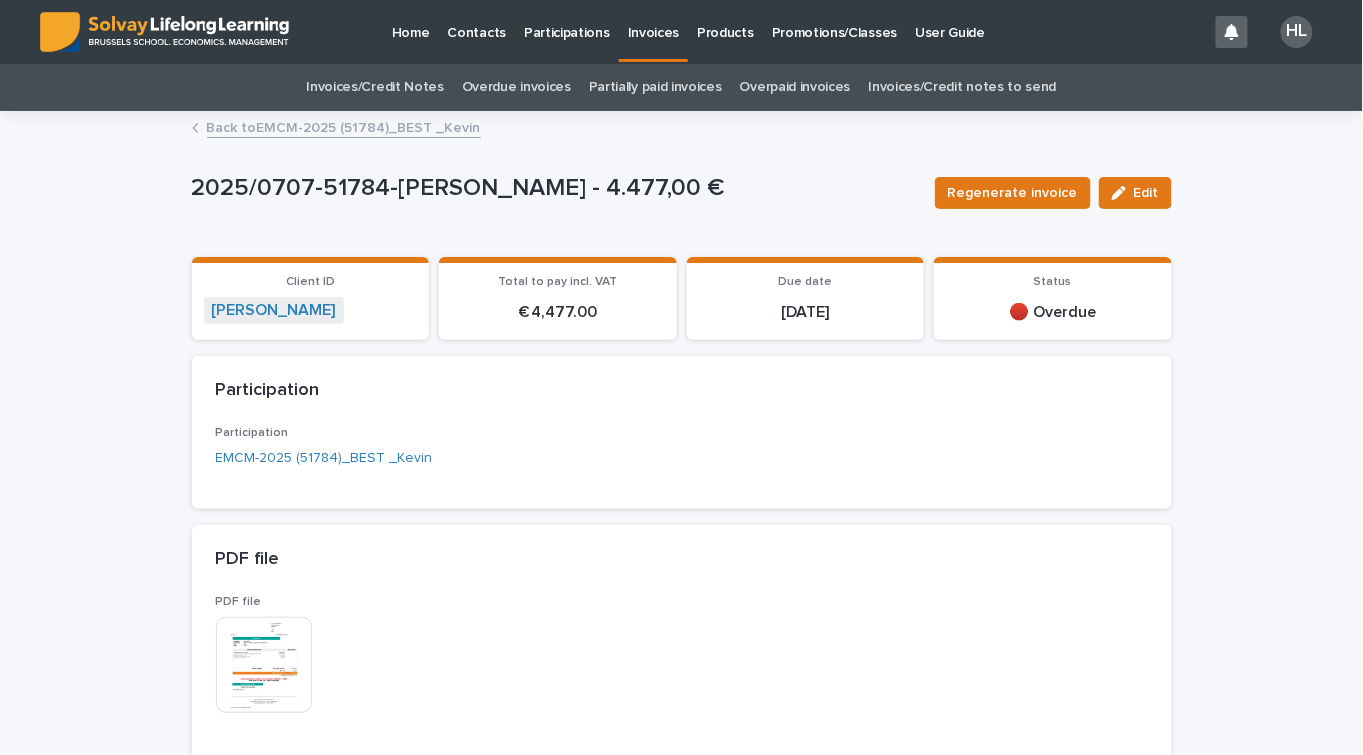 click on "Back to  EMCM-2025 (51784)_BEST _Kevin" at bounding box center (344, 126) 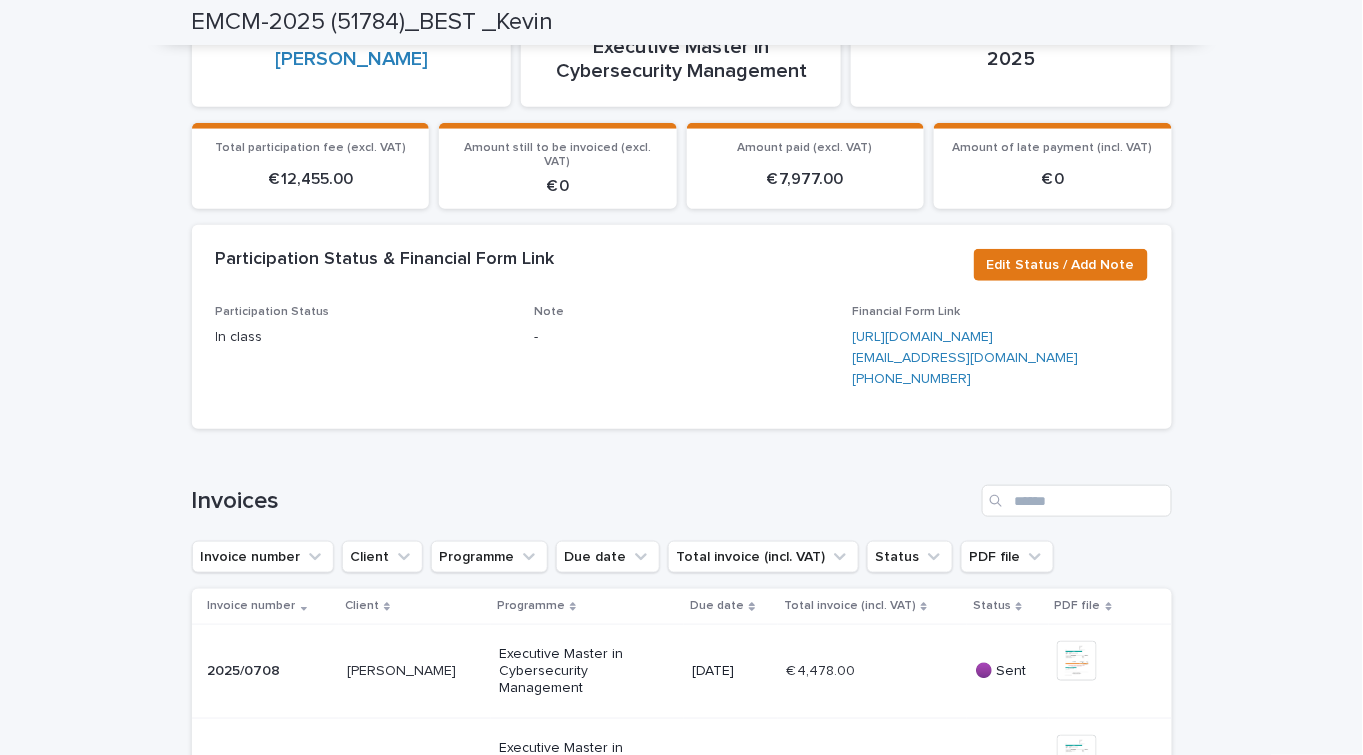 scroll, scrollTop: 0, scrollLeft: 0, axis: both 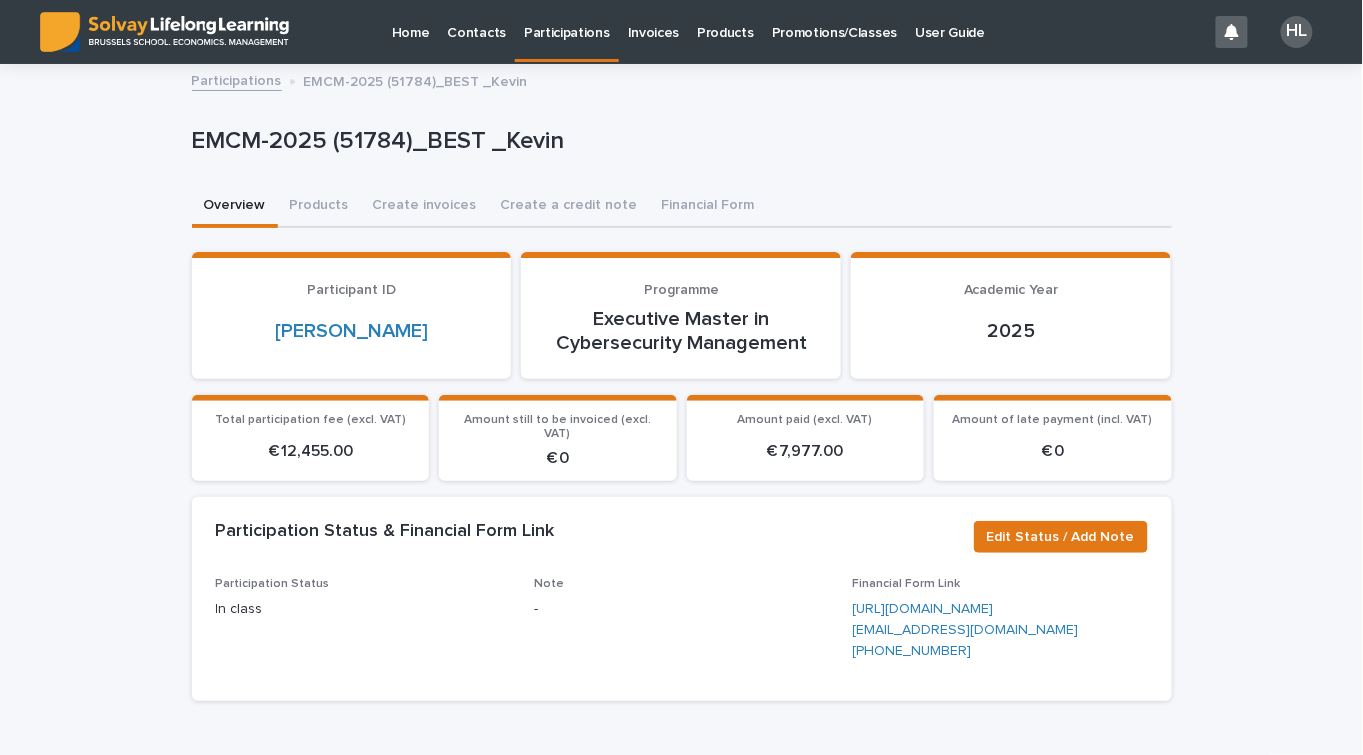 click on "Participations" at bounding box center [567, 21] 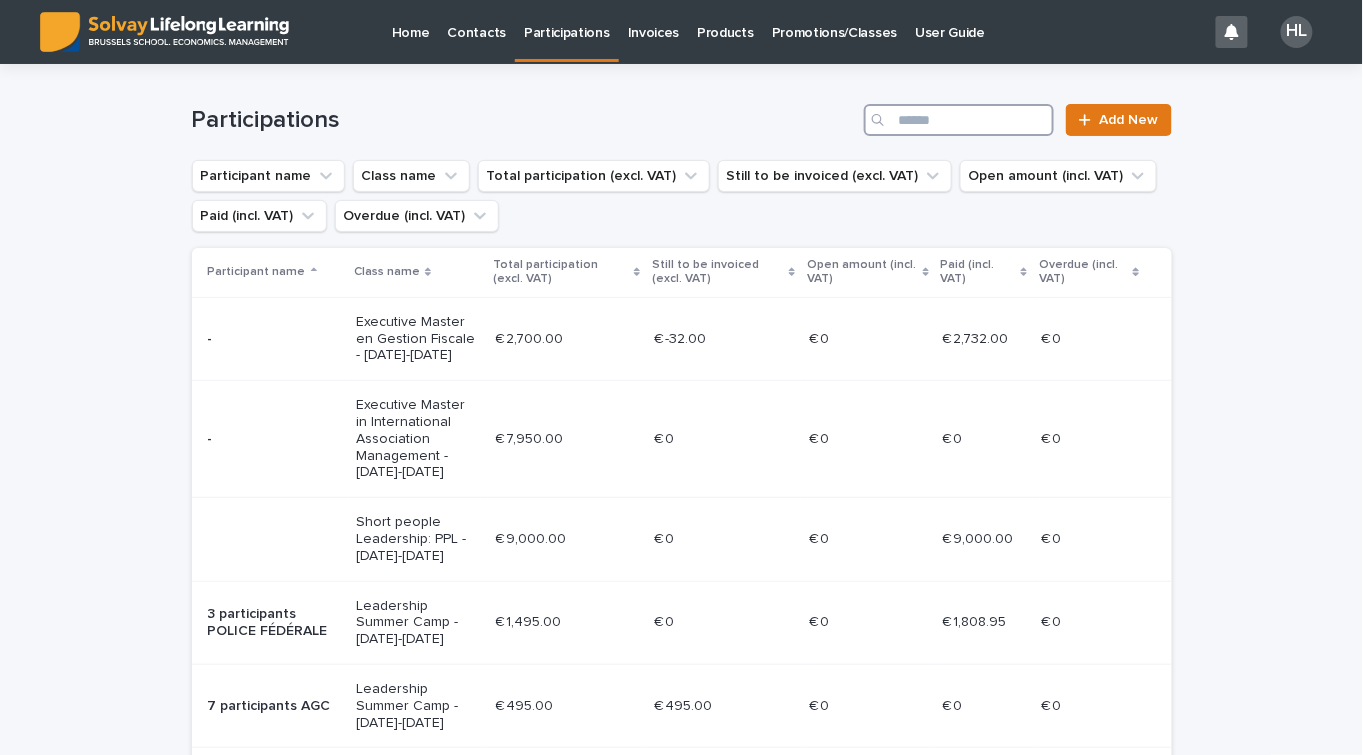 click at bounding box center (959, 120) 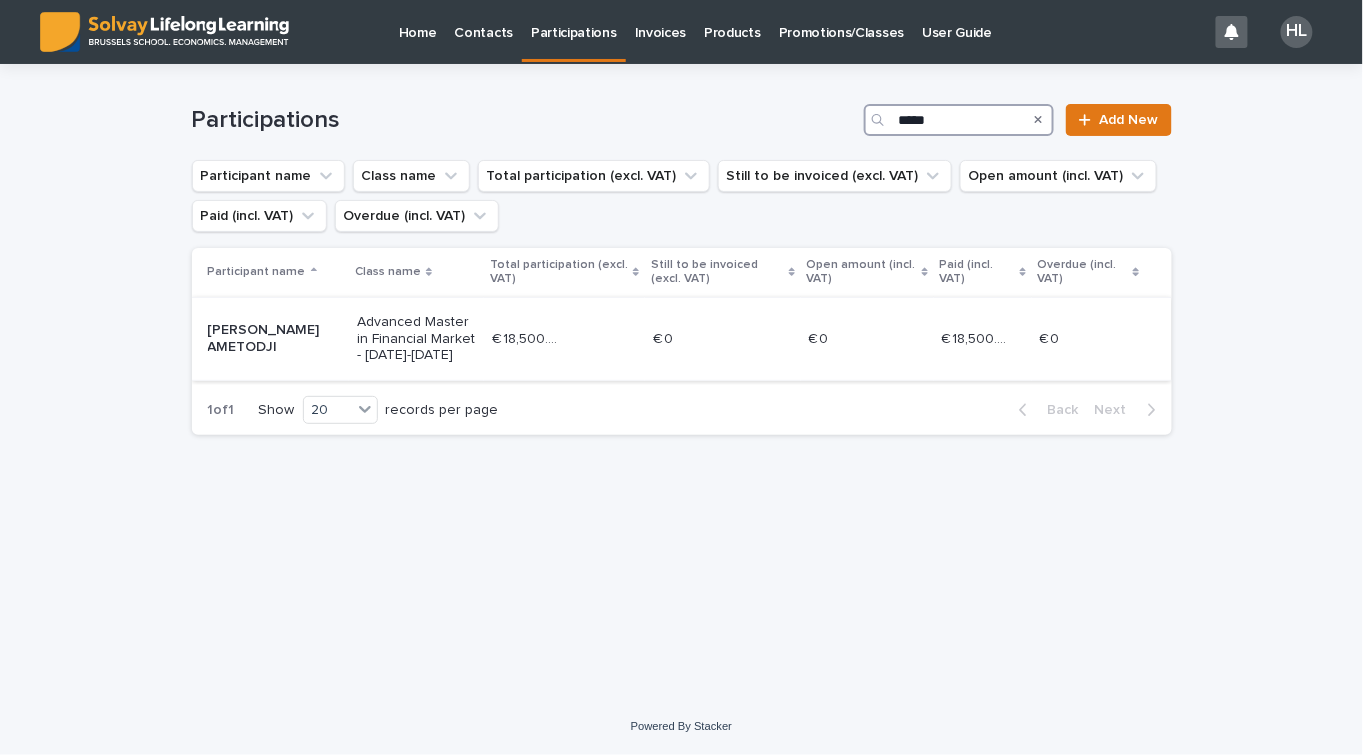 type on "*****" 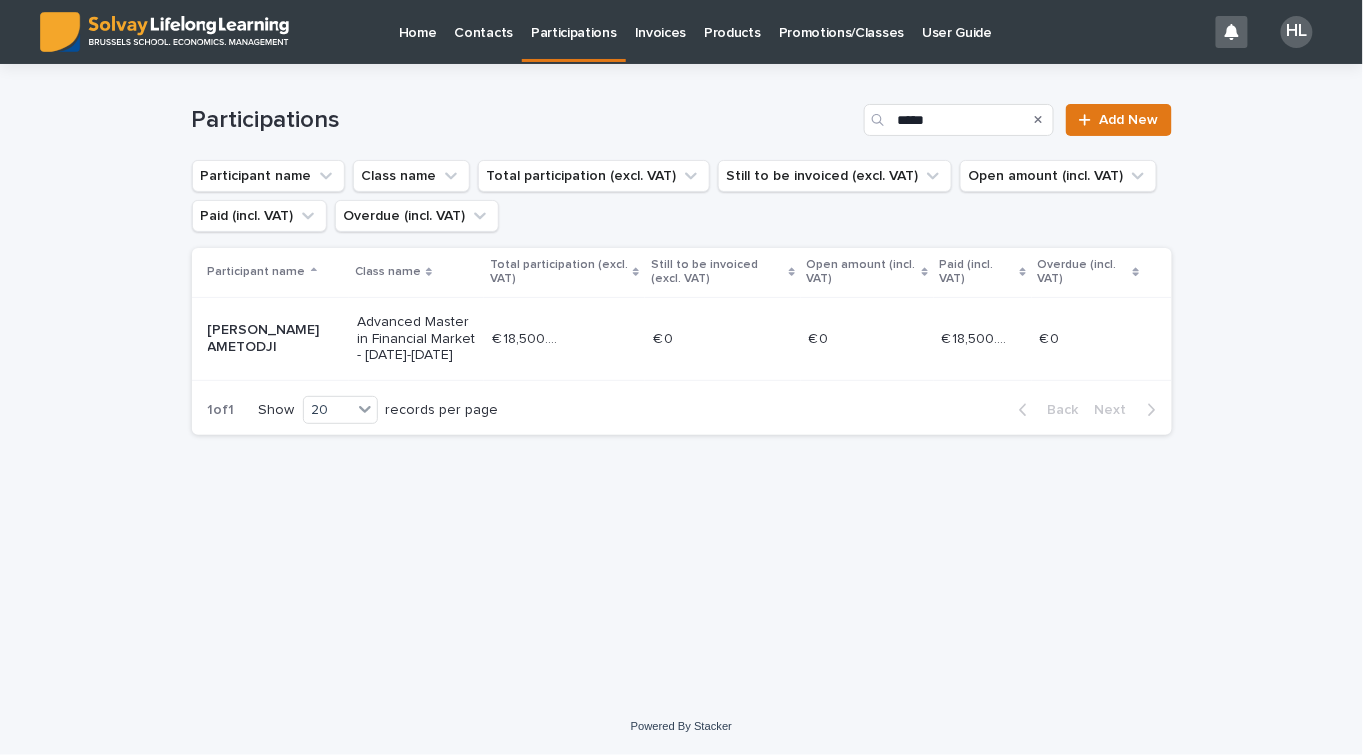 click on "€ 18,500.00 € 18,500.00" at bounding box center [983, 339] 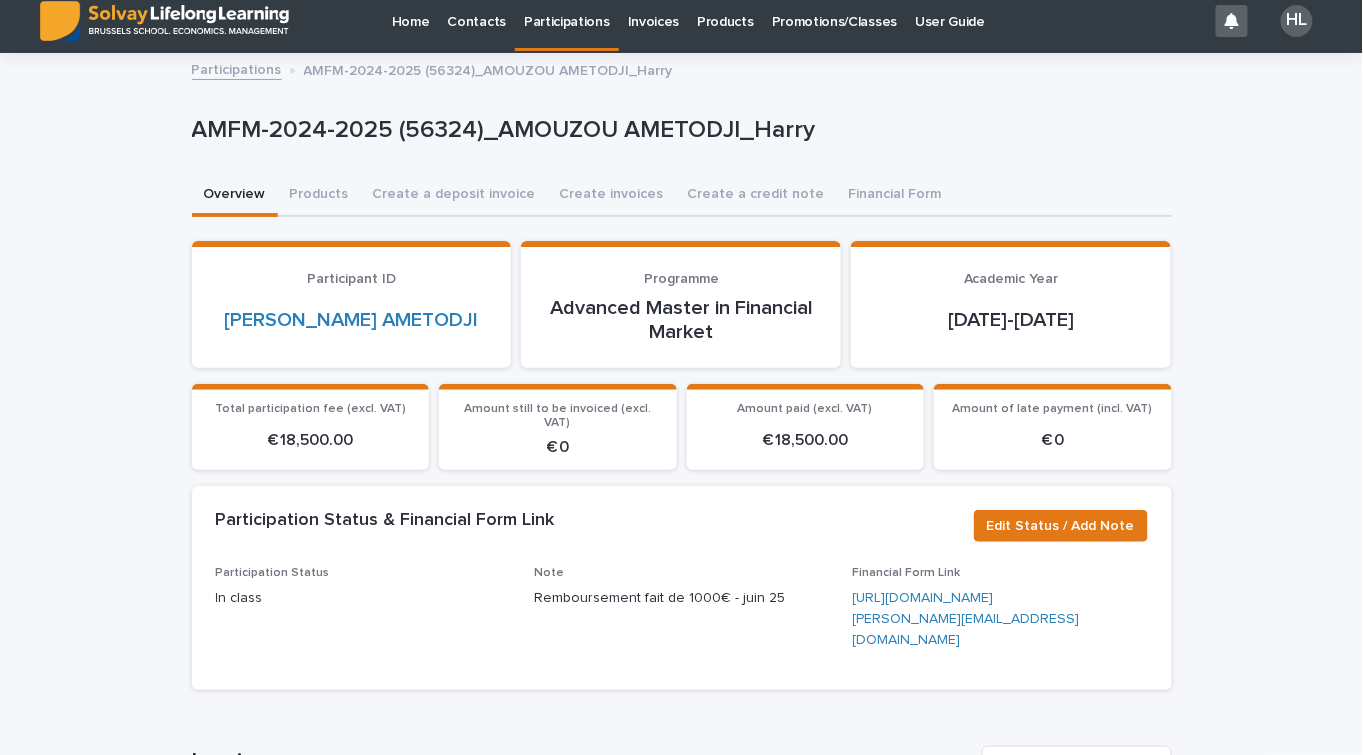scroll, scrollTop: 0, scrollLeft: 0, axis: both 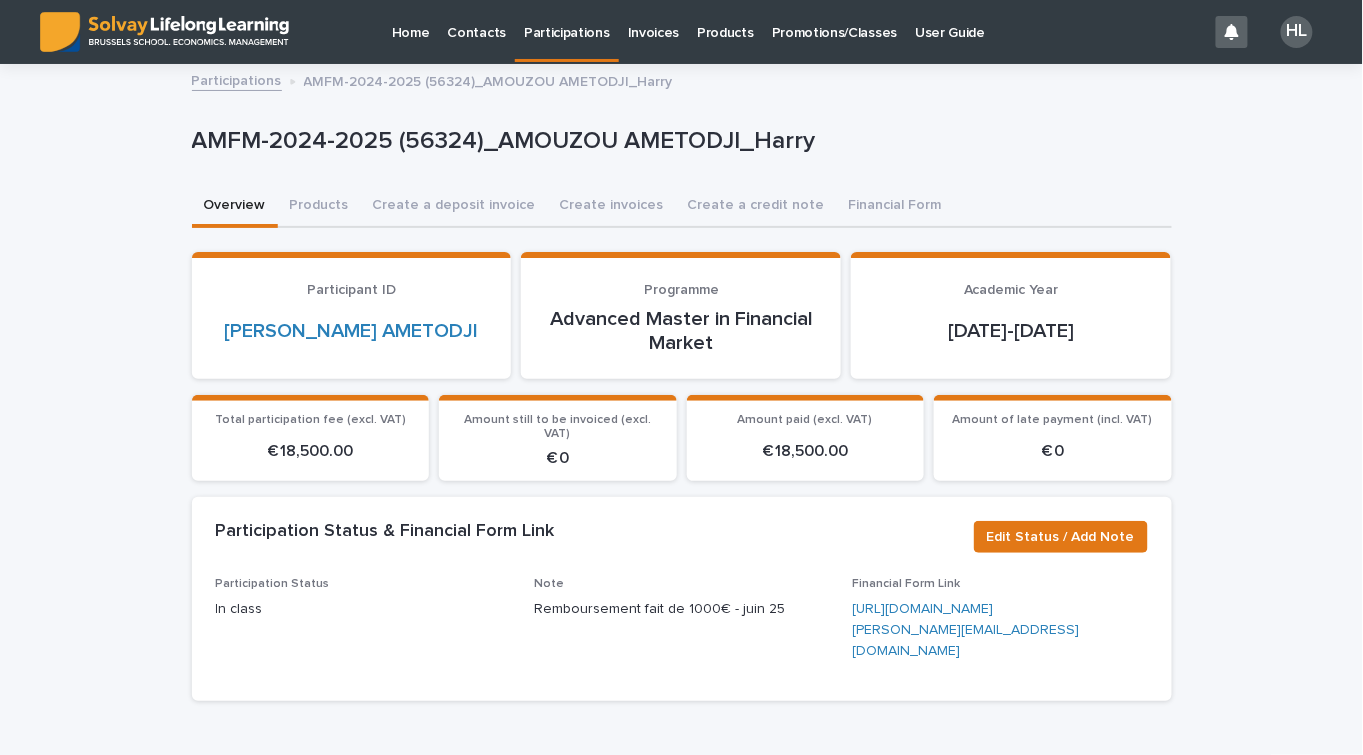 click on "Promotions/Classes" at bounding box center [834, 21] 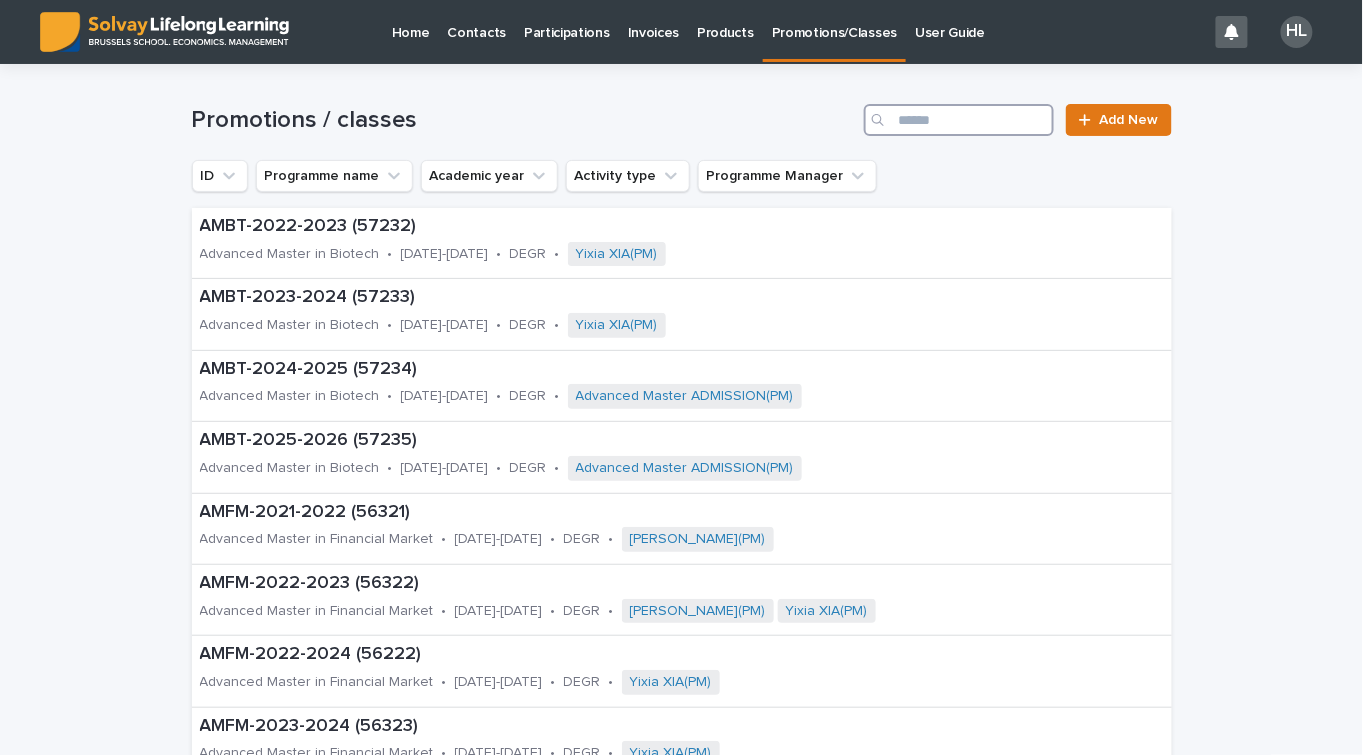 click at bounding box center (959, 120) 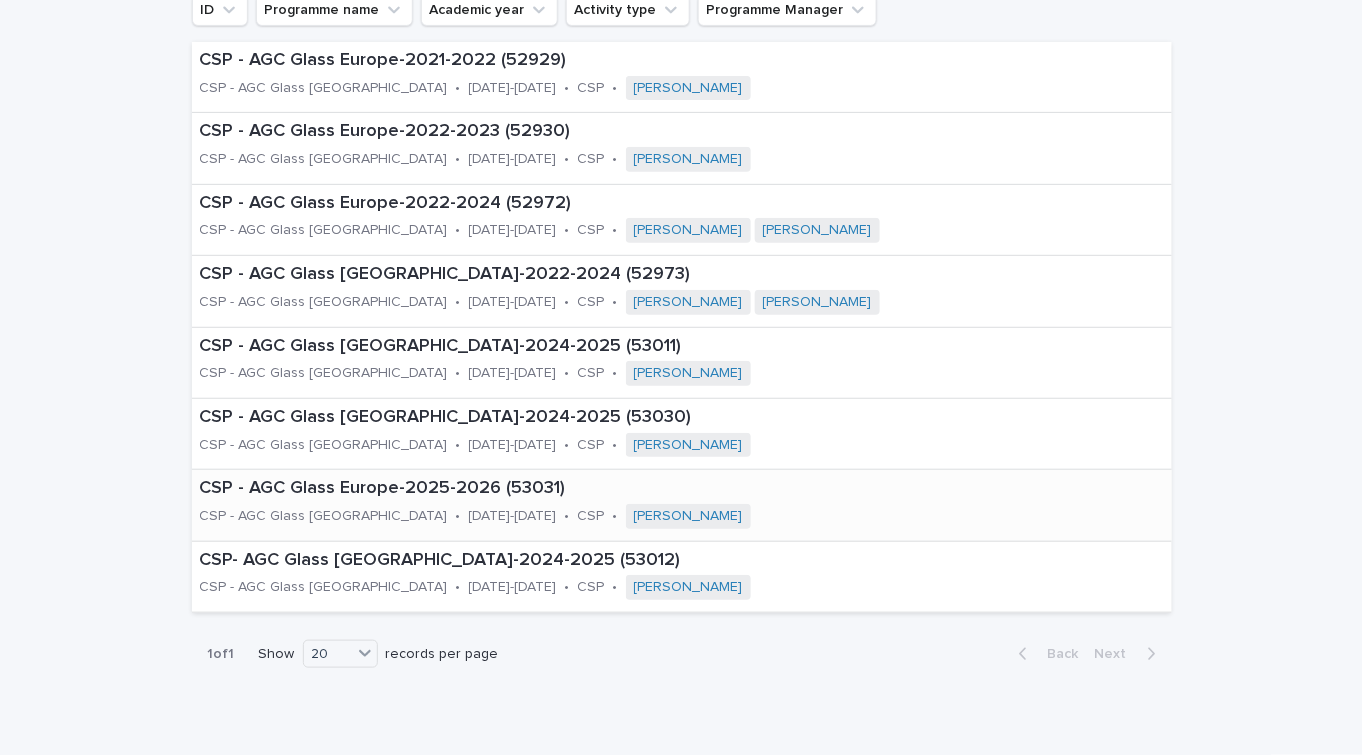 scroll, scrollTop: 246, scrollLeft: 0, axis: vertical 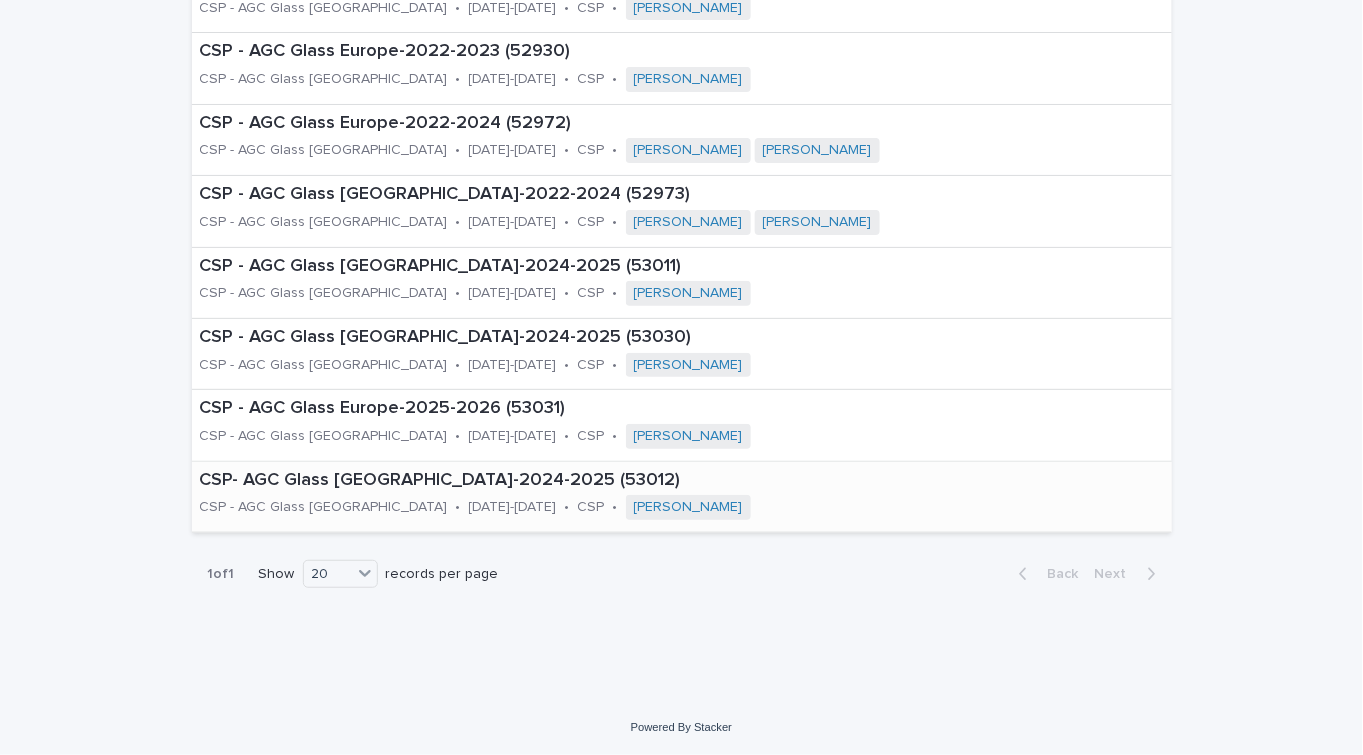 type on "***" 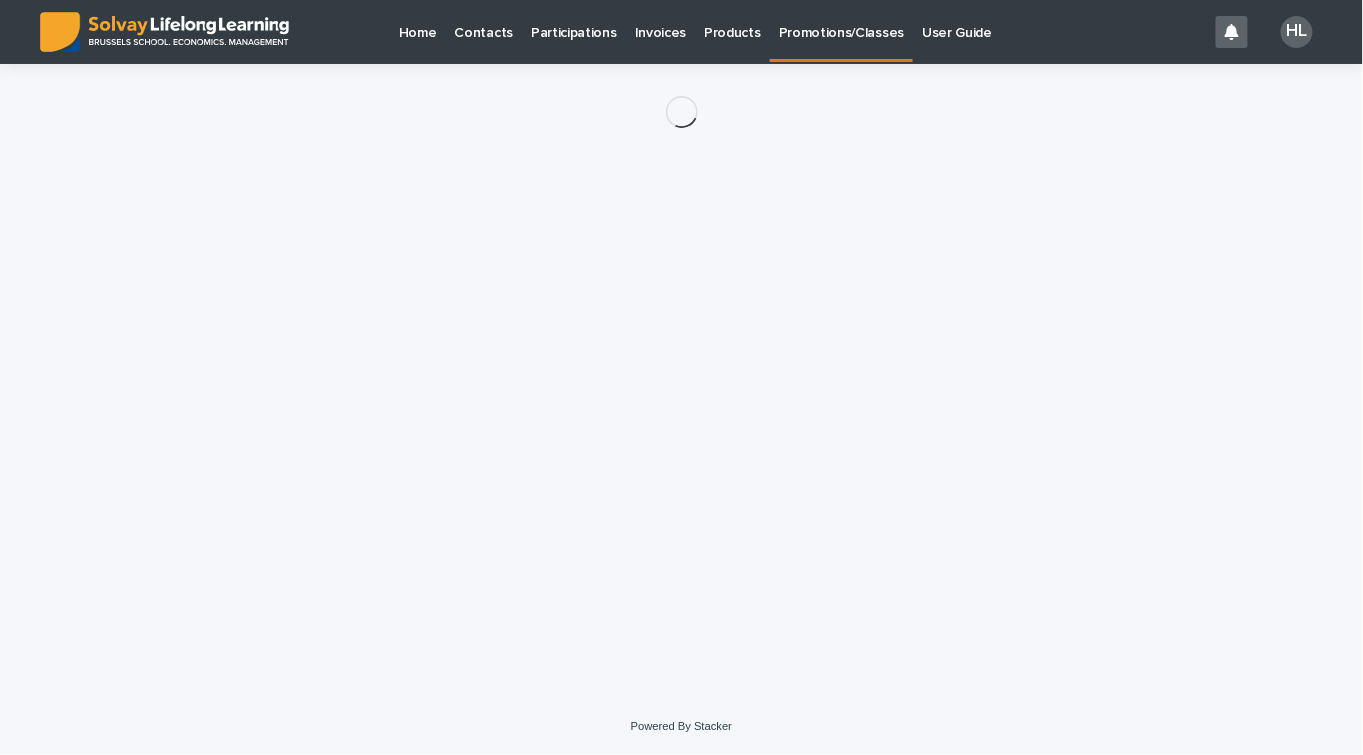 scroll, scrollTop: 0, scrollLeft: 0, axis: both 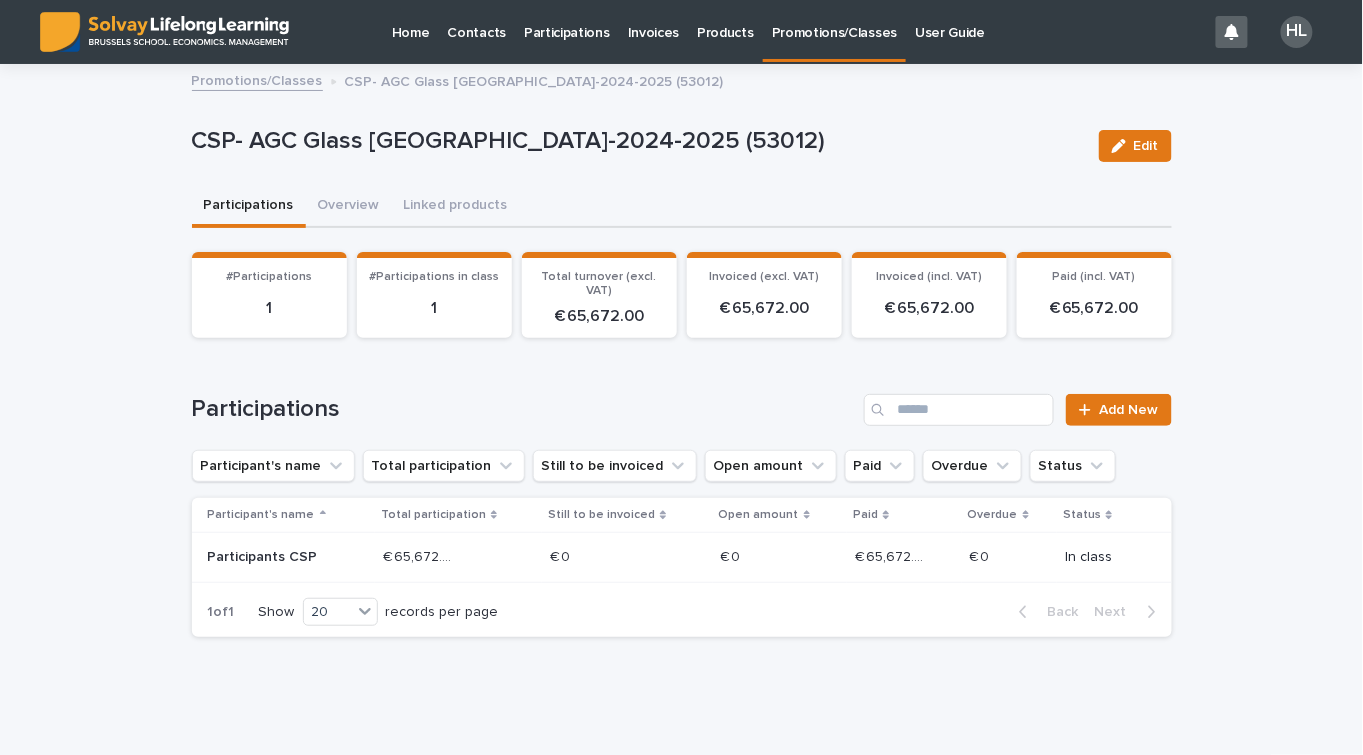 click on "€ 65,672.00 € 65,672.00" at bounding box center [459, 557] 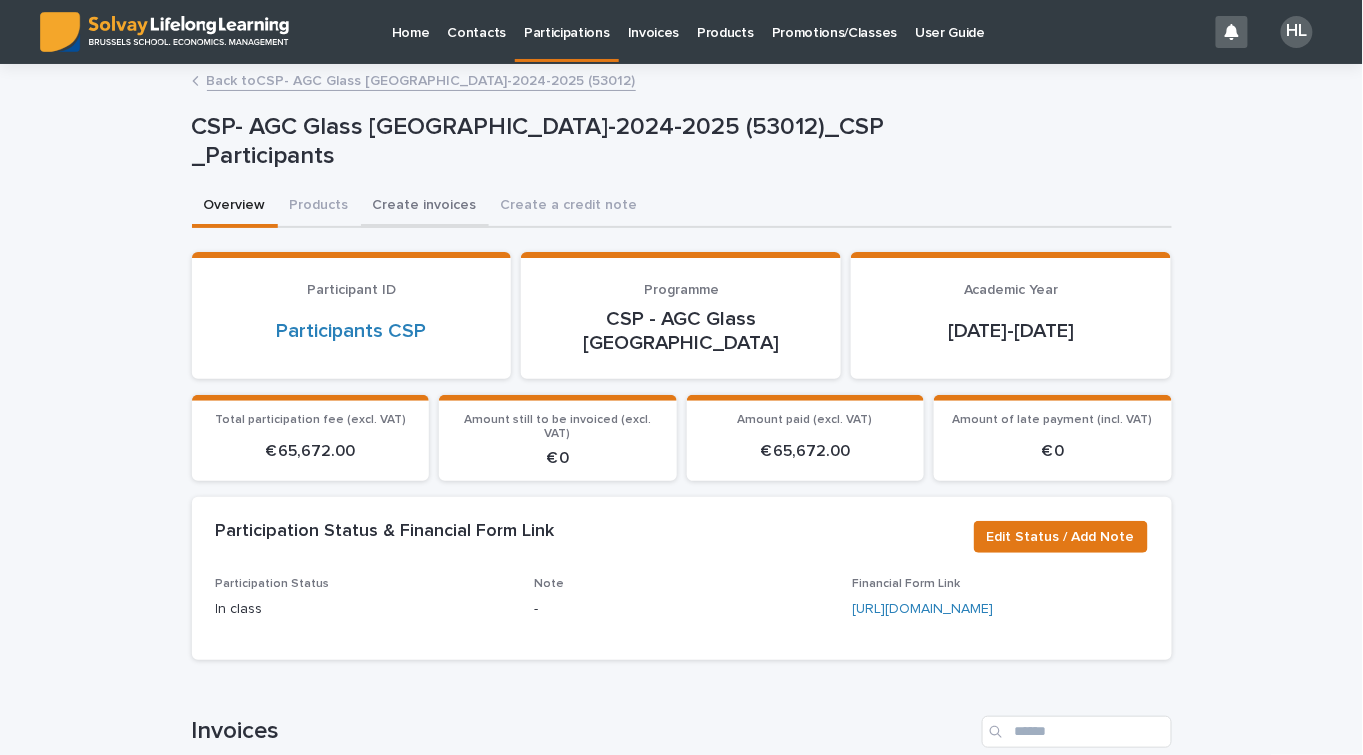 click on "Create invoices" at bounding box center [425, 207] 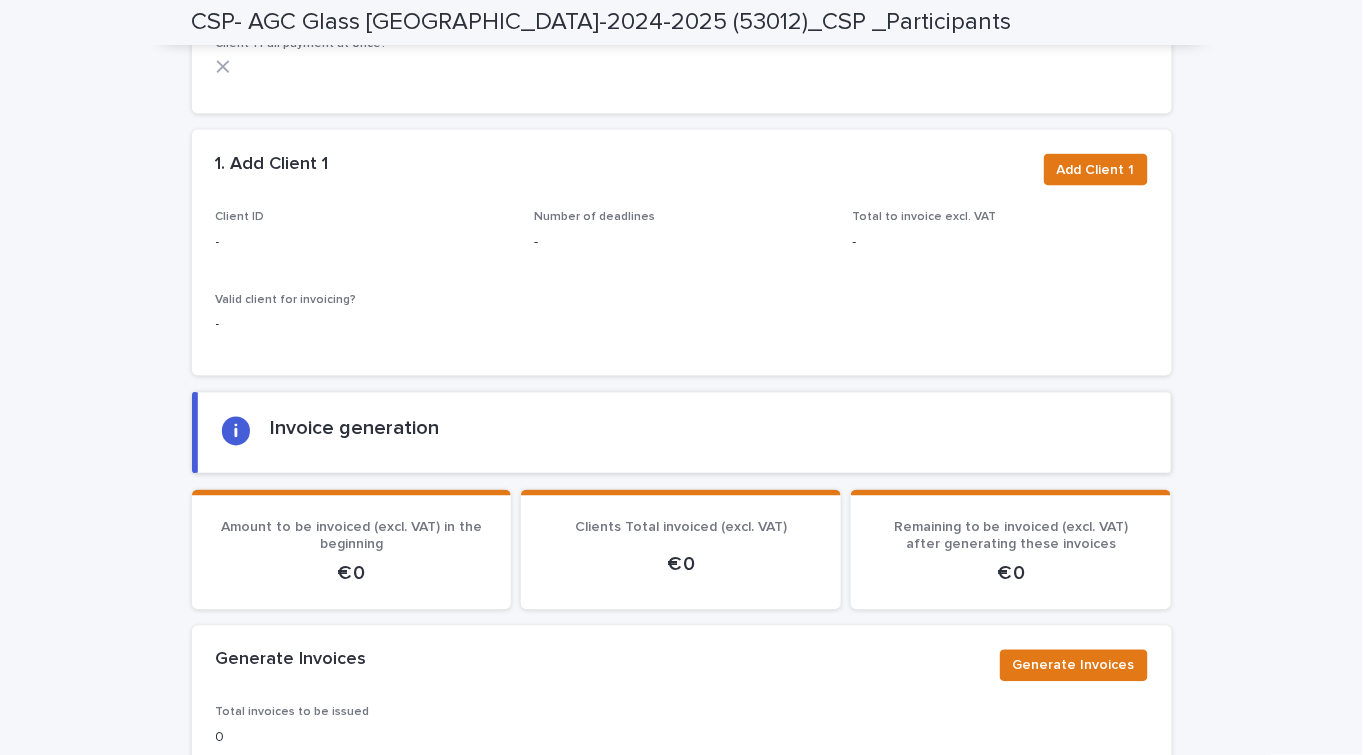 scroll, scrollTop: 818, scrollLeft: 0, axis: vertical 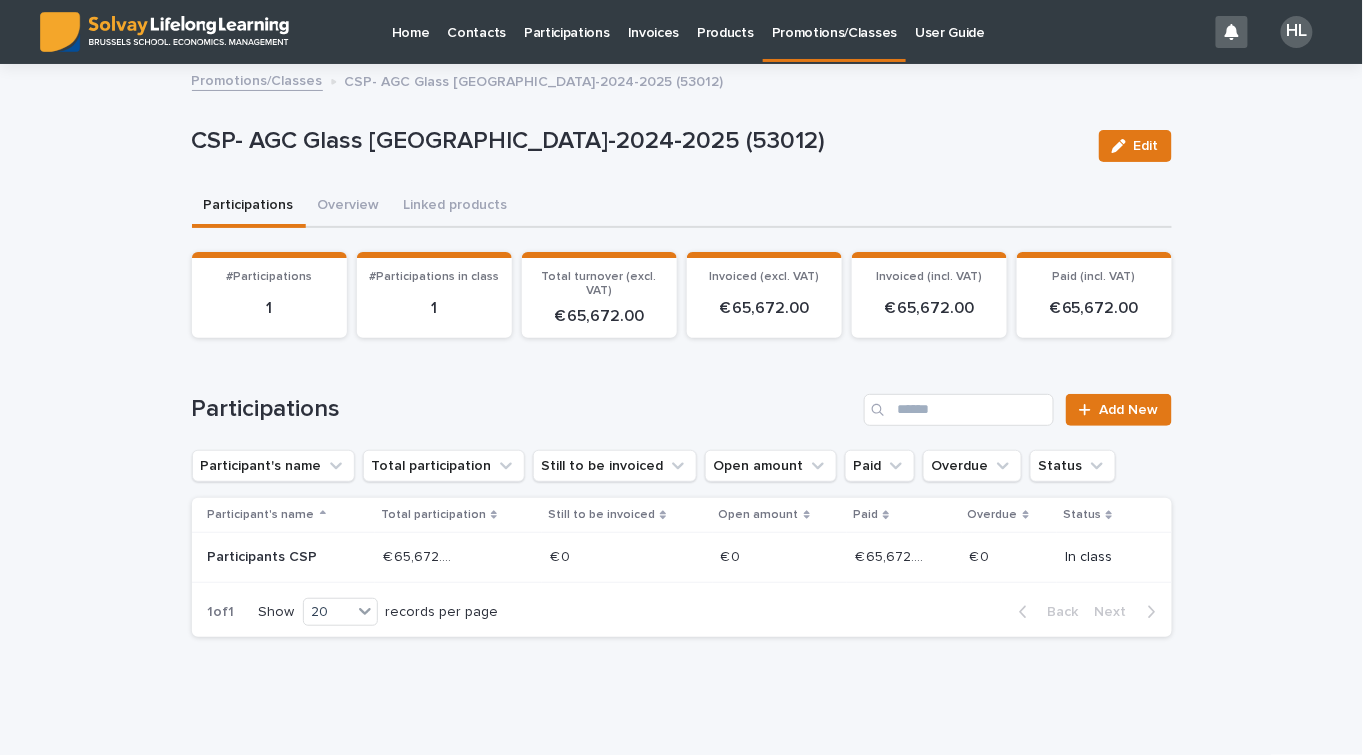 click on "Promotions/Classes" at bounding box center (257, 79) 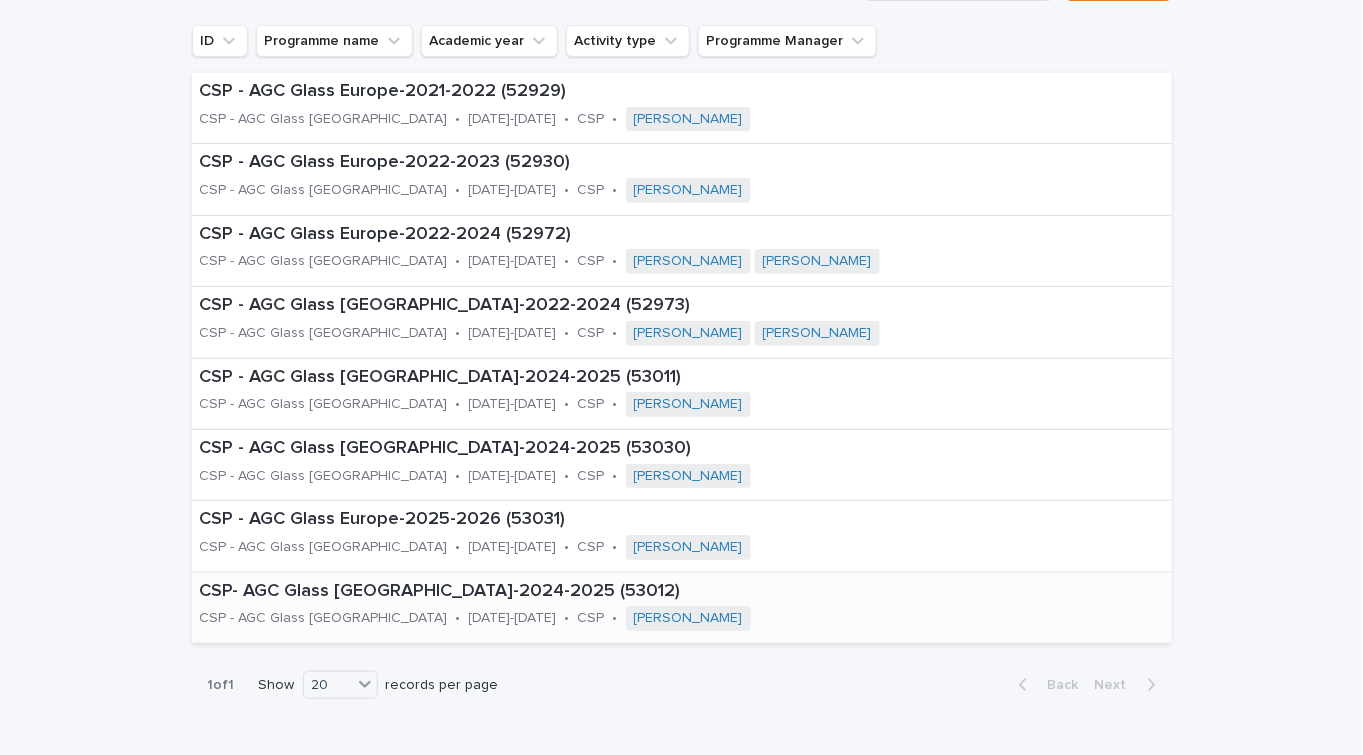 scroll, scrollTop: 246, scrollLeft: 0, axis: vertical 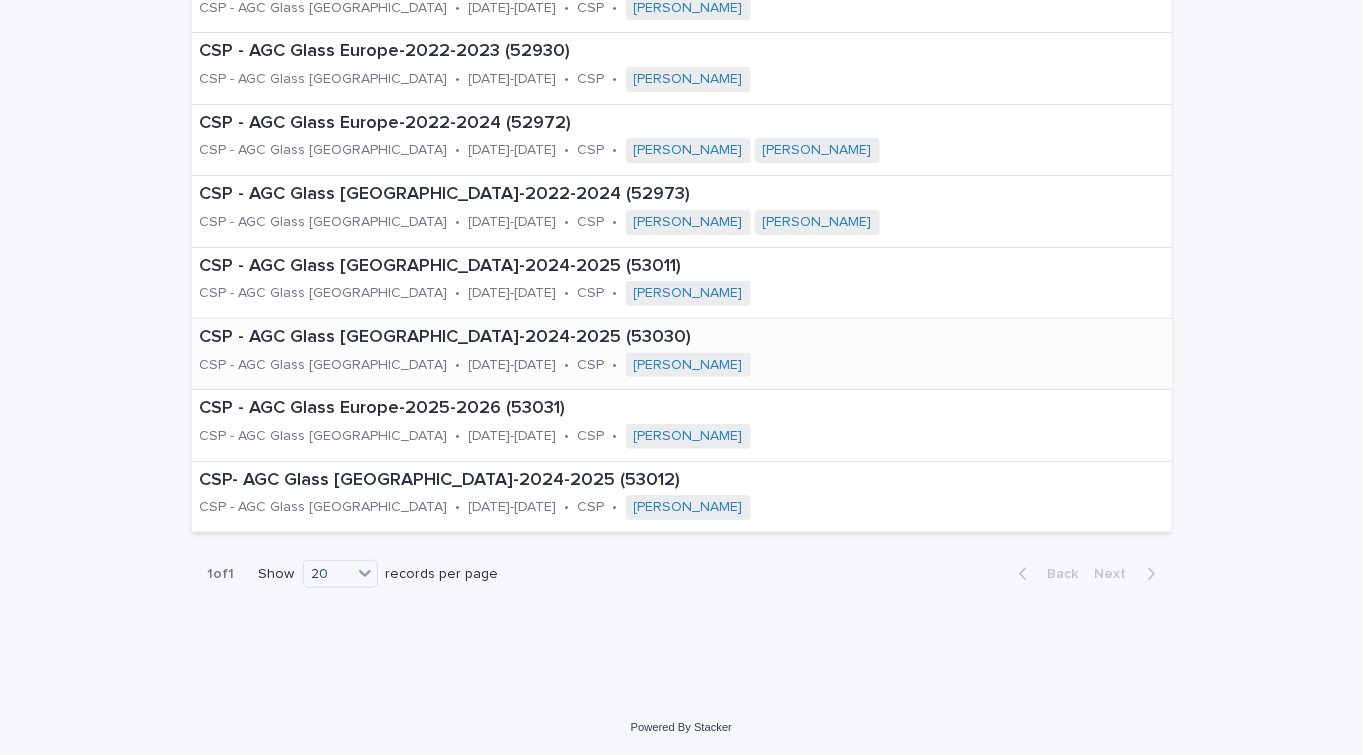 click on "CSP - AGC Glass [GEOGRAPHIC_DATA]-2024-2025 (53030) CSP - AGC Glass [GEOGRAPHIC_DATA] • [DATE]-[DATE] • CSP • [PERSON_NAME]" at bounding box center (682, 354) 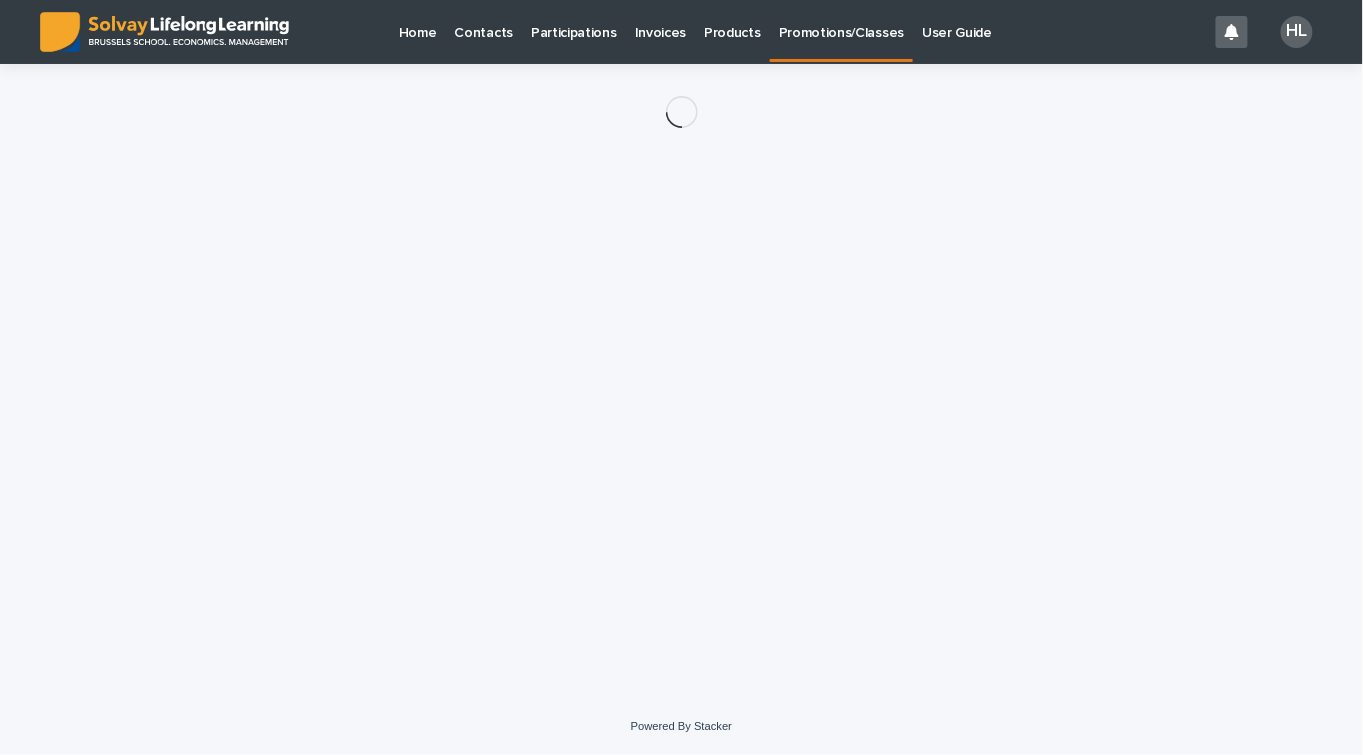 scroll, scrollTop: 0, scrollLeft: 0, axis: both 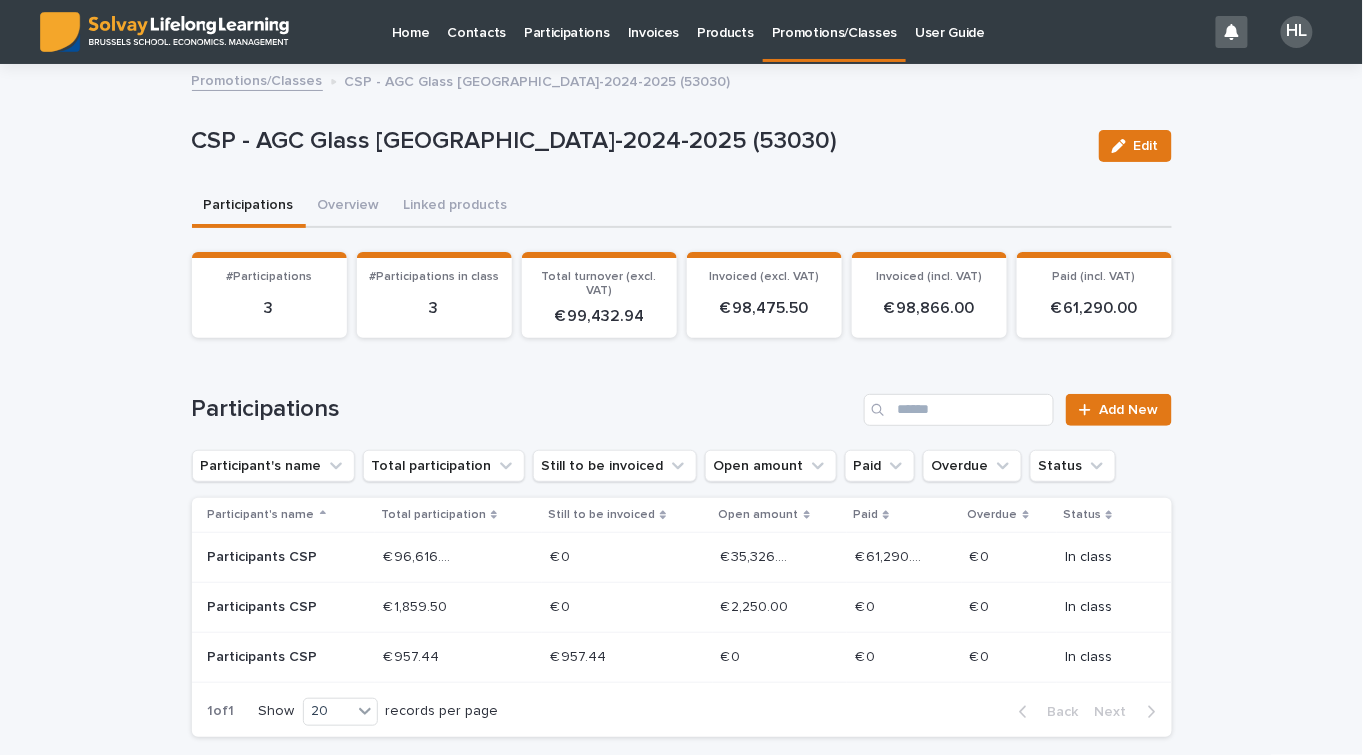 click on "€ 957.44" at bounding box center (580, 655) 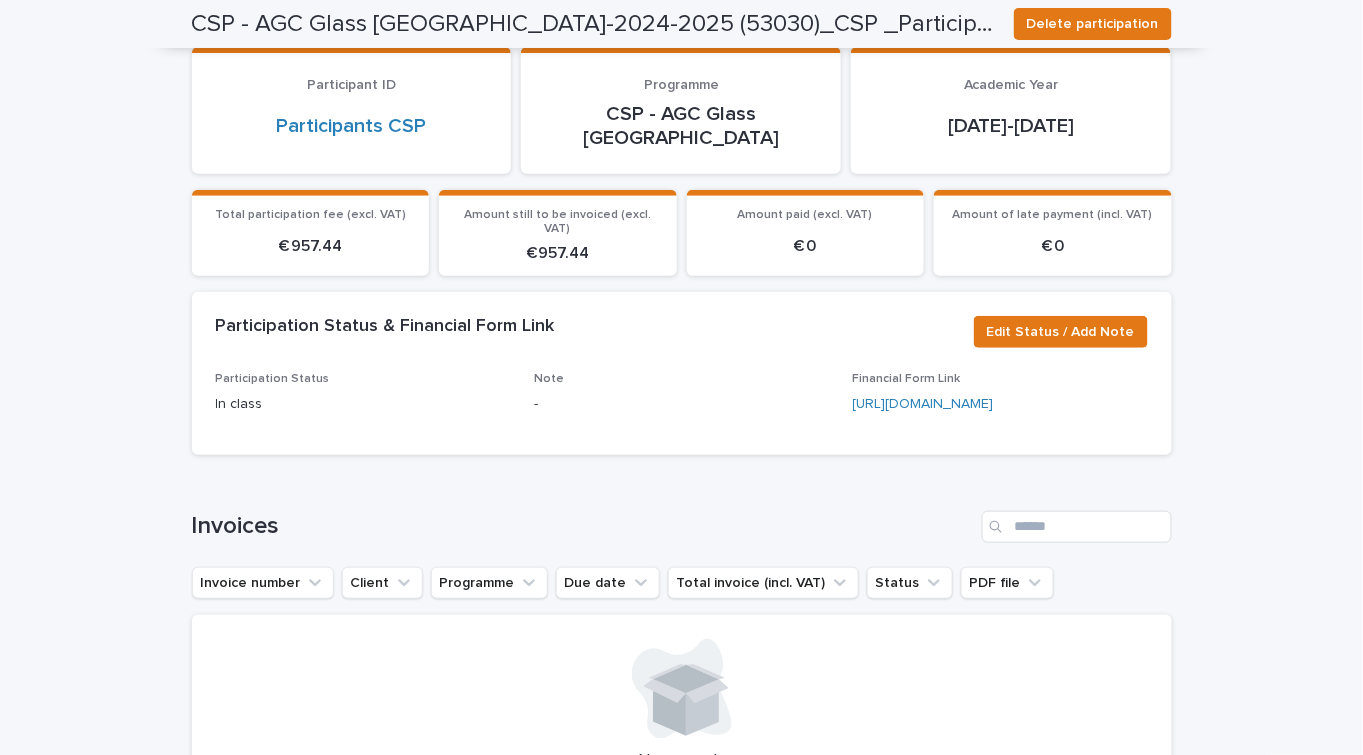 scroll, scrollTop: 90, scrollLeft: 0, axis: vertical 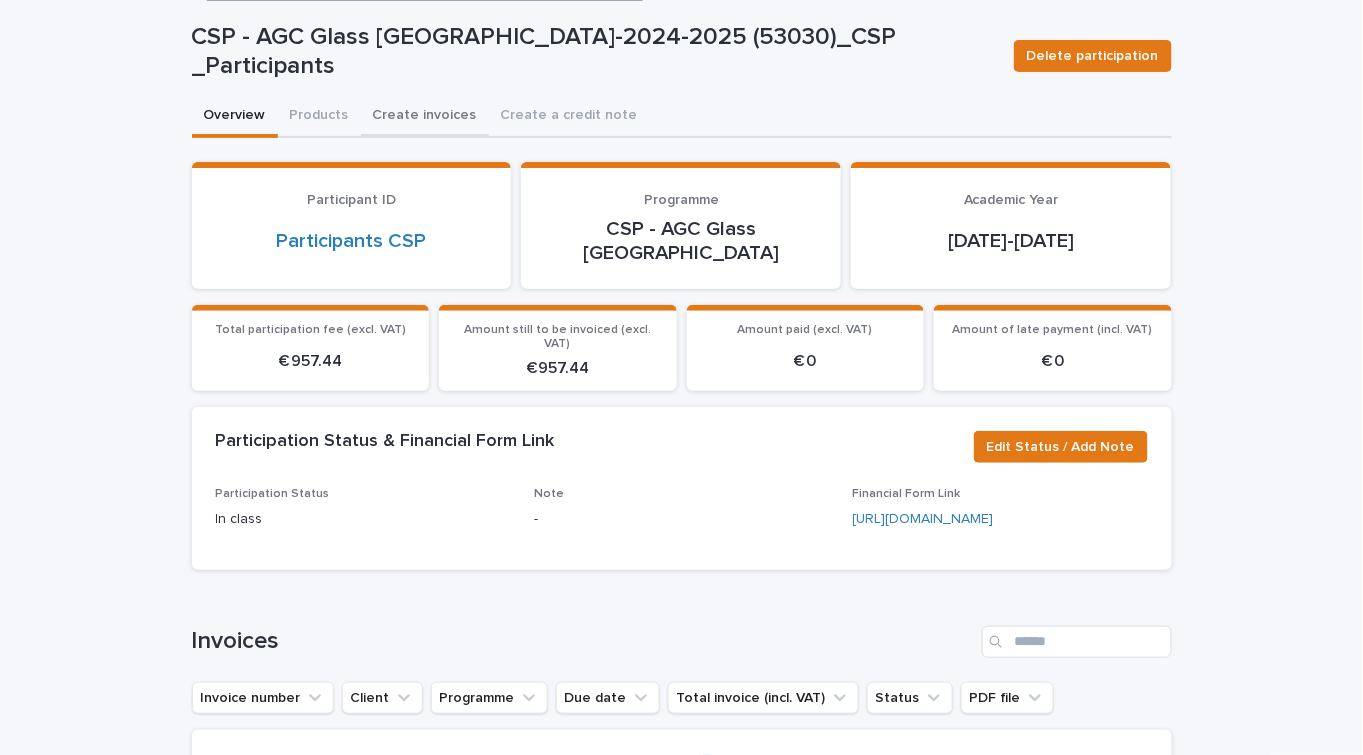 click on "Create invoices" at bounding box center (425, 117) 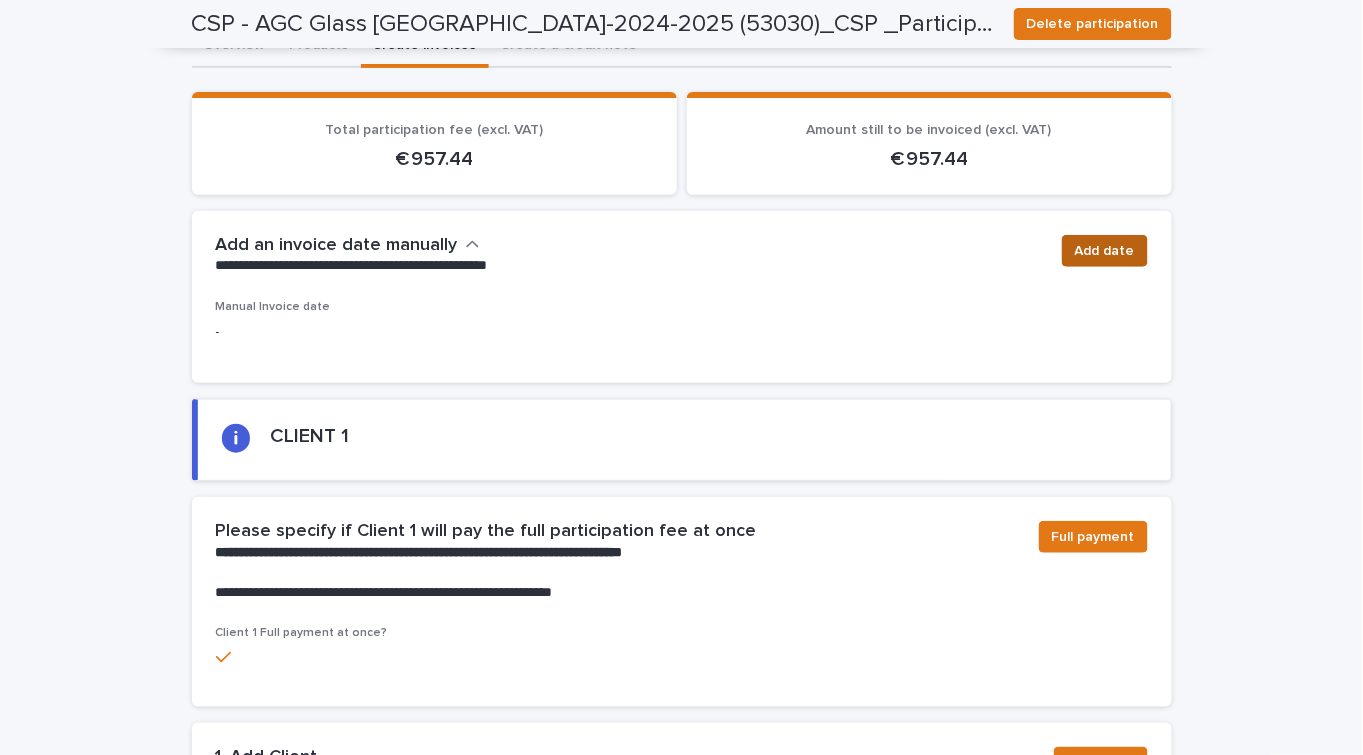 scroll, scrollTop: 90, scrollLeft: 0, axis: vertical 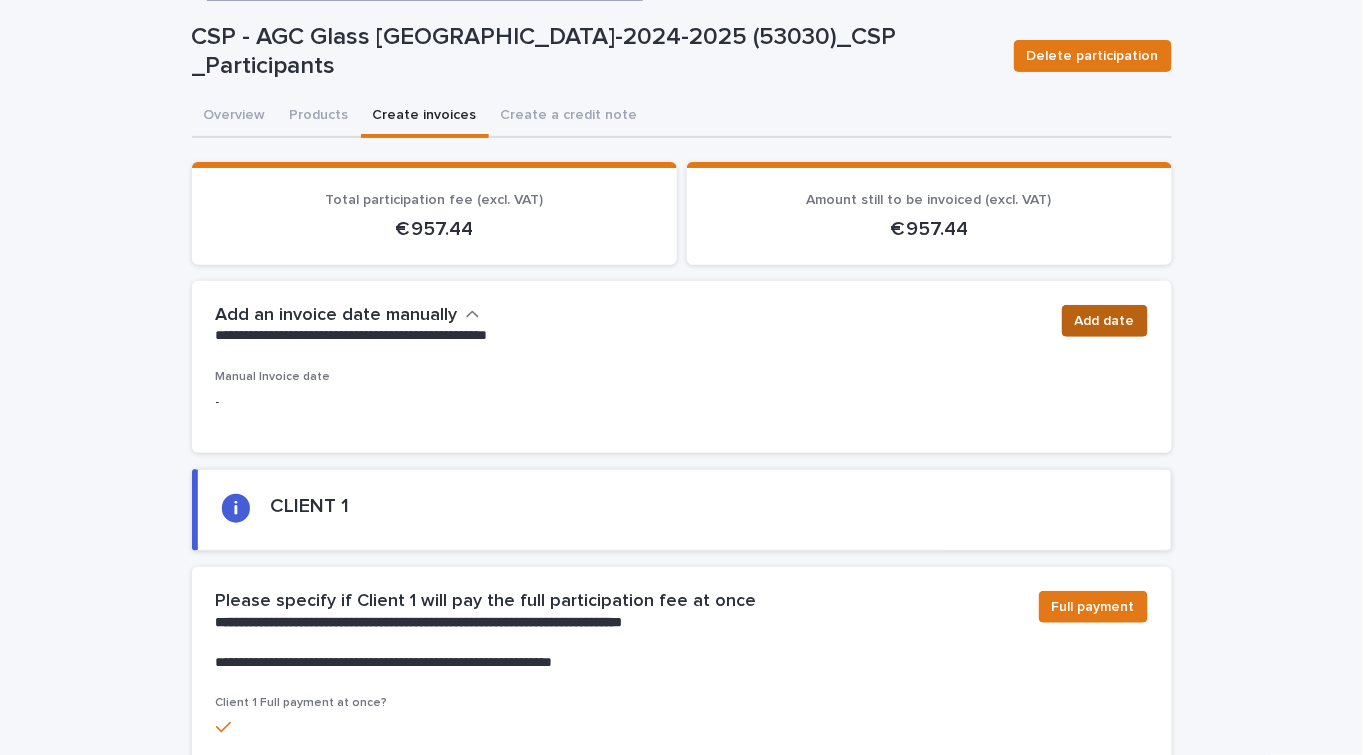 click on "Add date" at bounding box center (1105, 321) 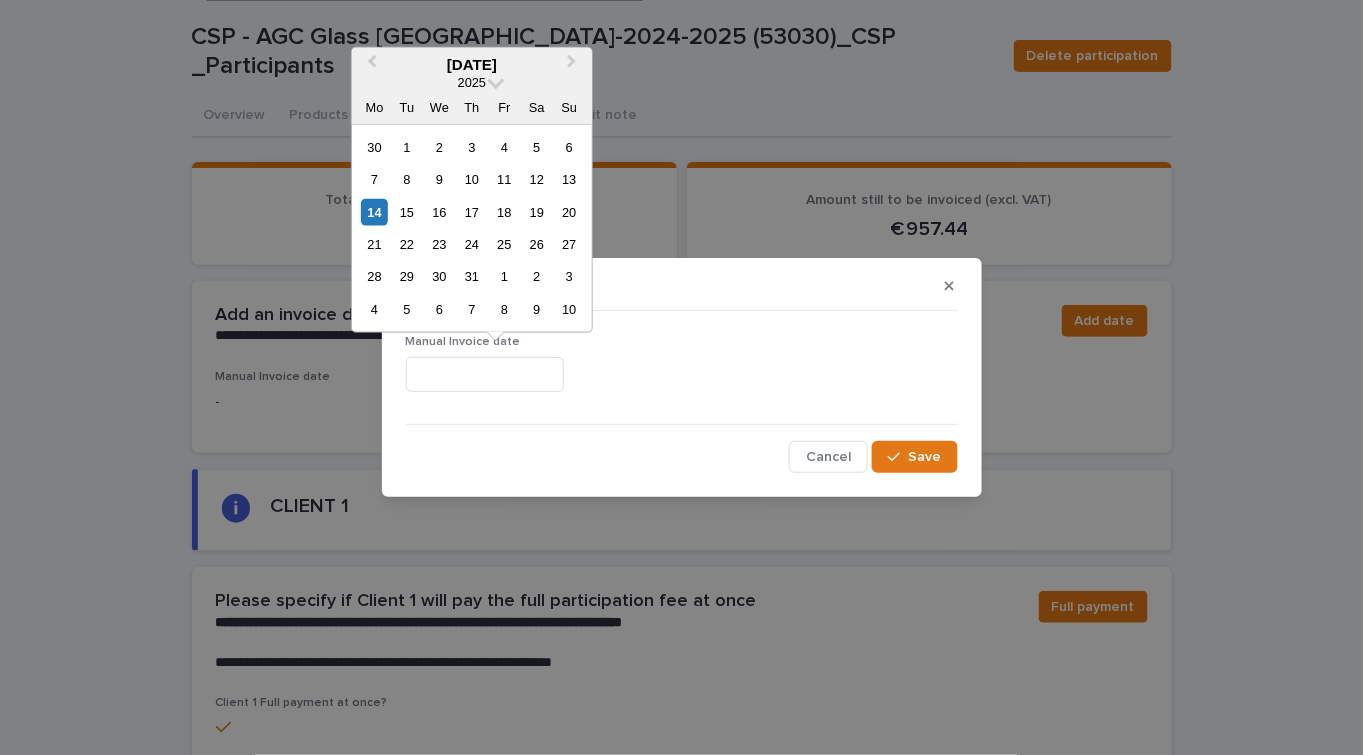 click at bounding box center [485, 374] 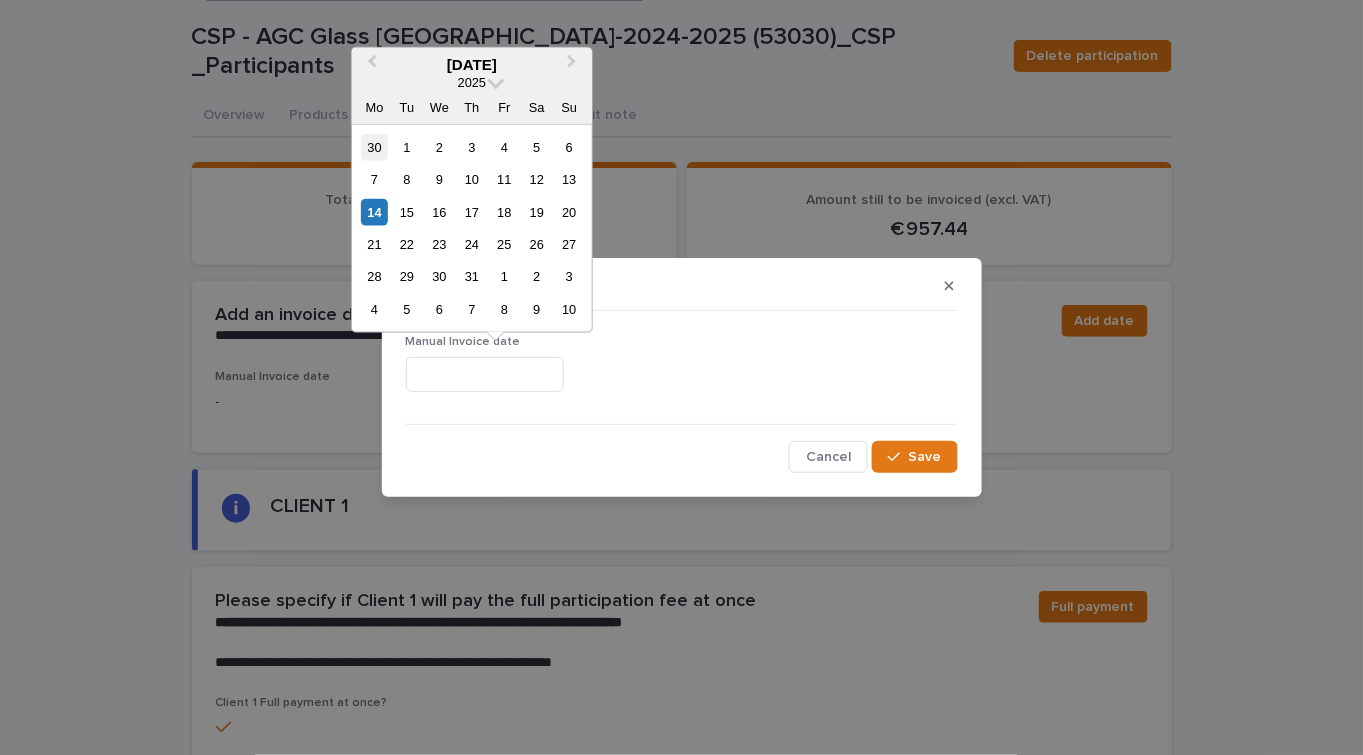 click on "30" at bounding box center (374, 146) 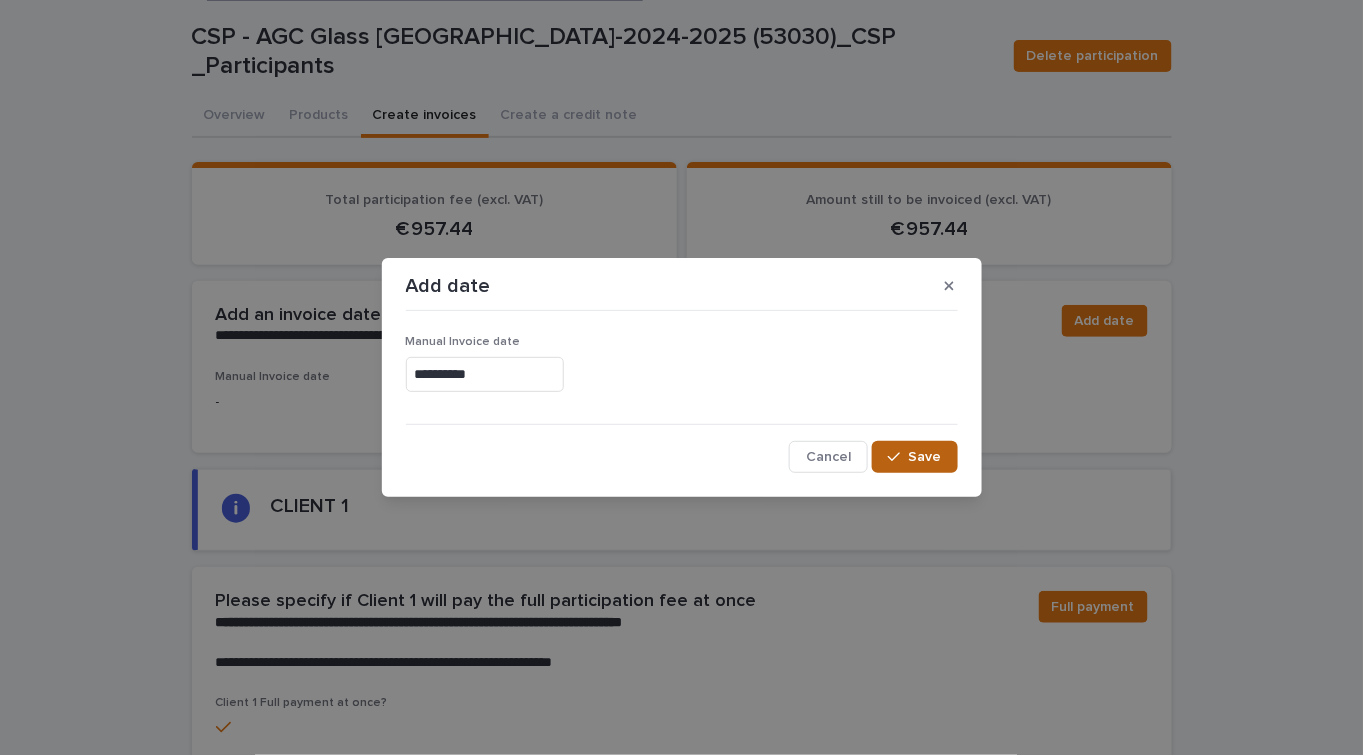 click on "Save" at bounding box center (925, 457) 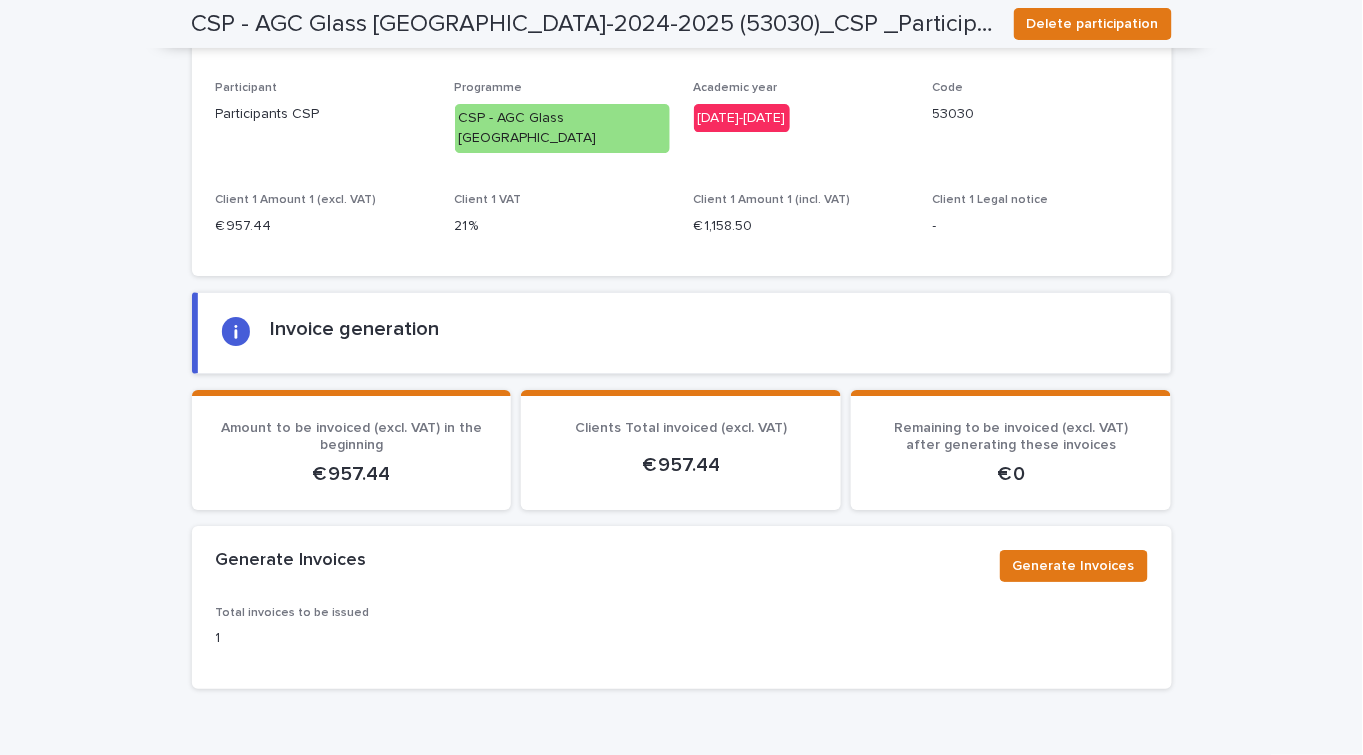 scroll, scrollTop: 1818, scrollLeft: 0, axis: vertical 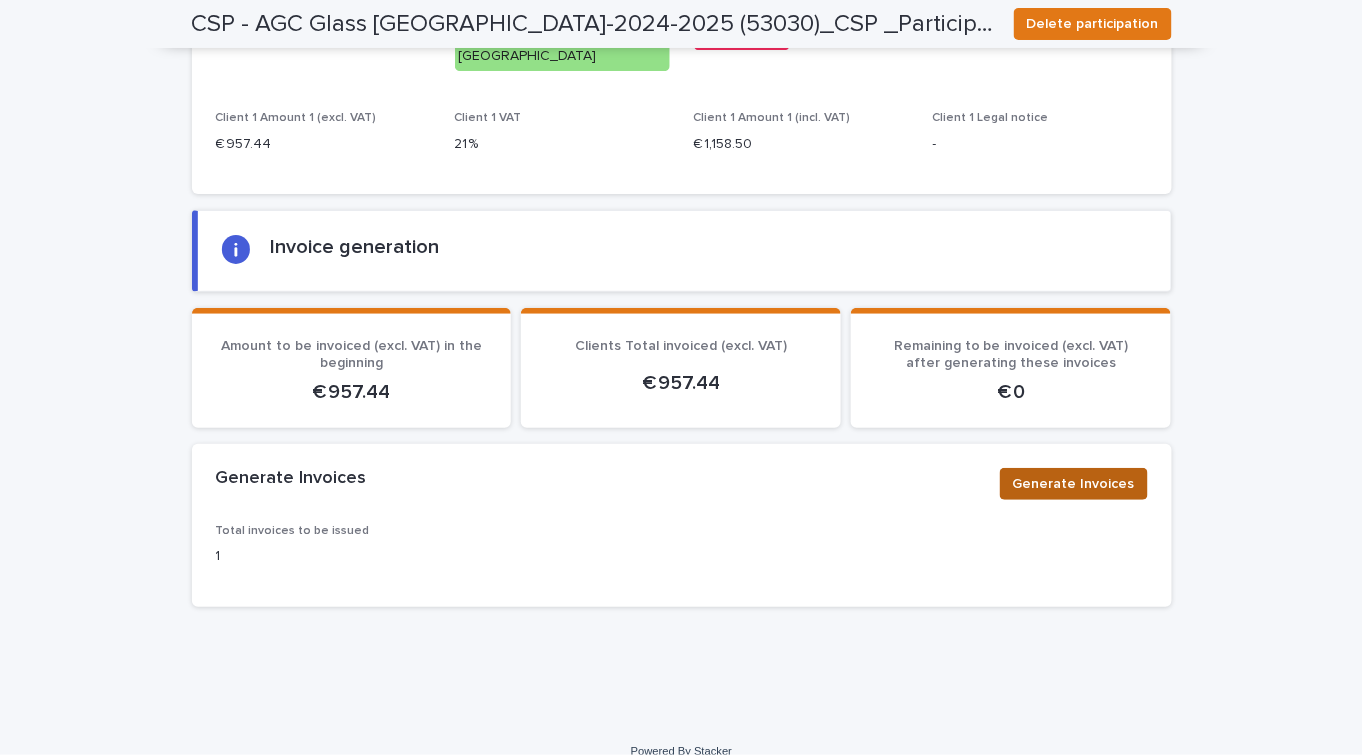 click on "Generate Invoices" at bounding box center [1074, 484] 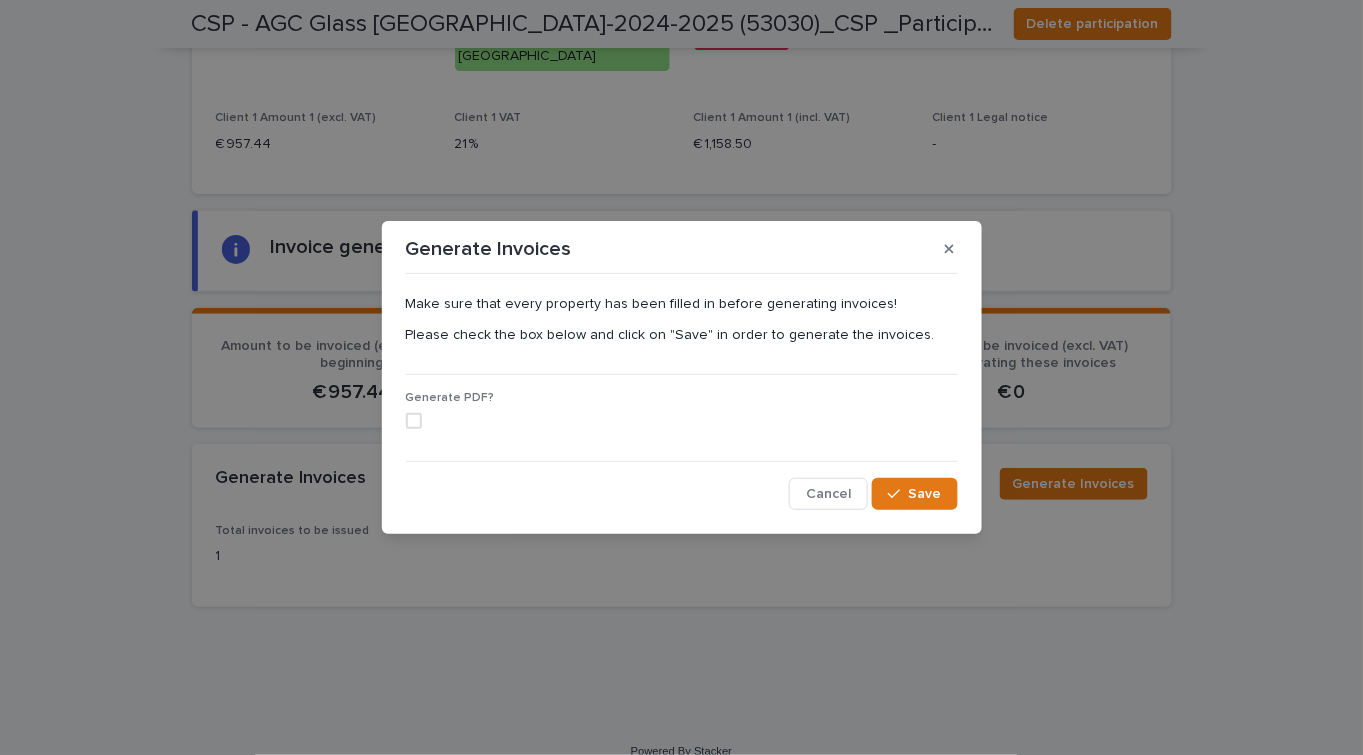 click at bounding box center (414, 421) 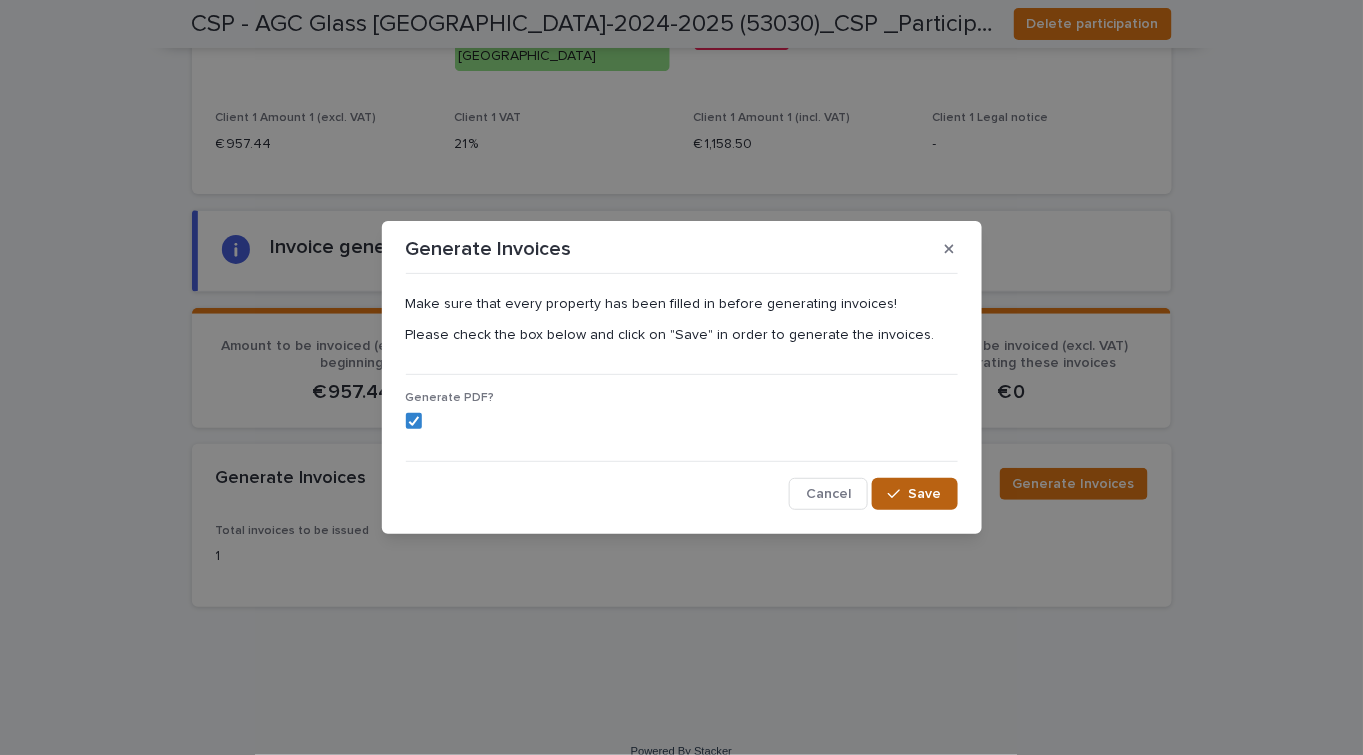 click on "Save" at bounding box center [925, 494] 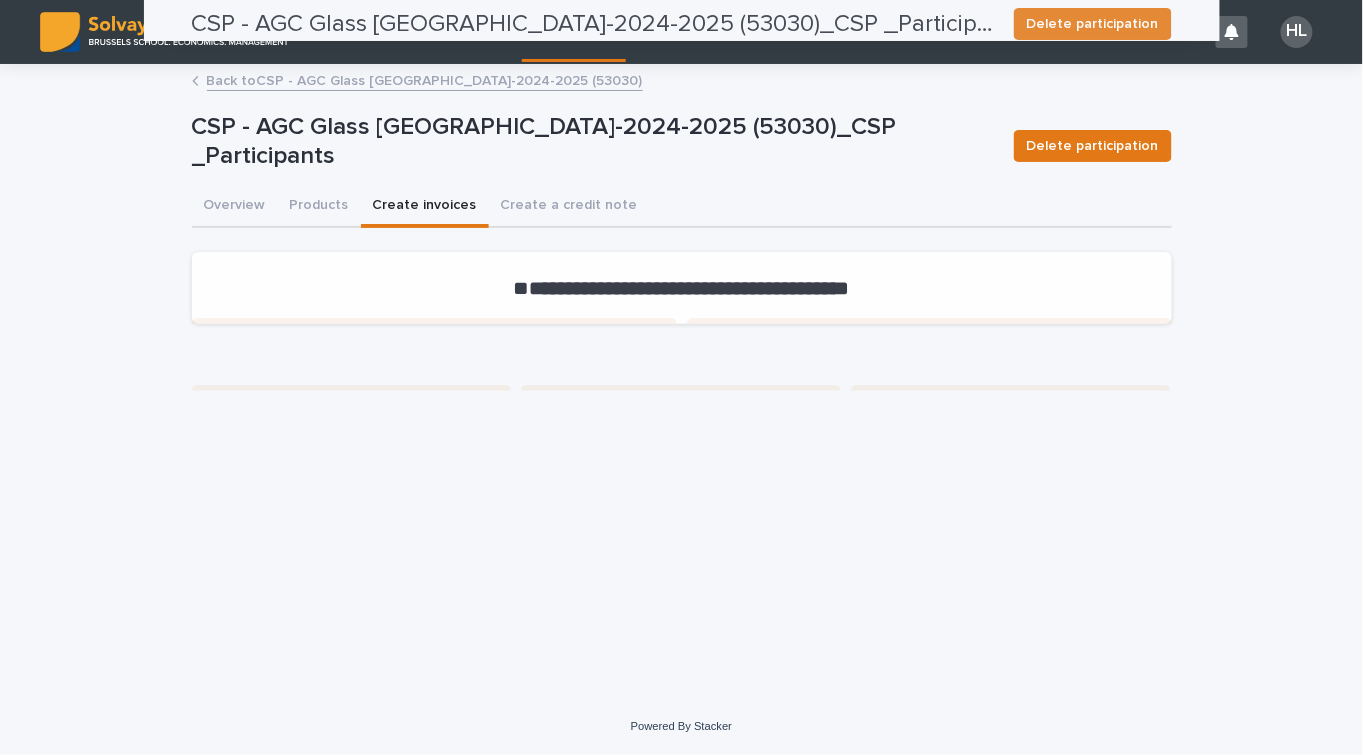 scroll, scrollTop: 0, scrollLeft: 0, axis: both 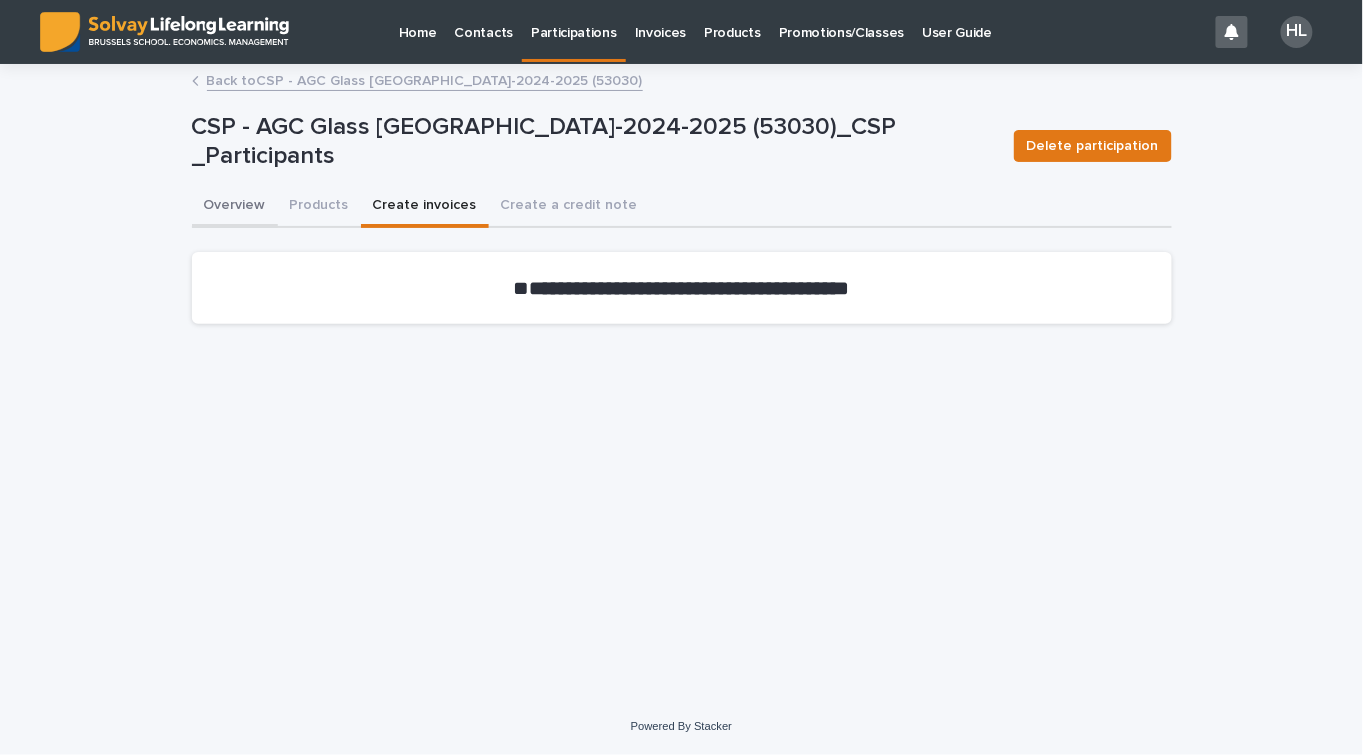 click on "Overview" at bounding box center [235, 207] 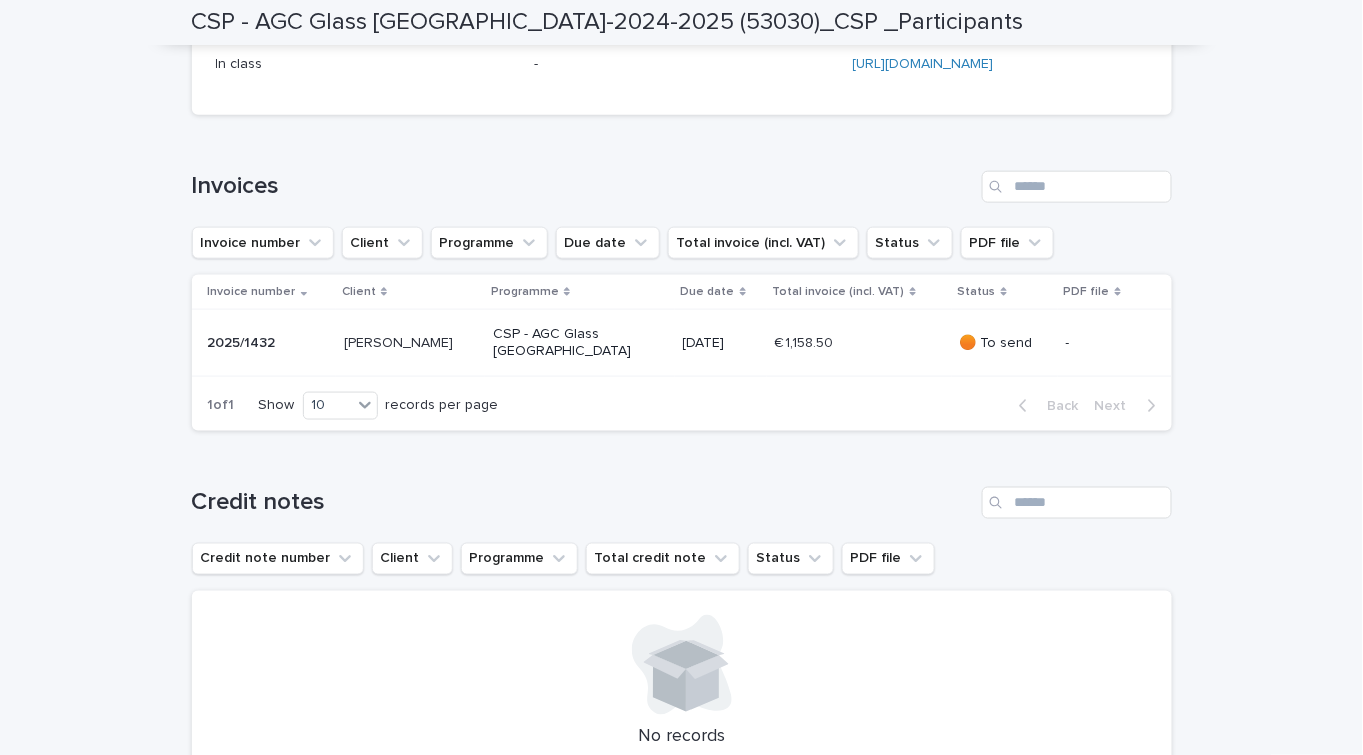scroll, scrollTop: 622, scrollLeft: 0, axis: vertical 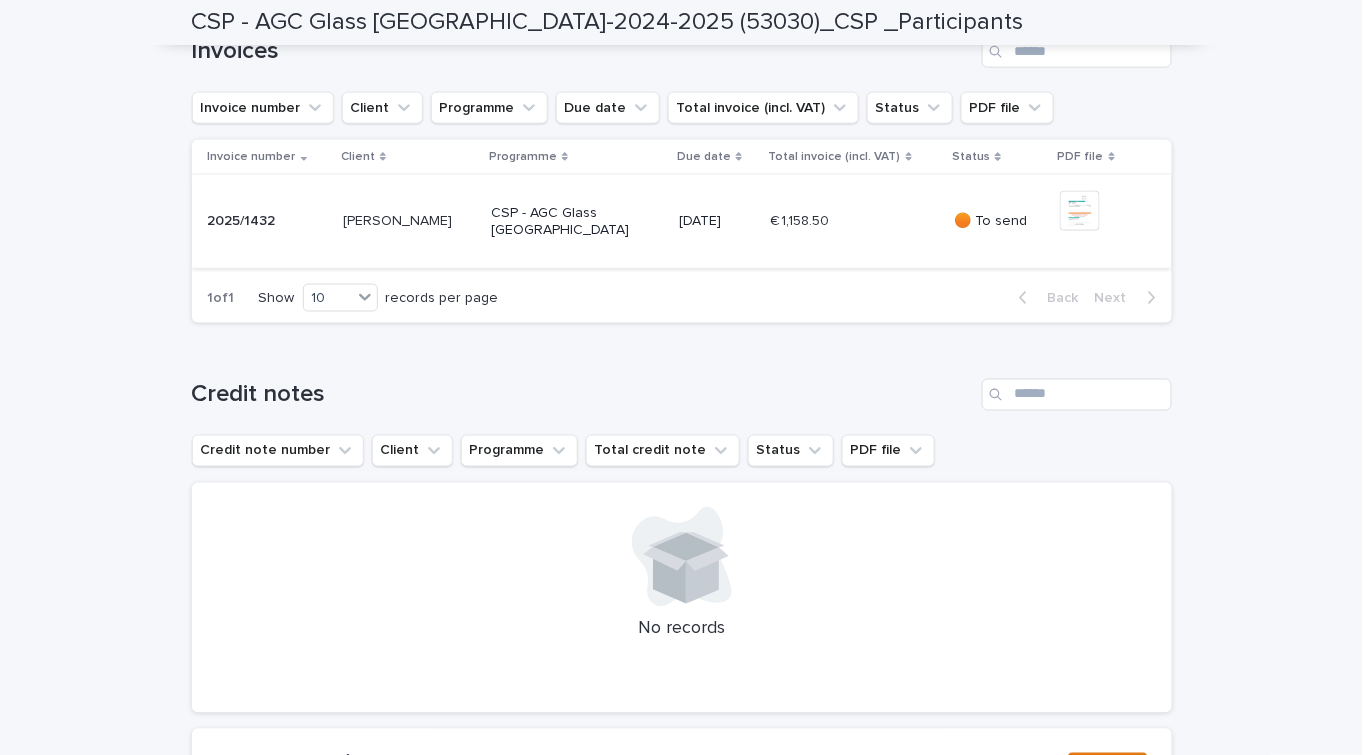 click at bounding box center (1080, 211) 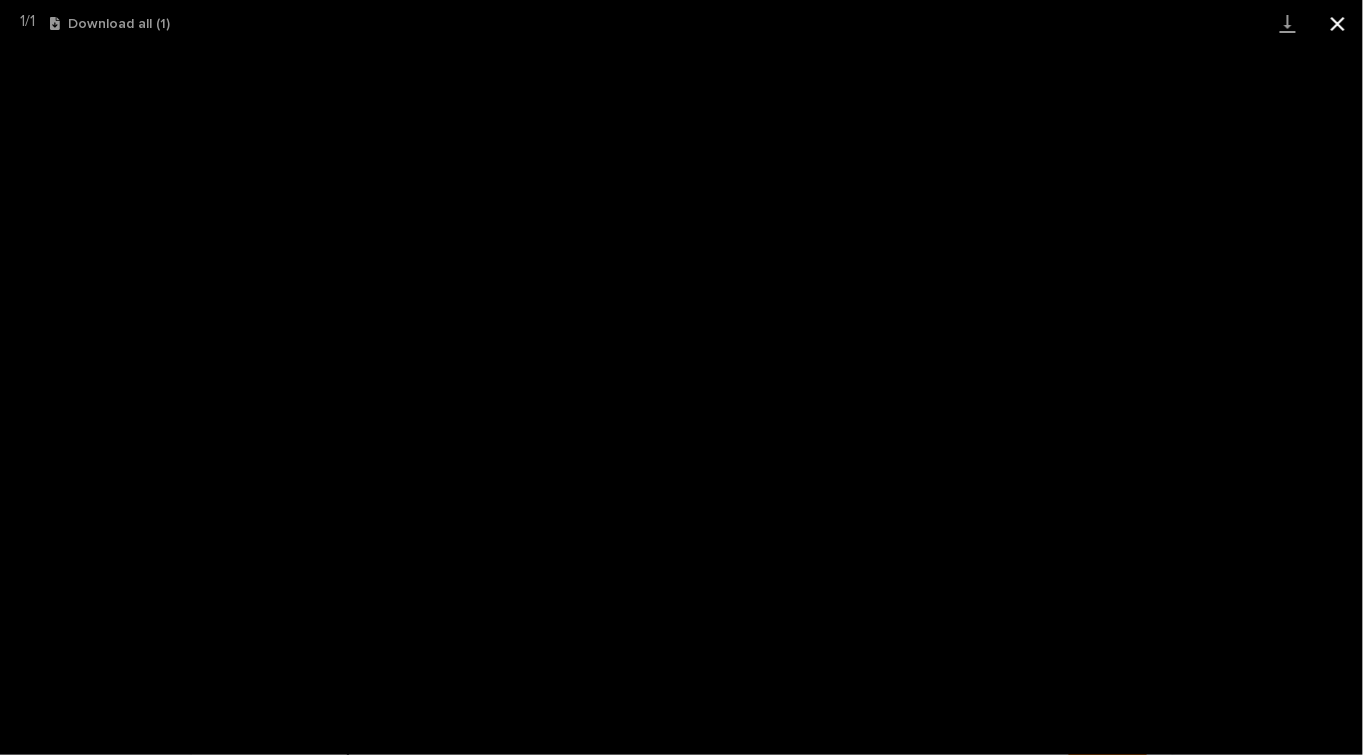 click at bounding box center (1338, 23) 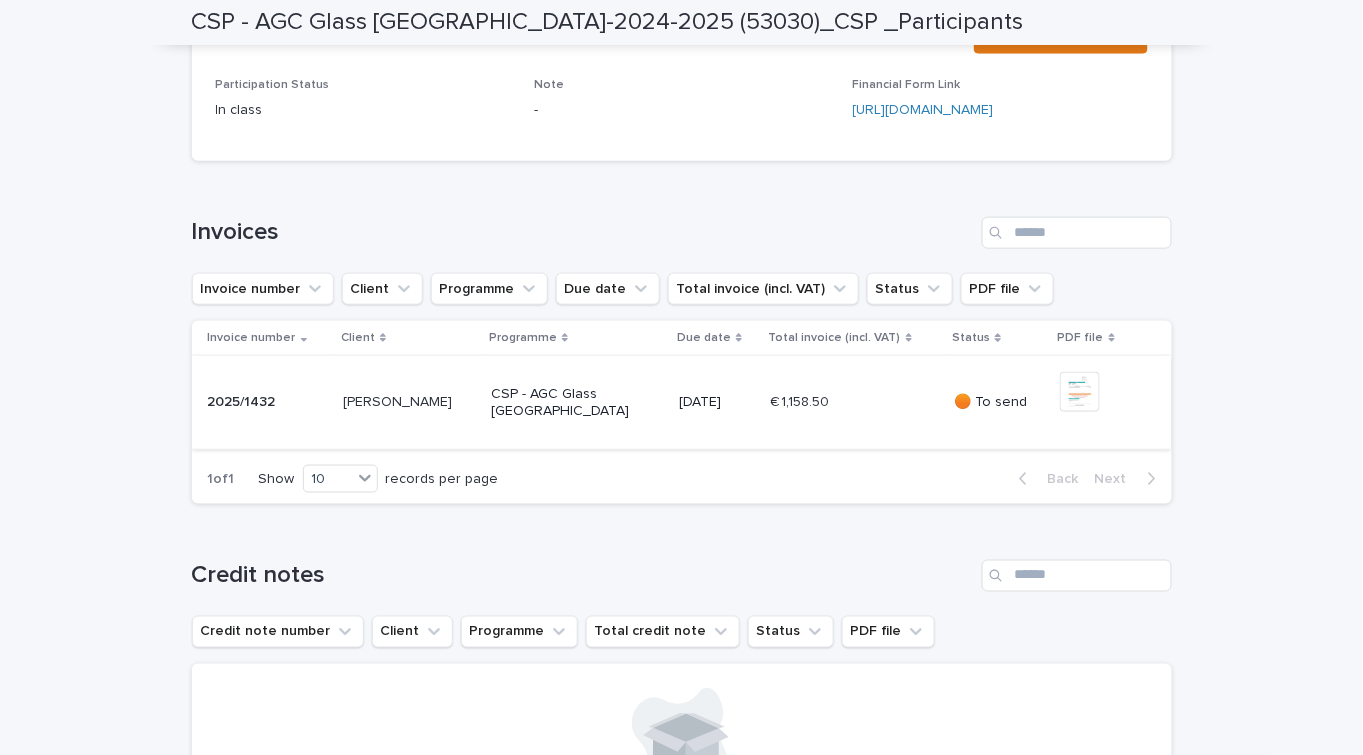 scroll, scrollTop: 498, scrollLeft: 0, axis: vertical 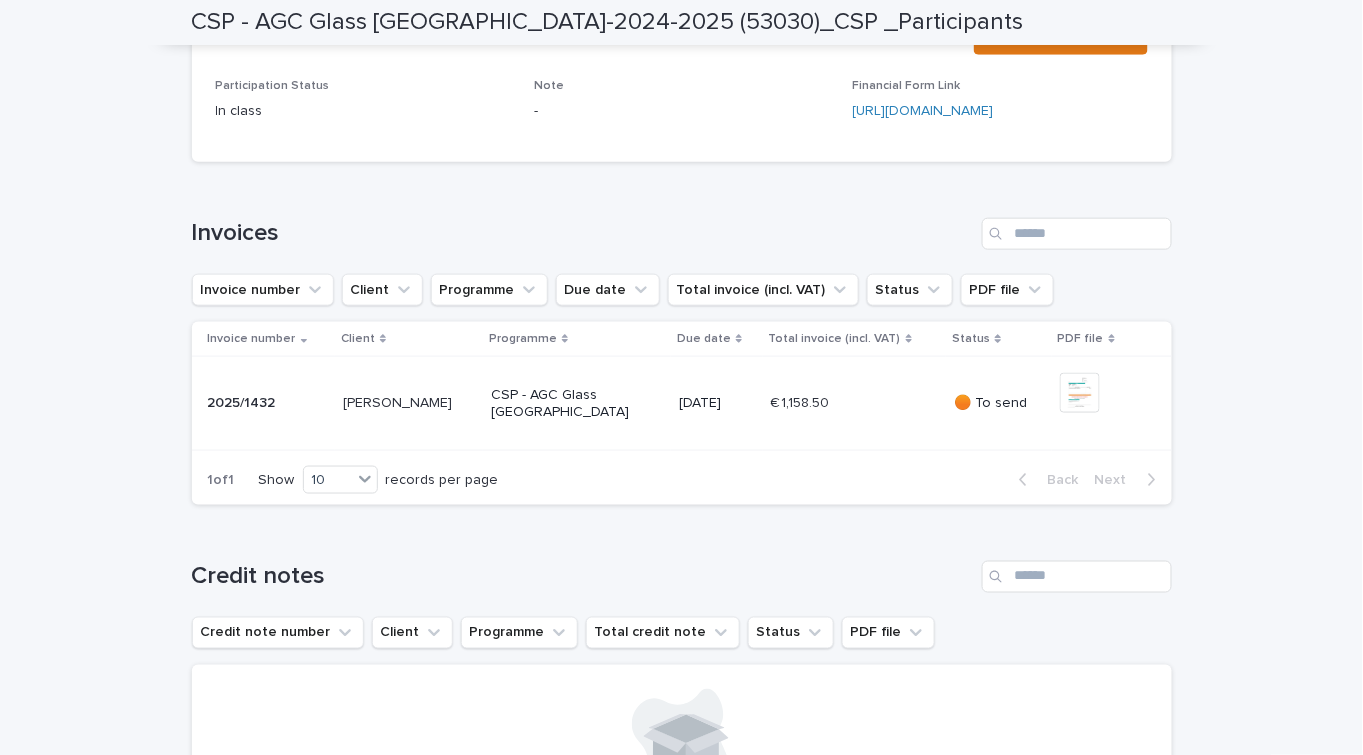 click at bounding box center (409, 403) 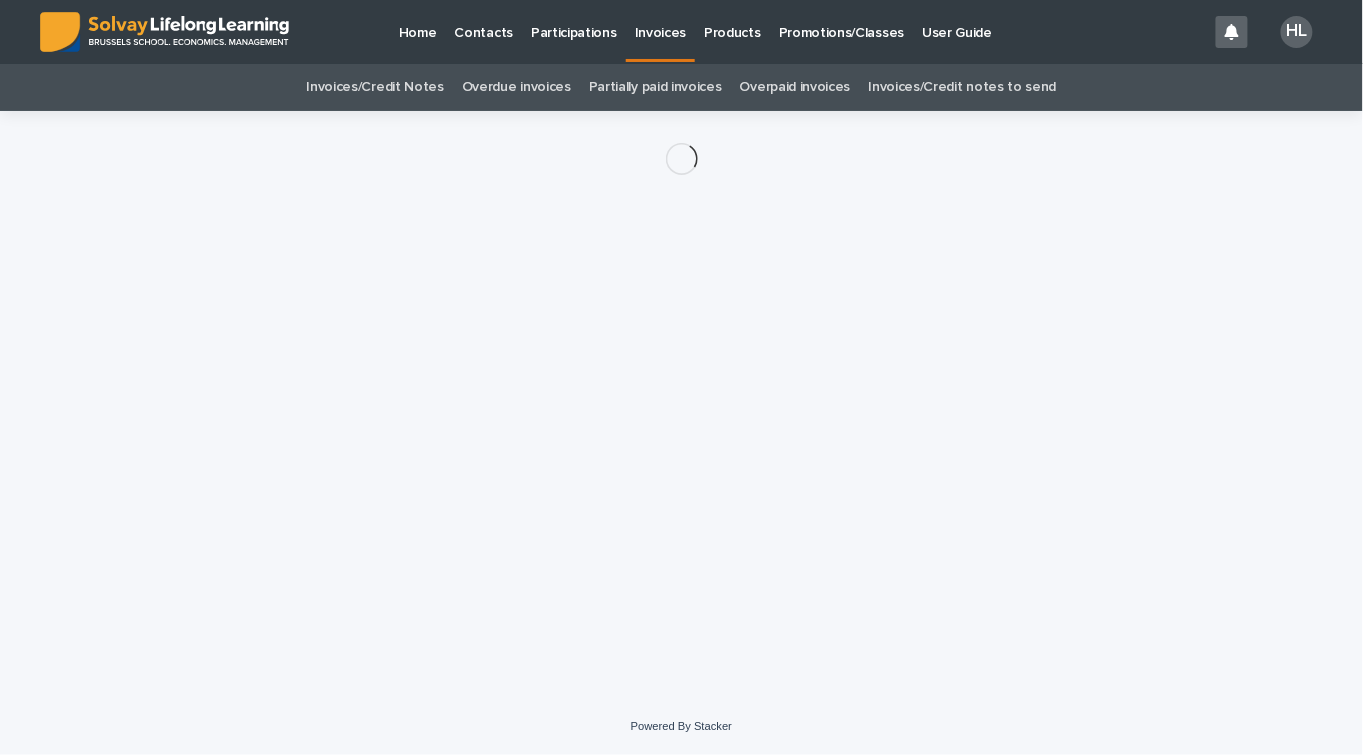 scroll, scrollTop: 0, scrollLeft: 0, axis: both 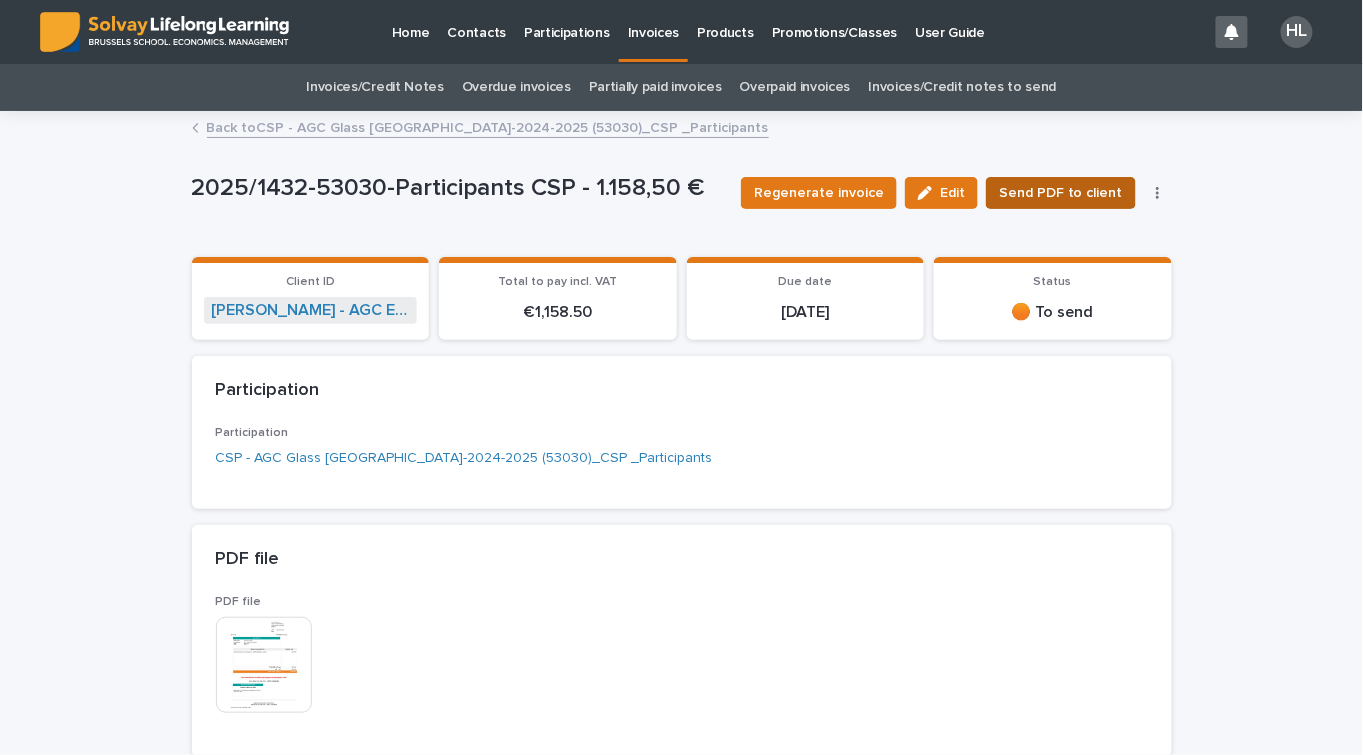 click on "Send PDF to client" at bounding box center [1061, 193] 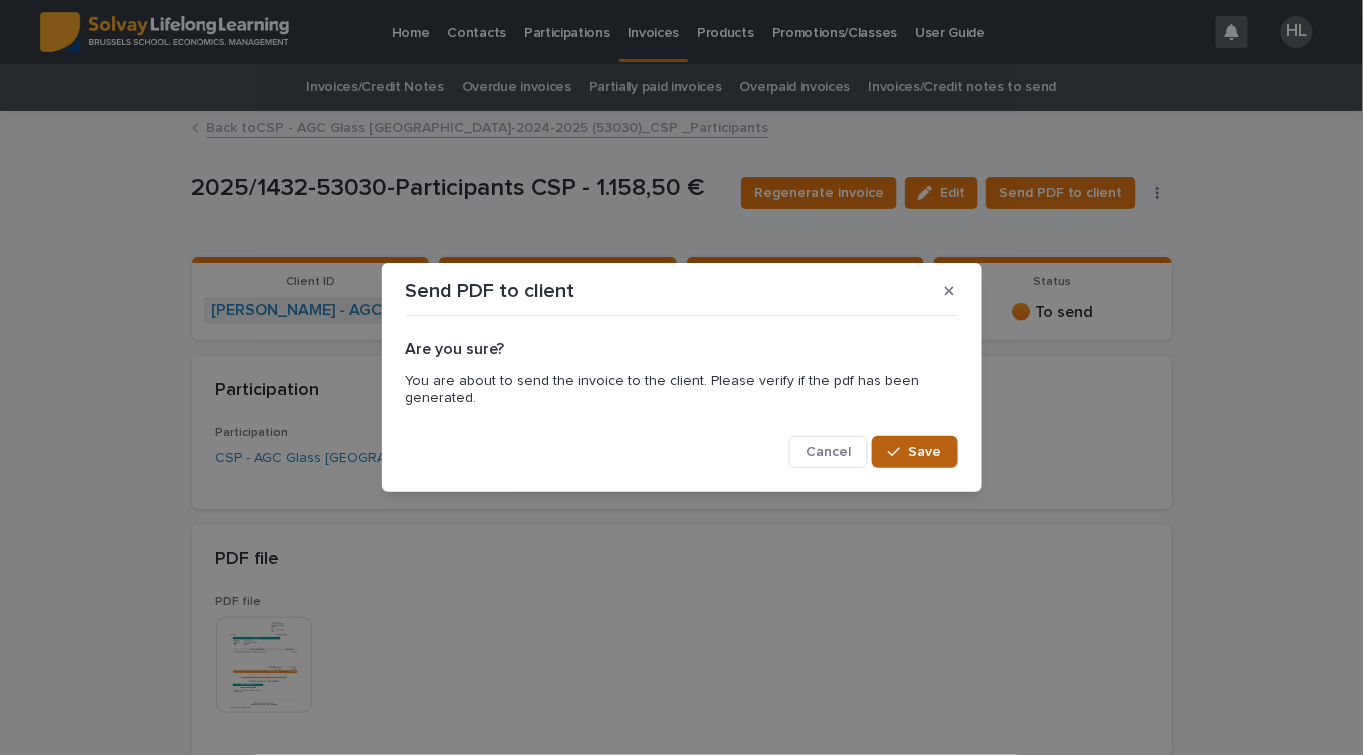 click at bounding box center [898, 452] 